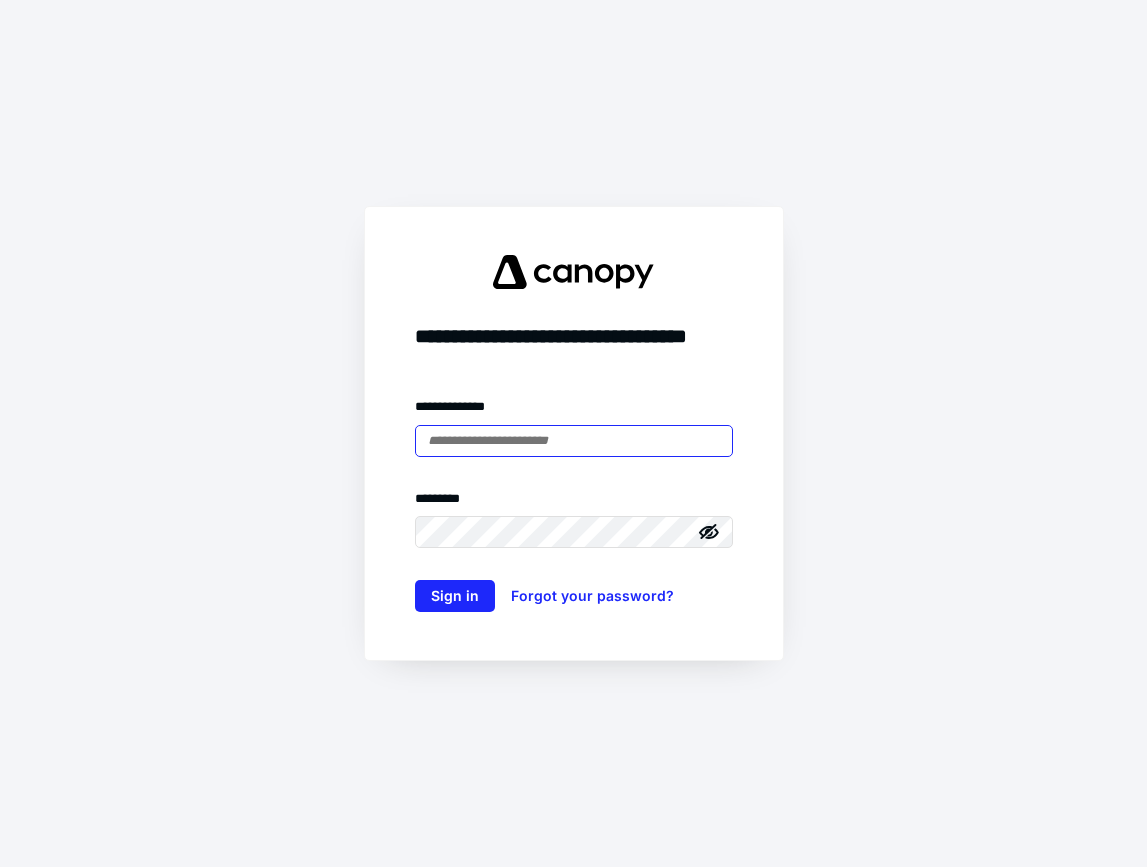 scroll, scrollTop: 0, scrollLeft: 0, axis: both 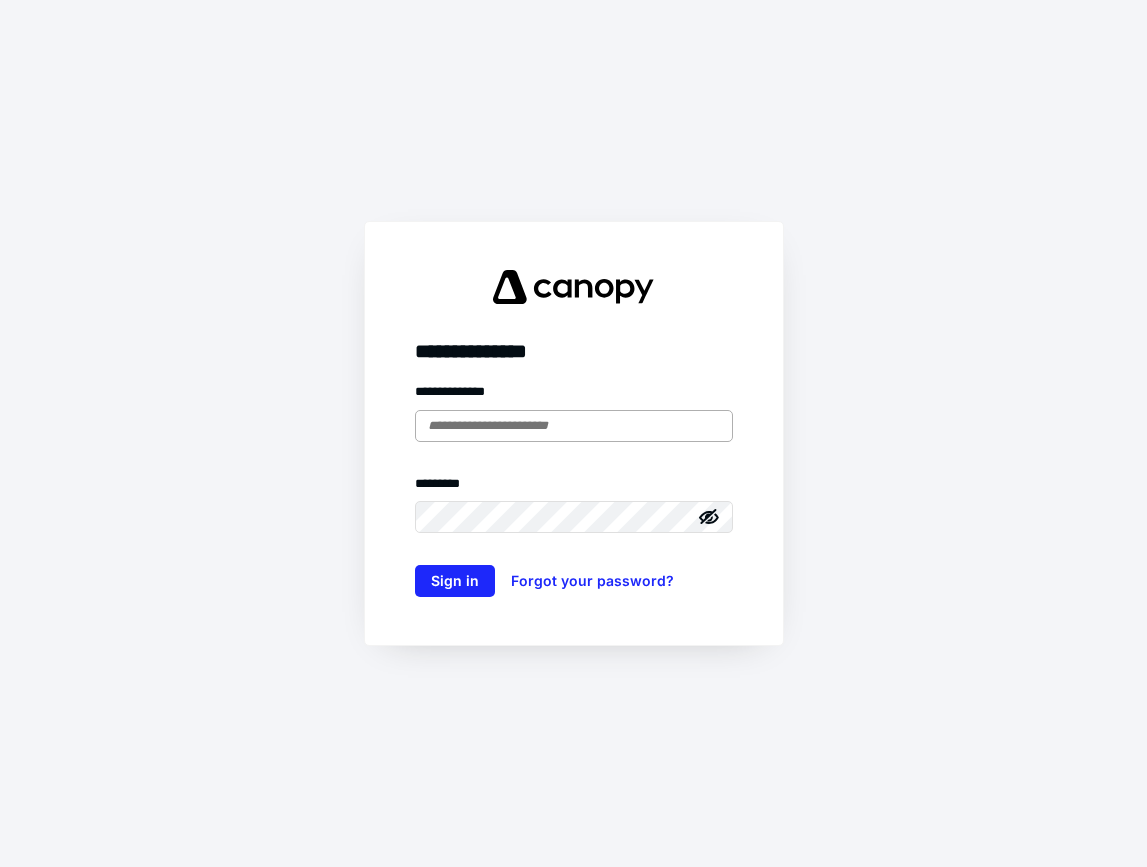 click at bounding box center (574, 426) 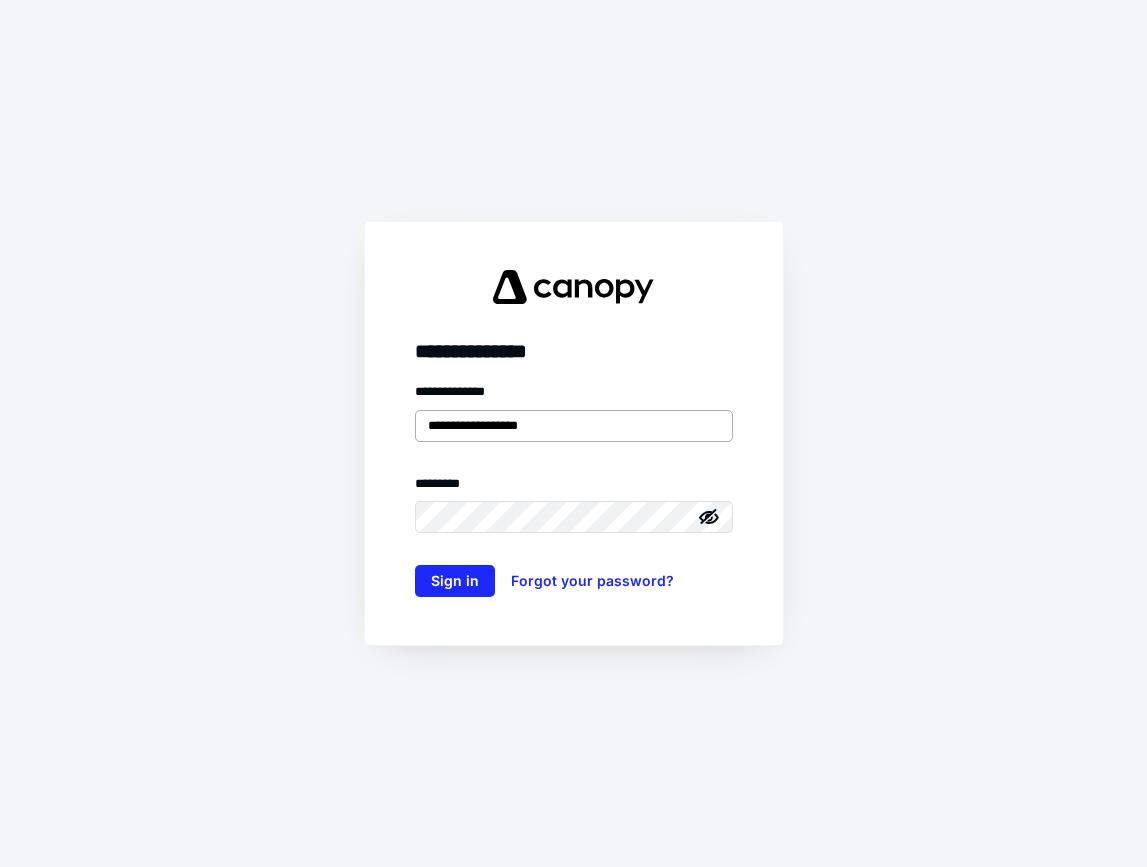 type on "**********" 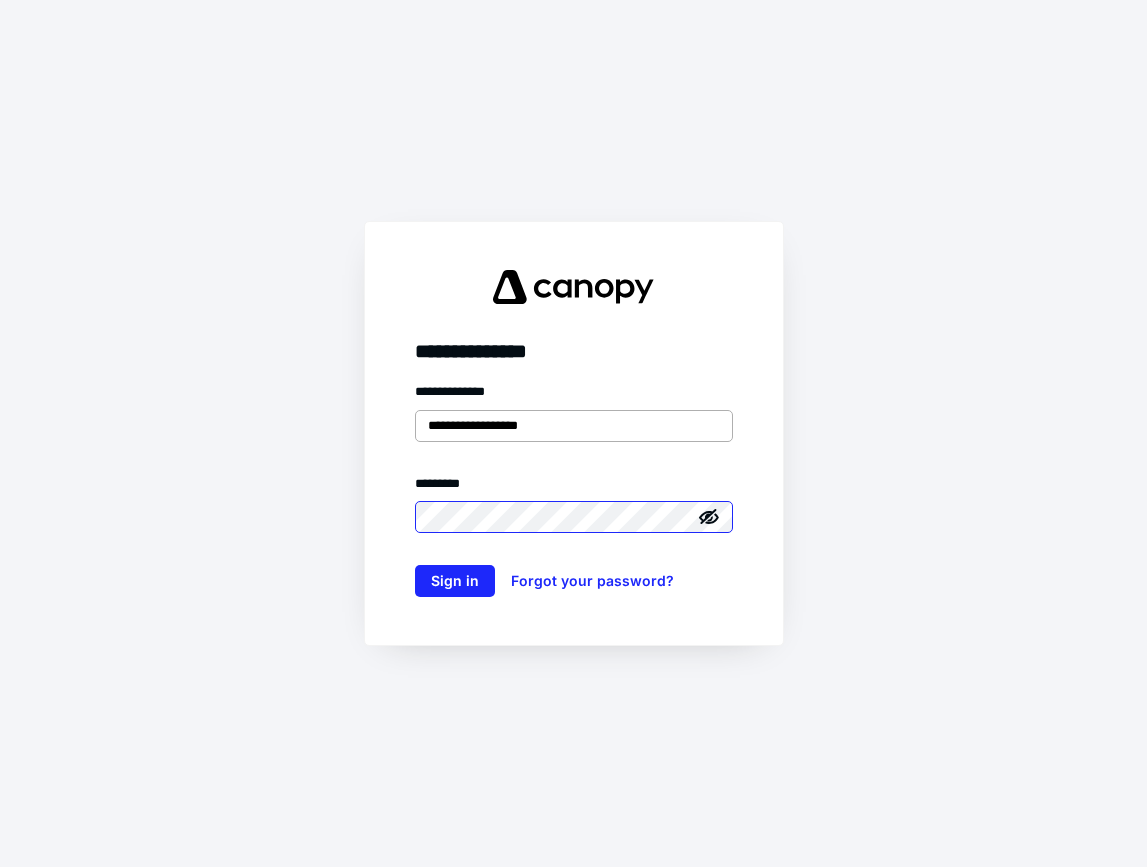 click on "Sign in" at bounding box center [455, 581] 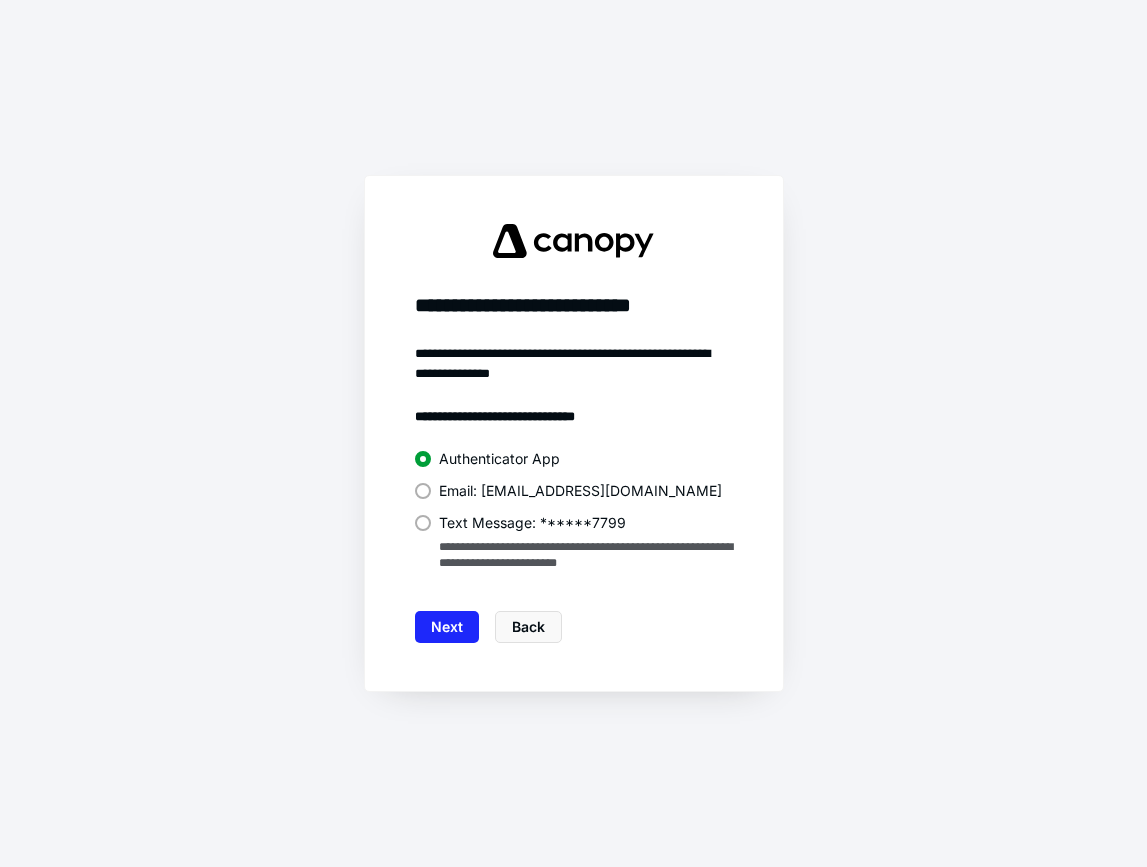click on "**********" at bounding box center (574, 493) 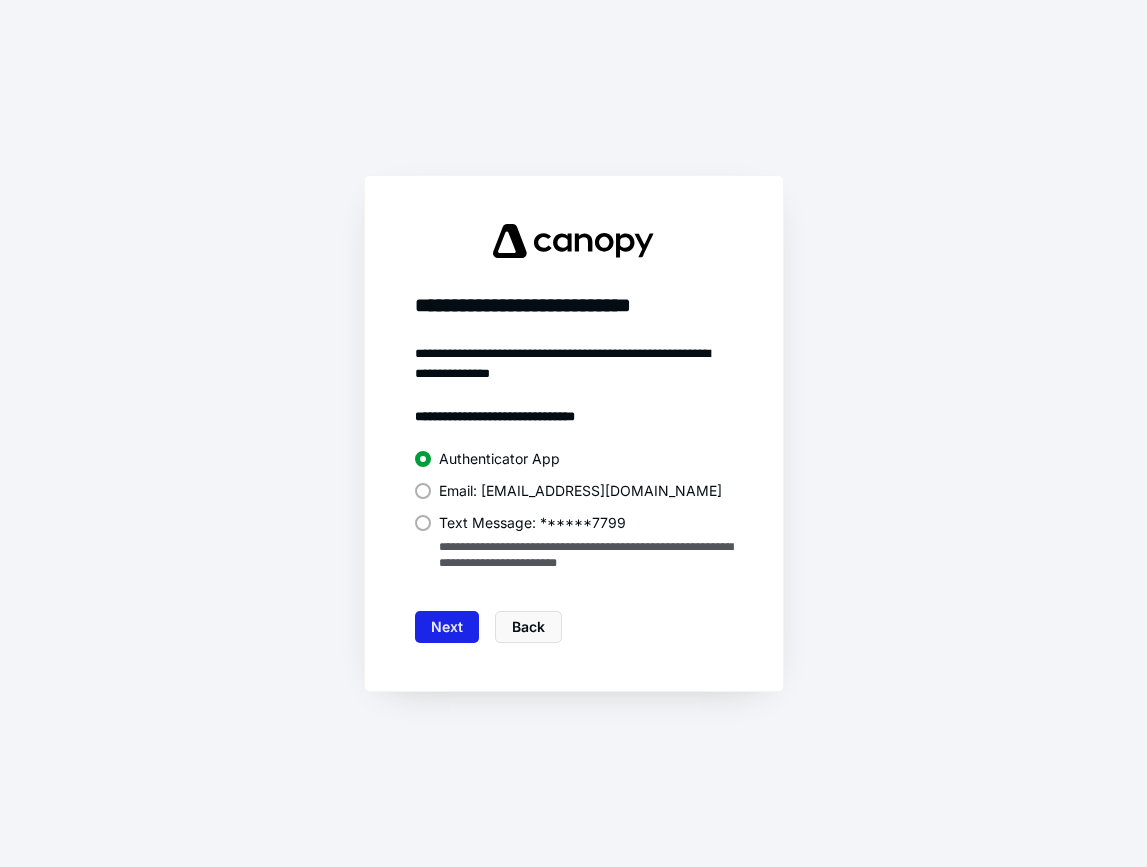click on "Next" at bounding box center (447, 627) 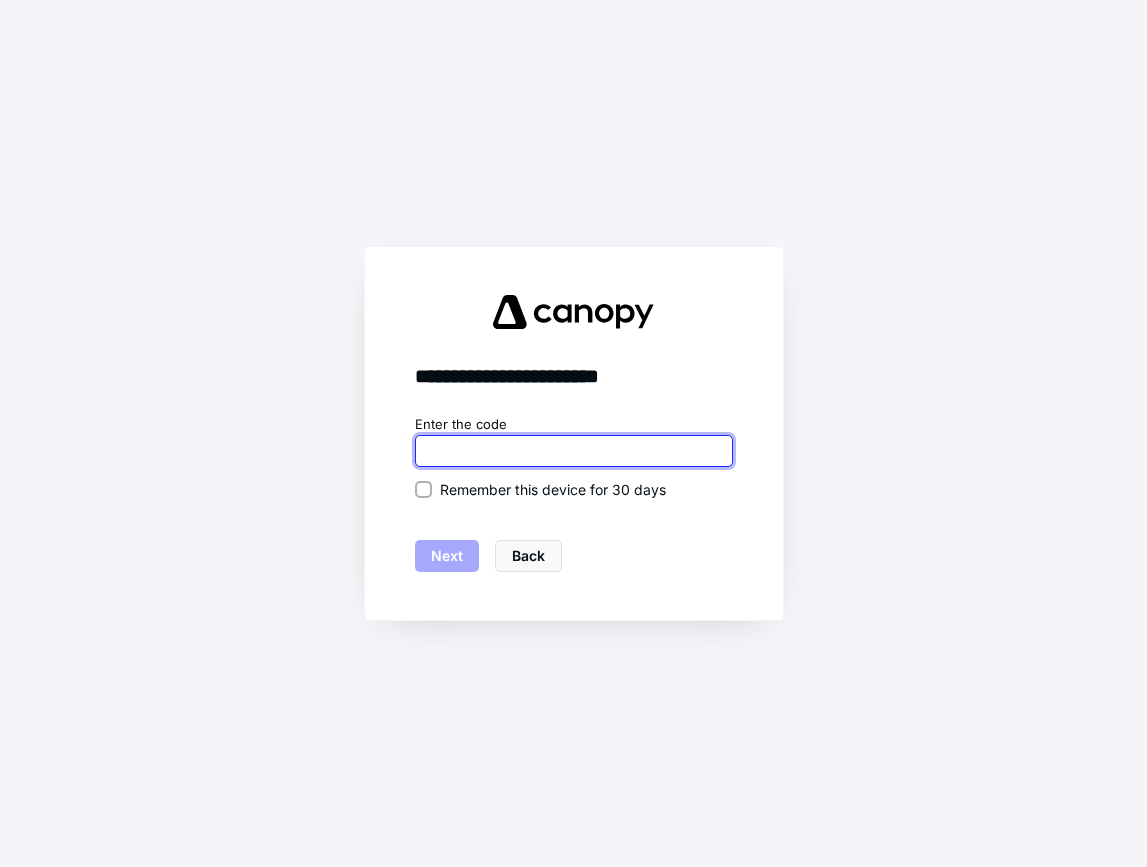 click at bounding box center (574, 451) 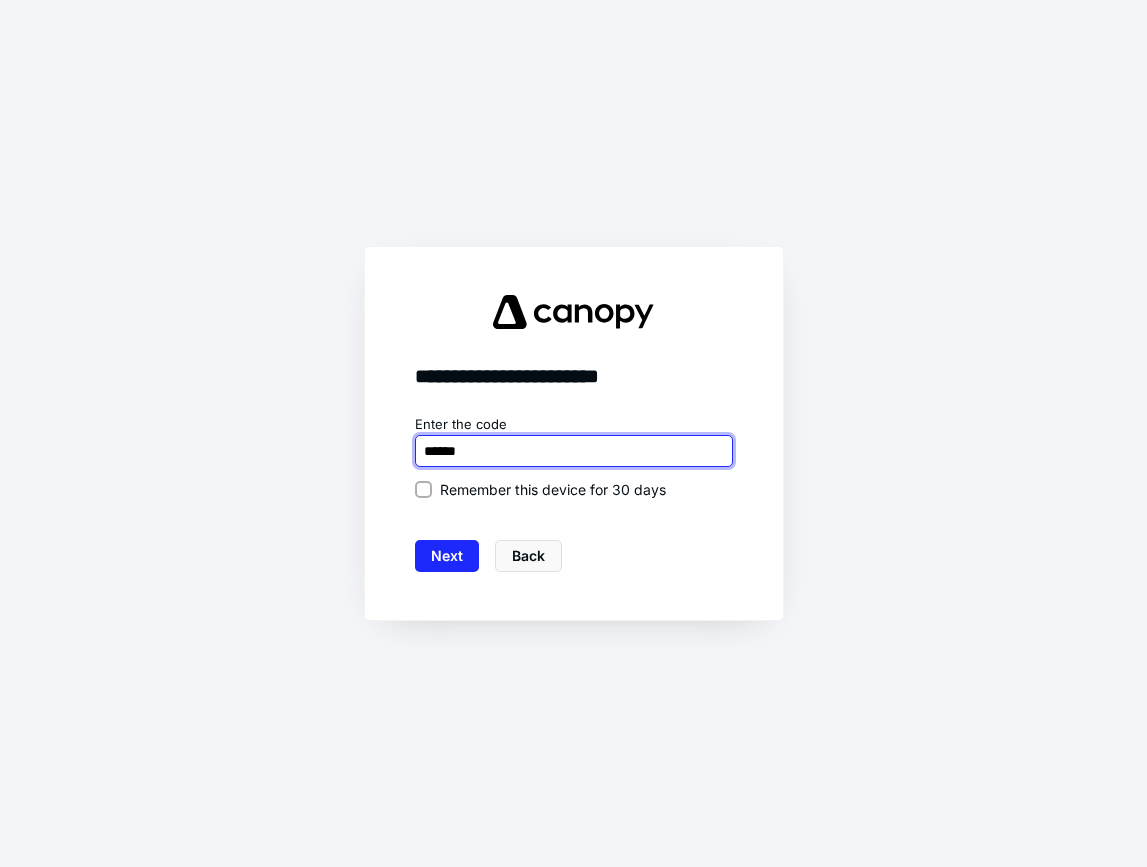type on "******" 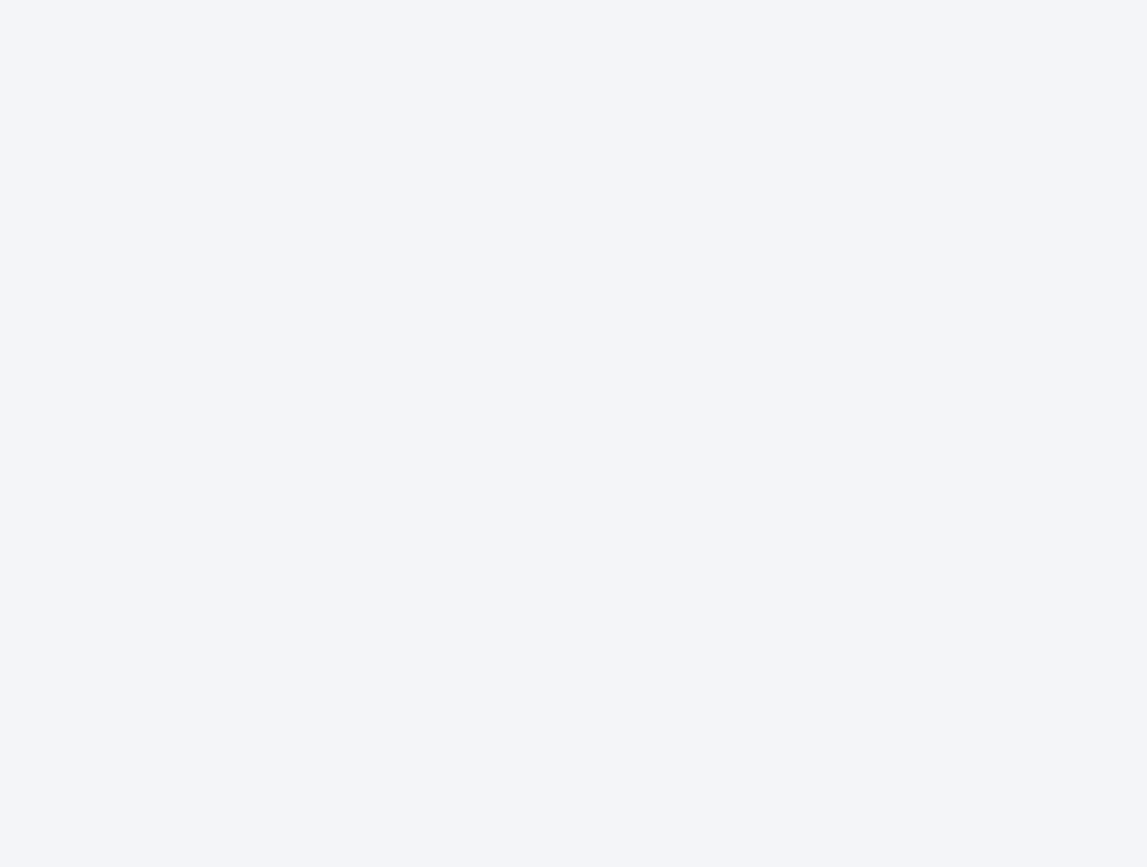 scroll, scrollTop: 0, scrollLeft: 0, axis: both 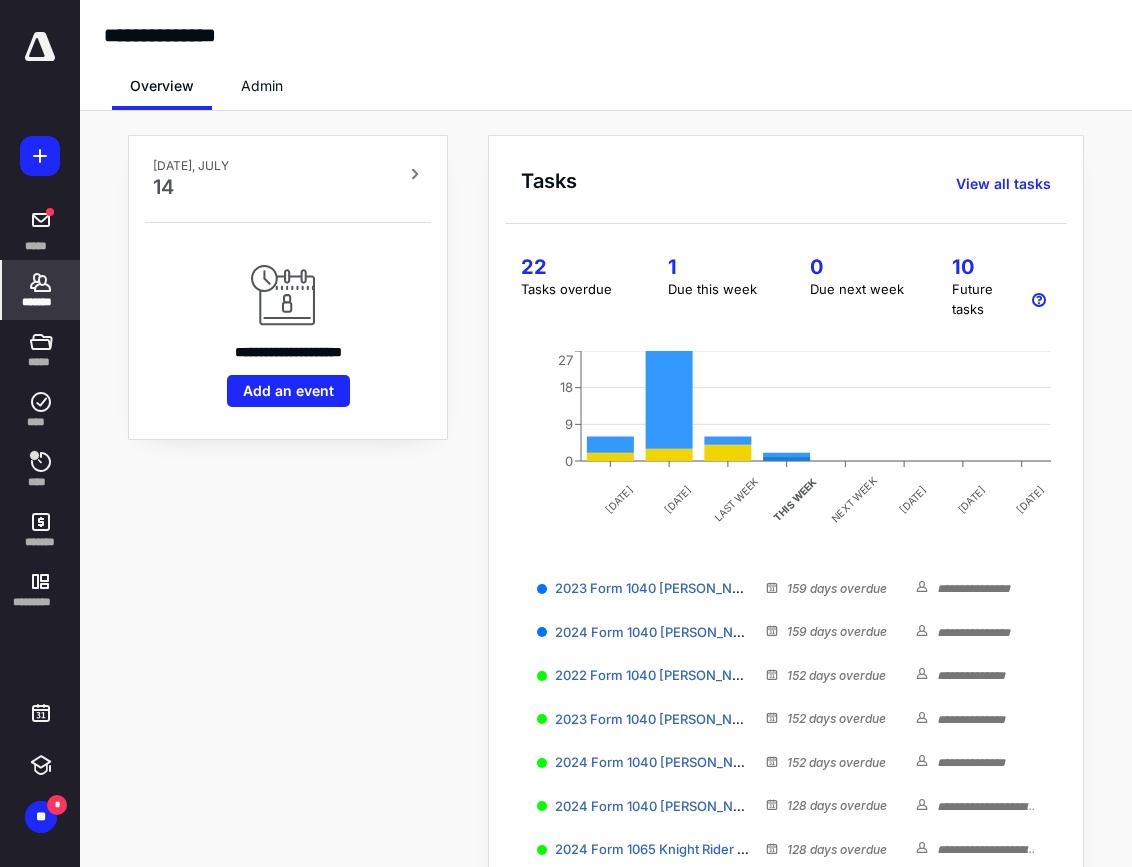 click on "*******" at bounding box center (41, 302) 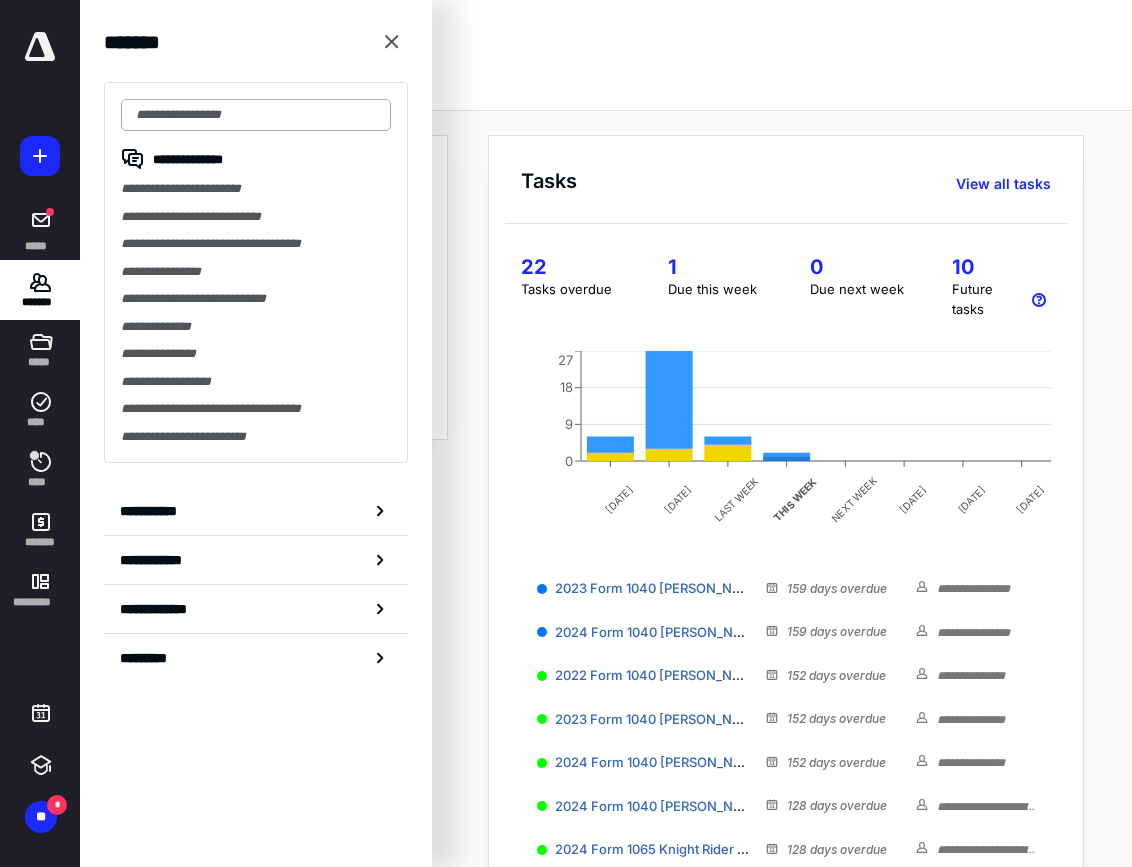 click at bounding box center (256, 115) 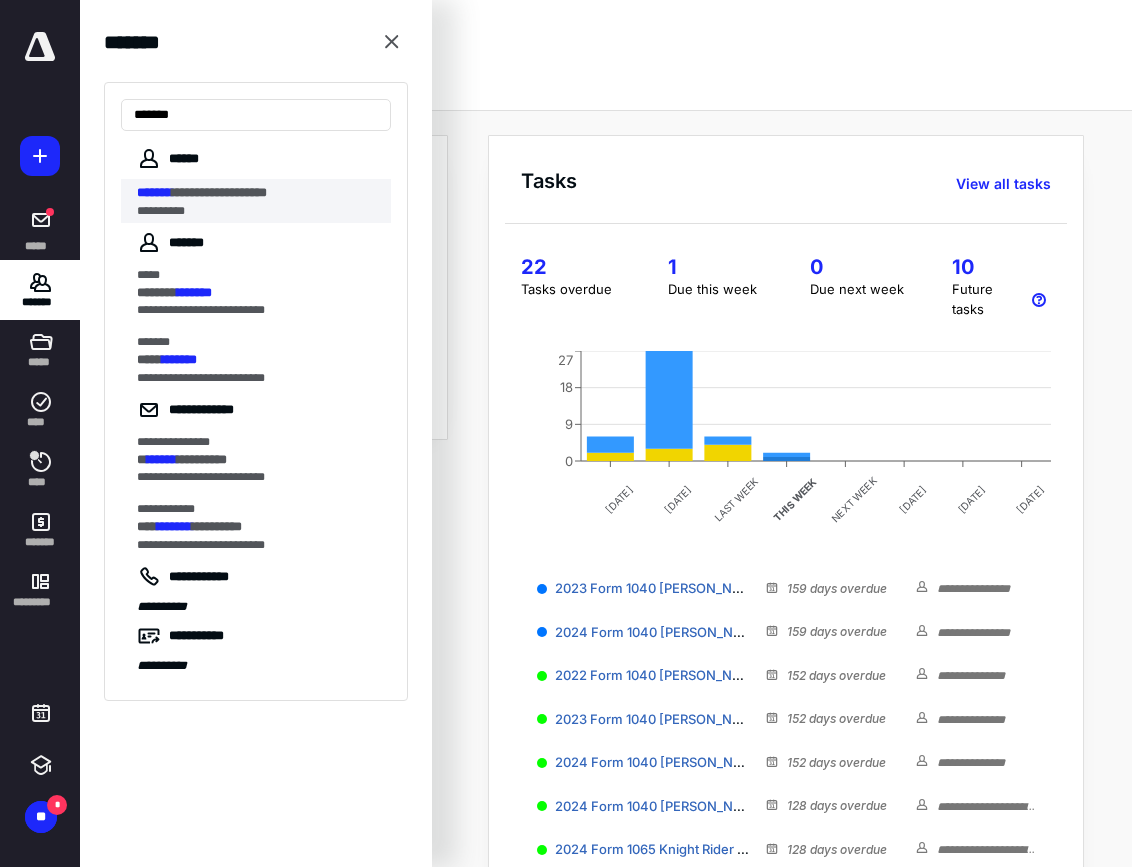 type on "*******" 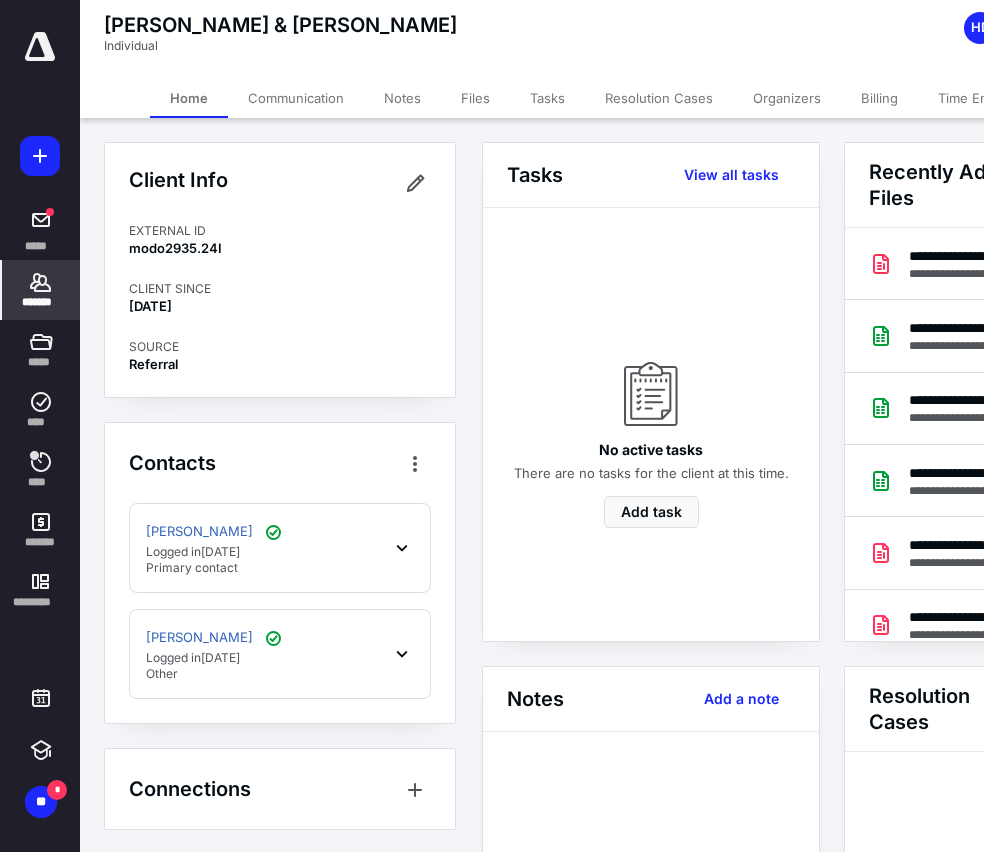 drag, startPoint x: 489, startPoint y: 96, endPoint x: 453, endPoint y: 151, distance: 65.734314 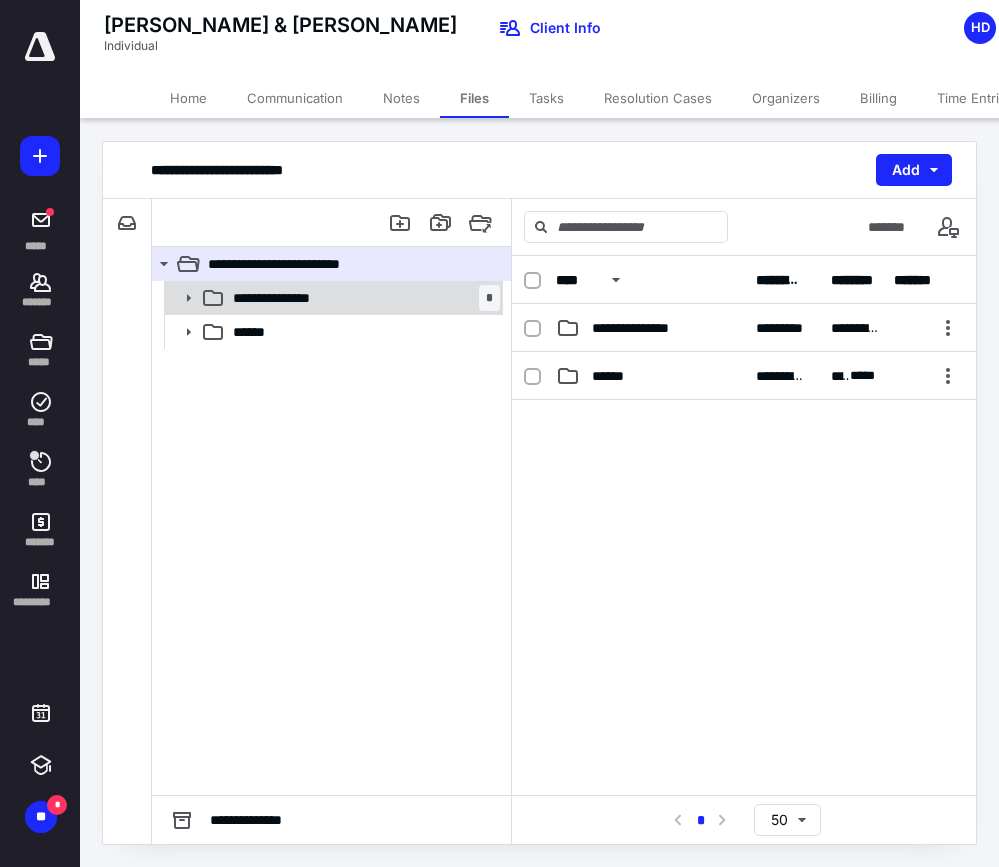 click 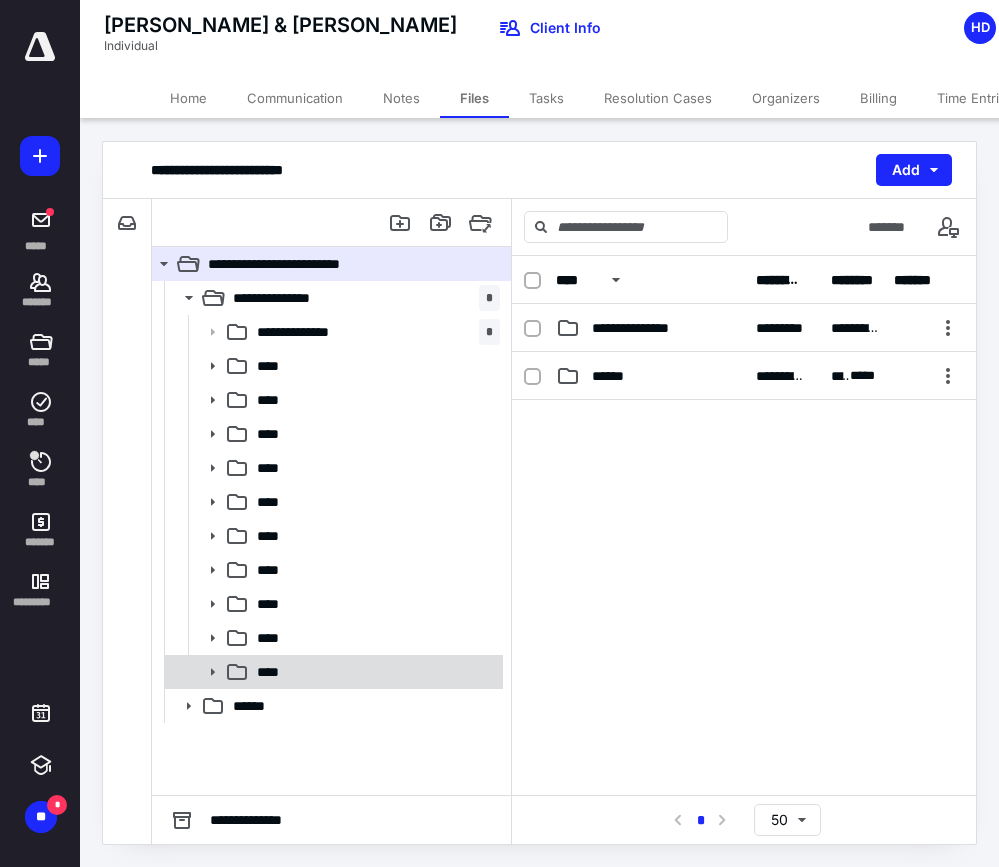 click 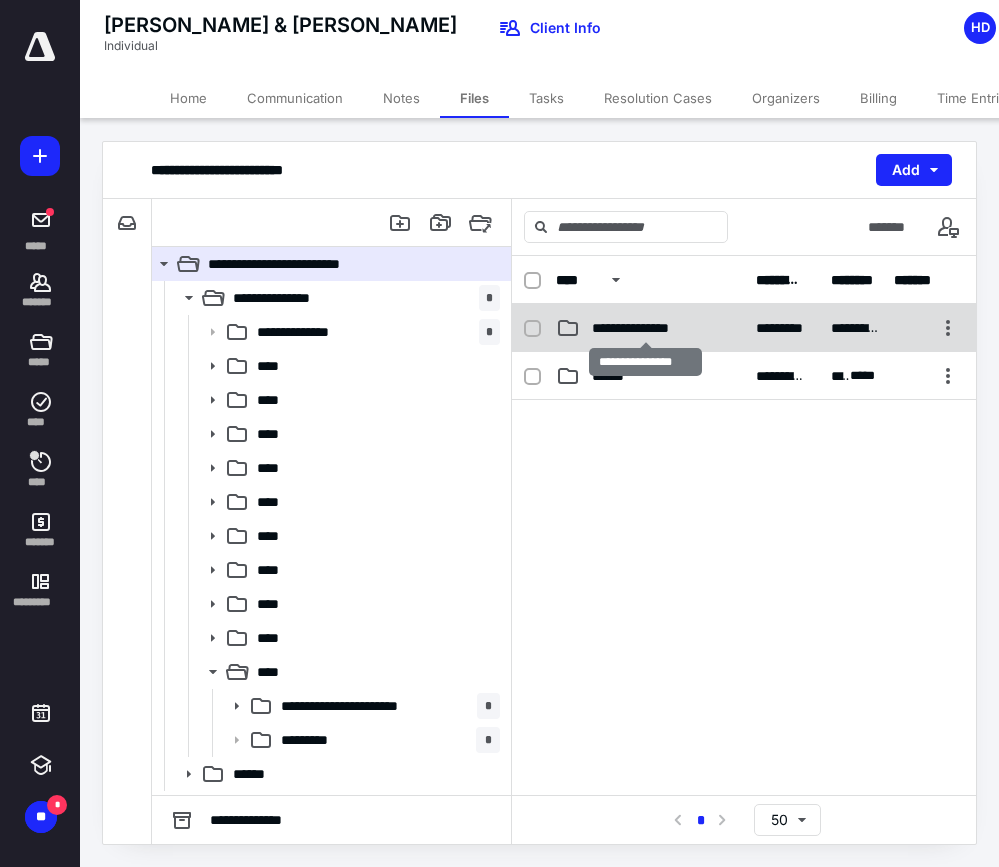 click on "**********" at bounding box center [645, 328] 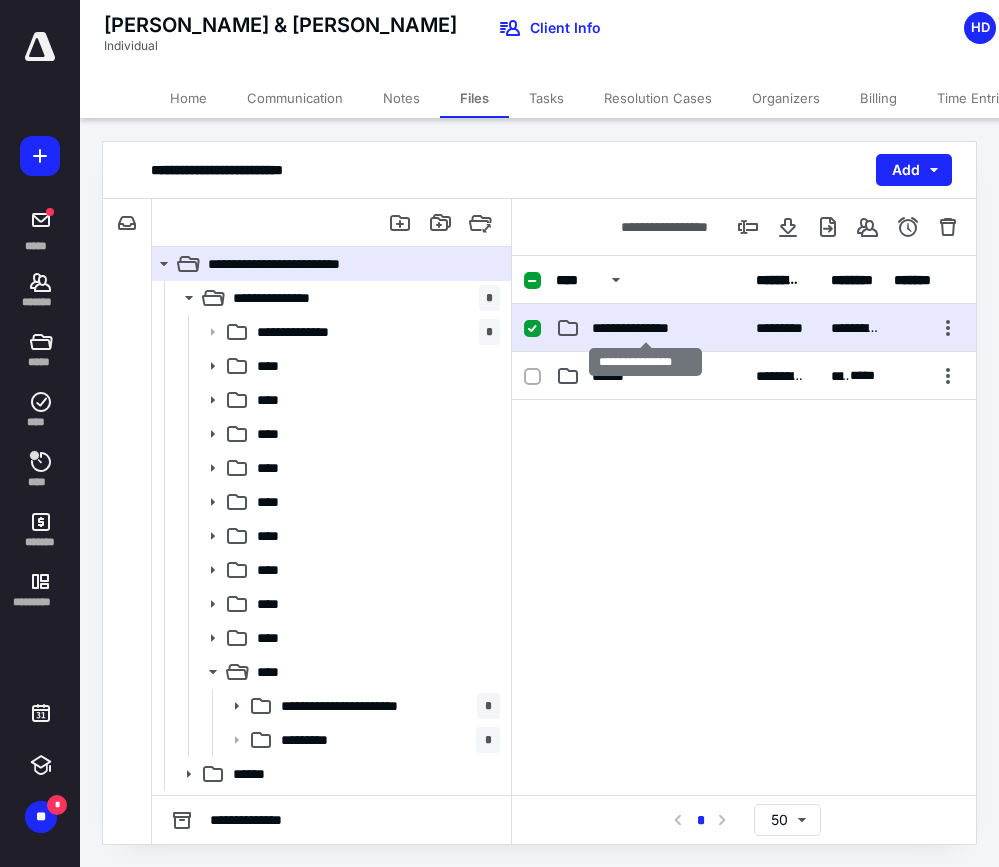 click on "**********" at bounding box center (645, 328) 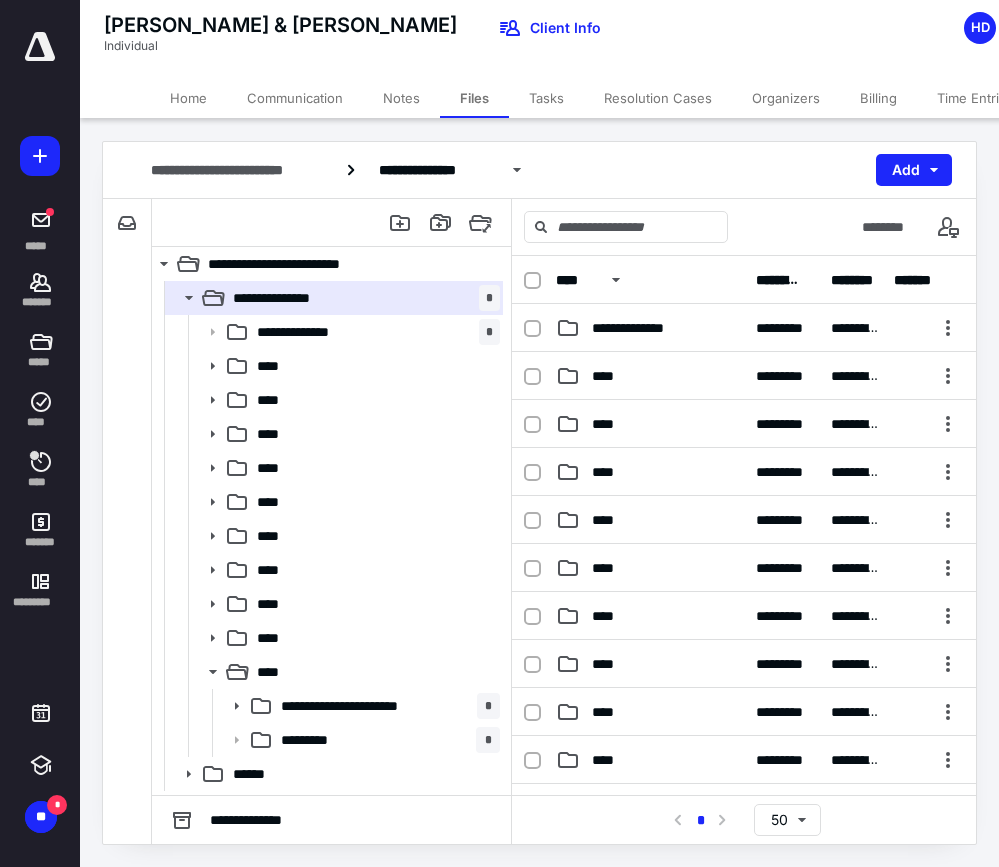 scroll, scrollTop: 337, scrollLeft: 0, axis: vertical 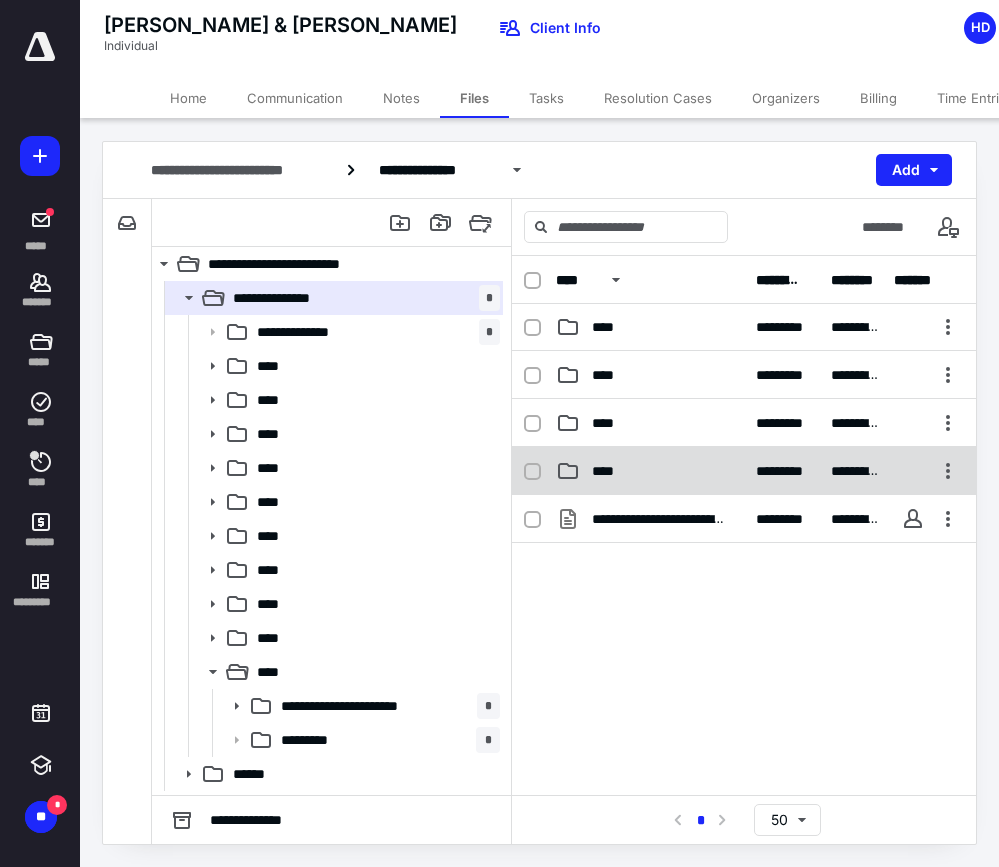 click on "****" at bounding box center [610, 471] 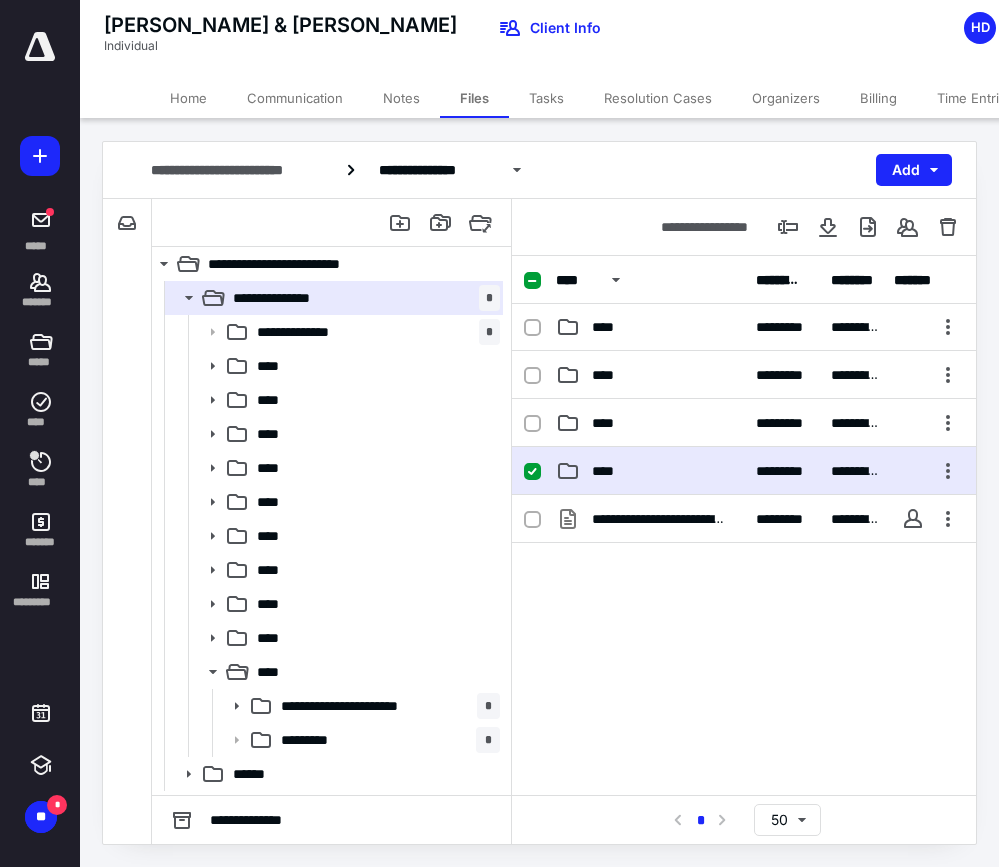 click on "****" at bounding box center (610, 471) 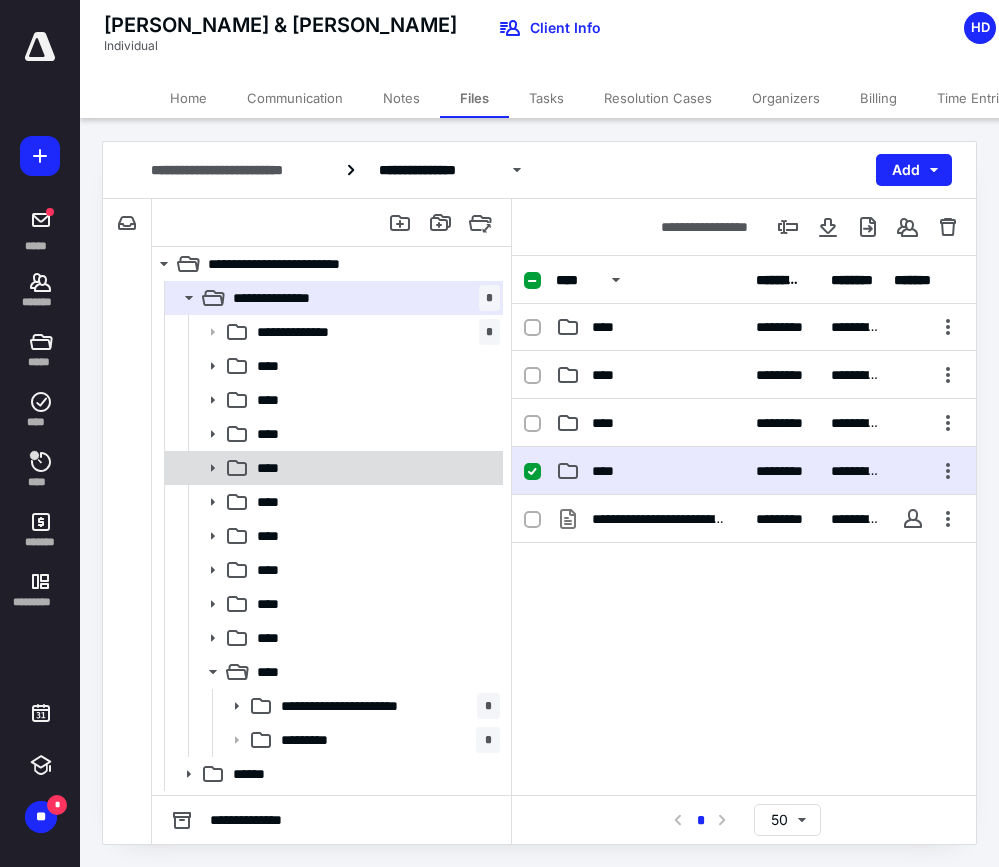 scroll, scrollTop: 0, scrollLeft: 0, axis: both 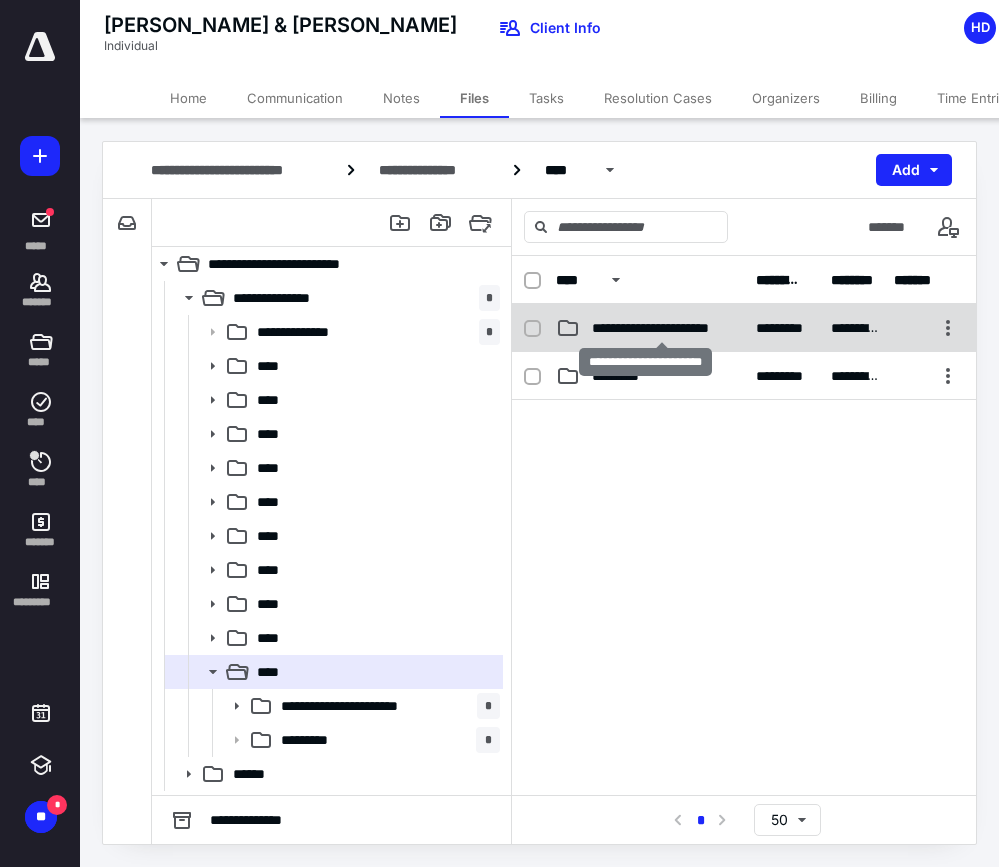 click on "**********" at bounding box center [662, 328] 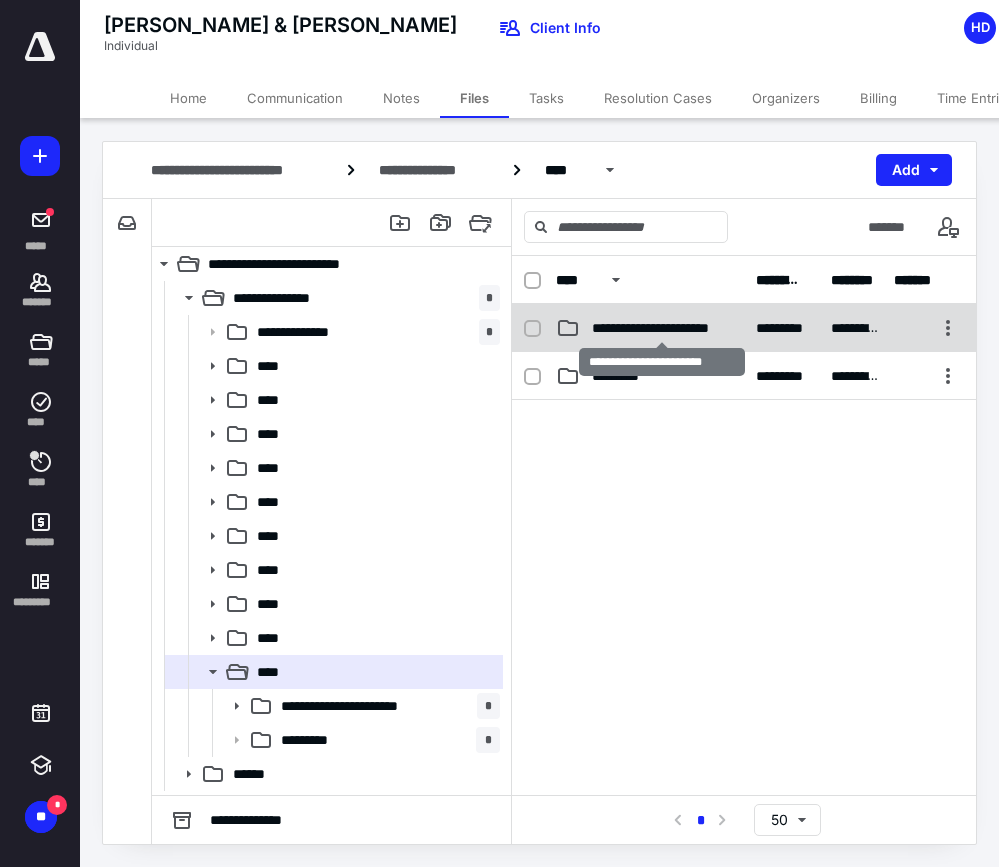 click on "**********" at bounding box center (662, 328) 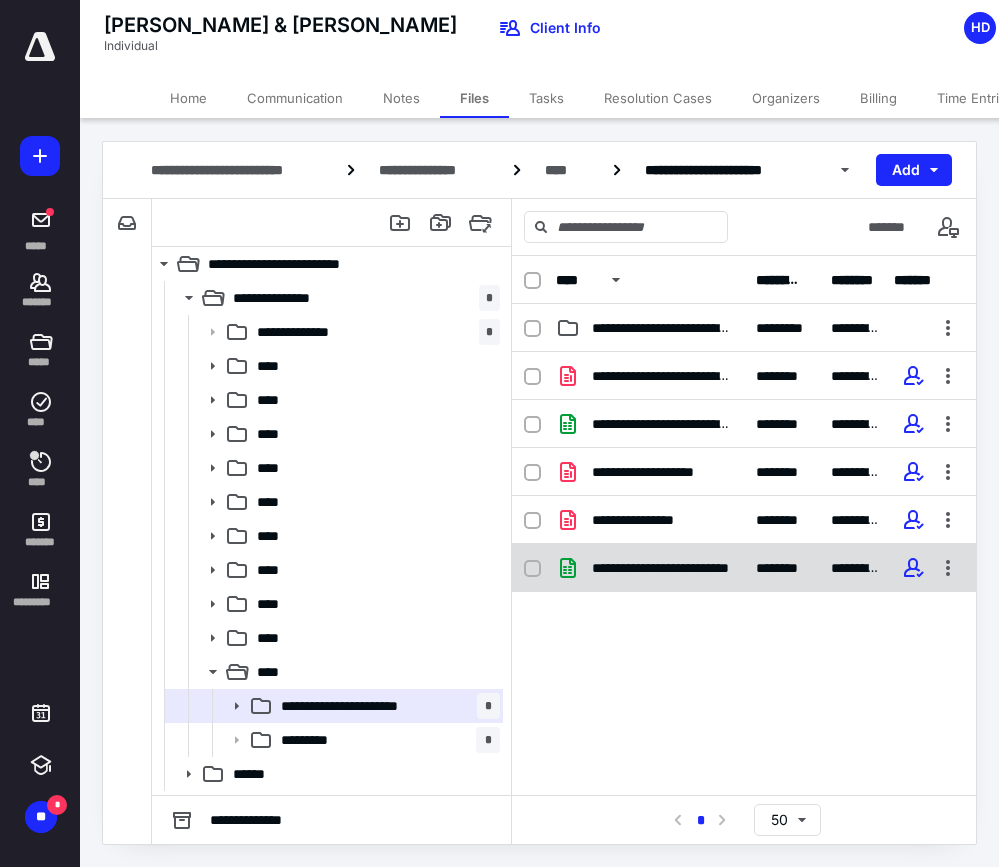click on "**********" at bounding box center (662, 568) 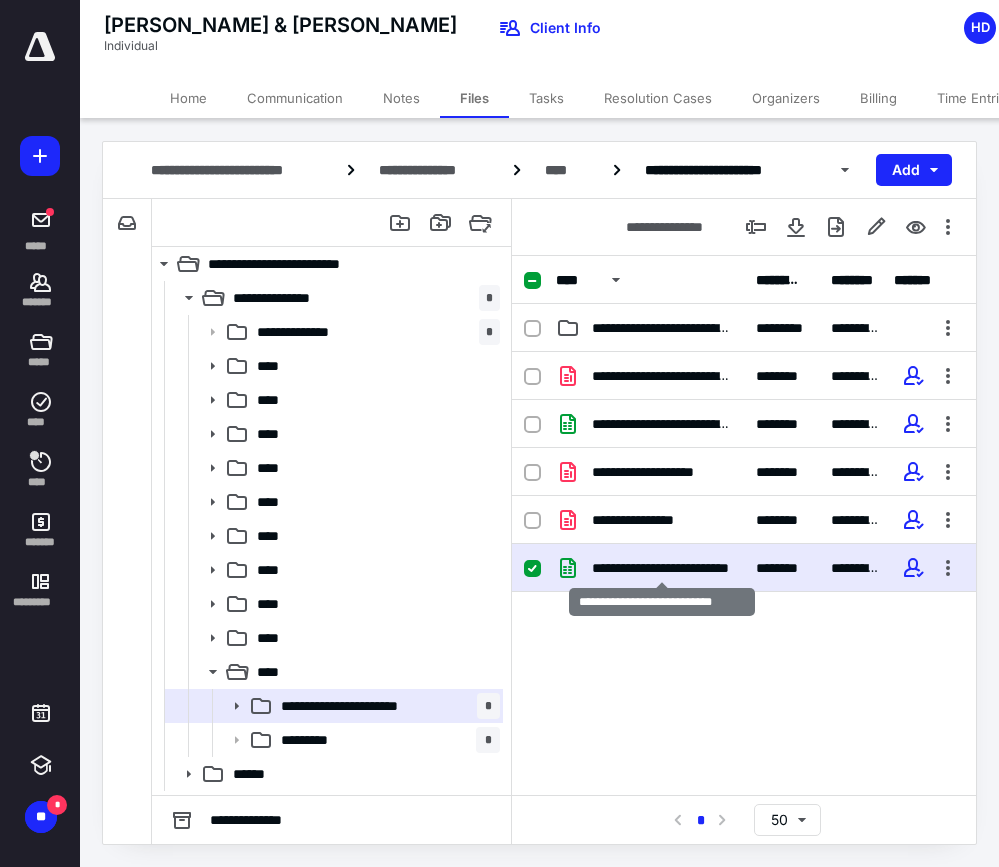 click on "**********" at bounding box center (662, 568) 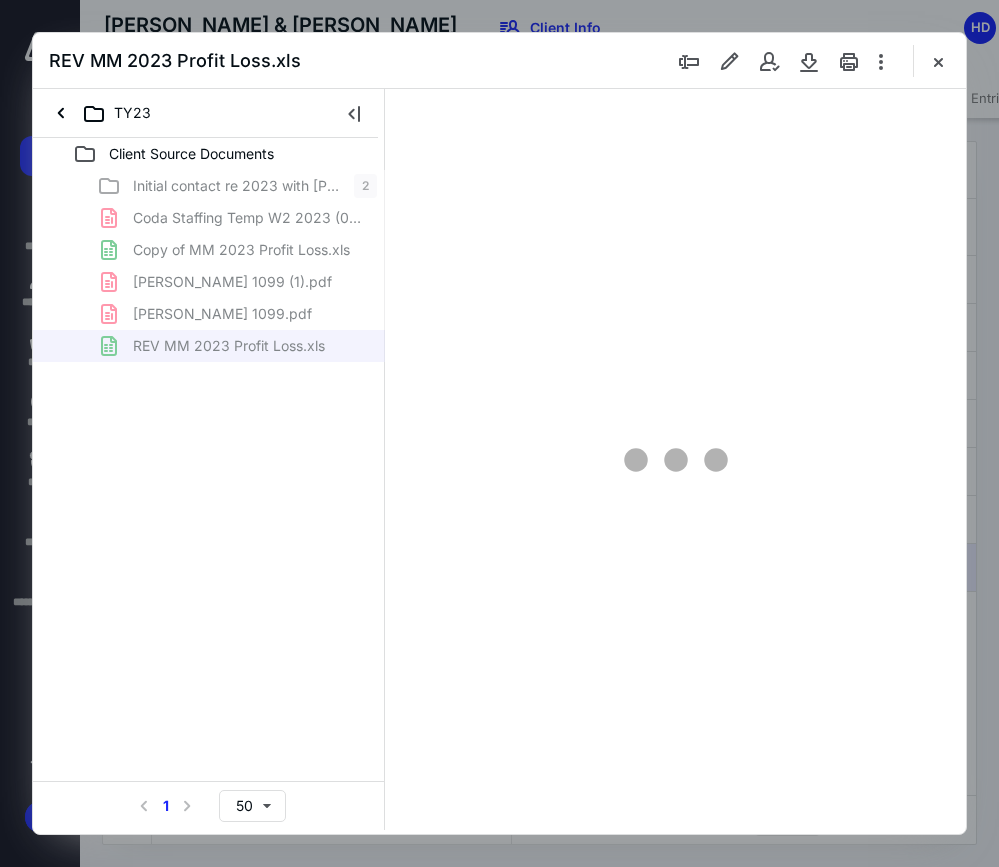 scroll, scrollTop: 0, scrollLeft: 0, axis: both 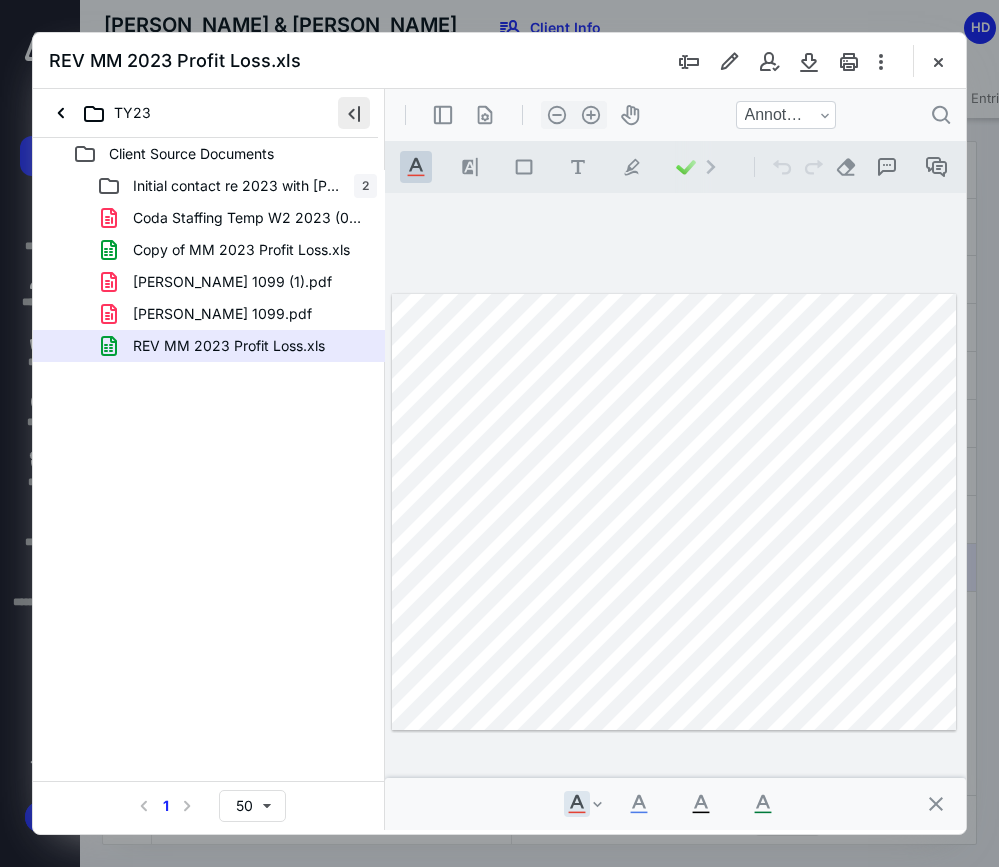 click at bounding box center [354, 113] 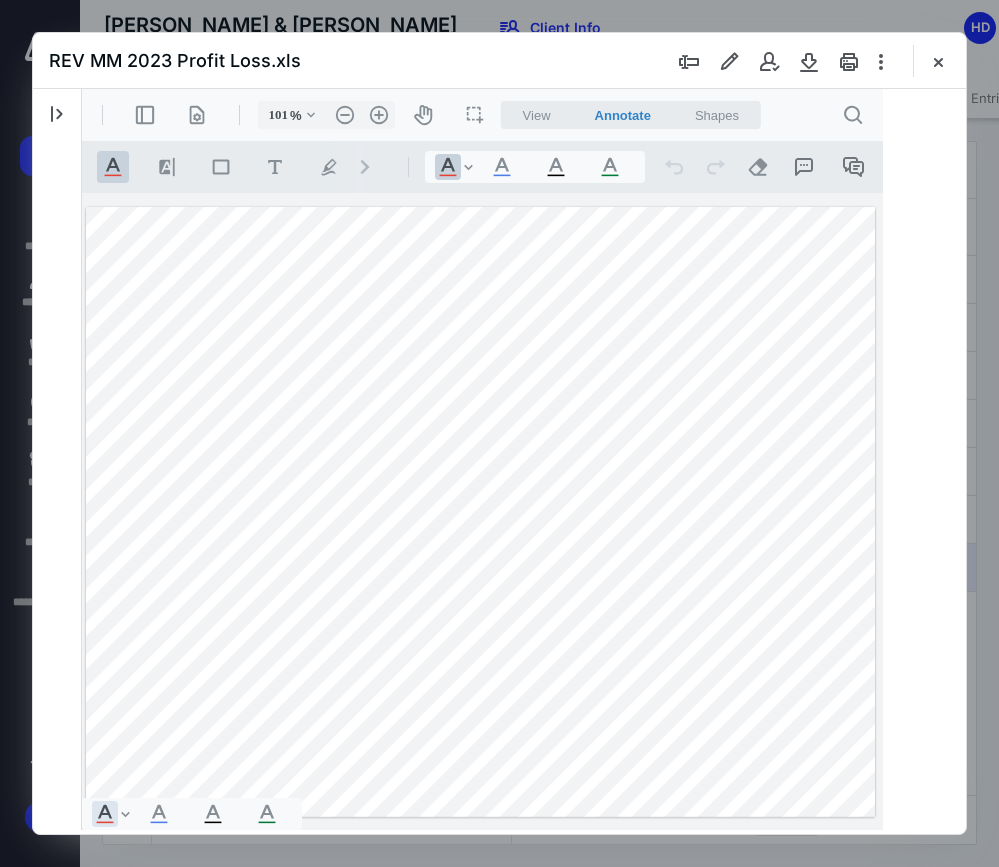 type on "103" 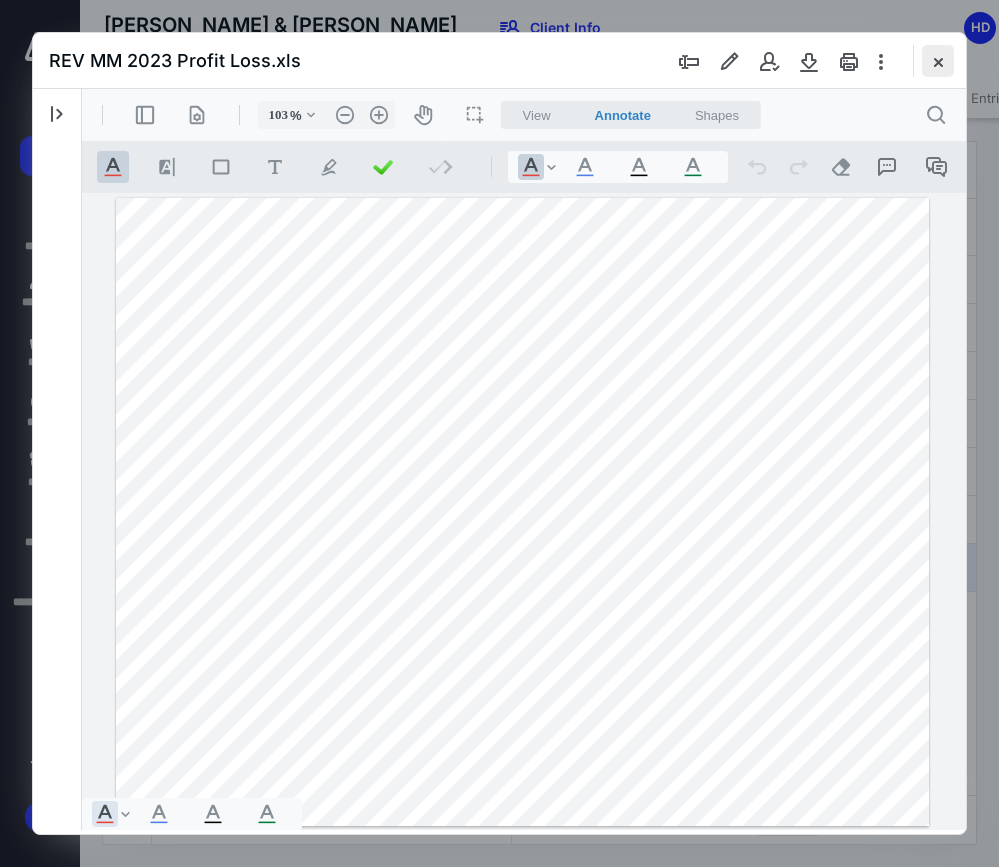 click at bounding box center (938, 61) 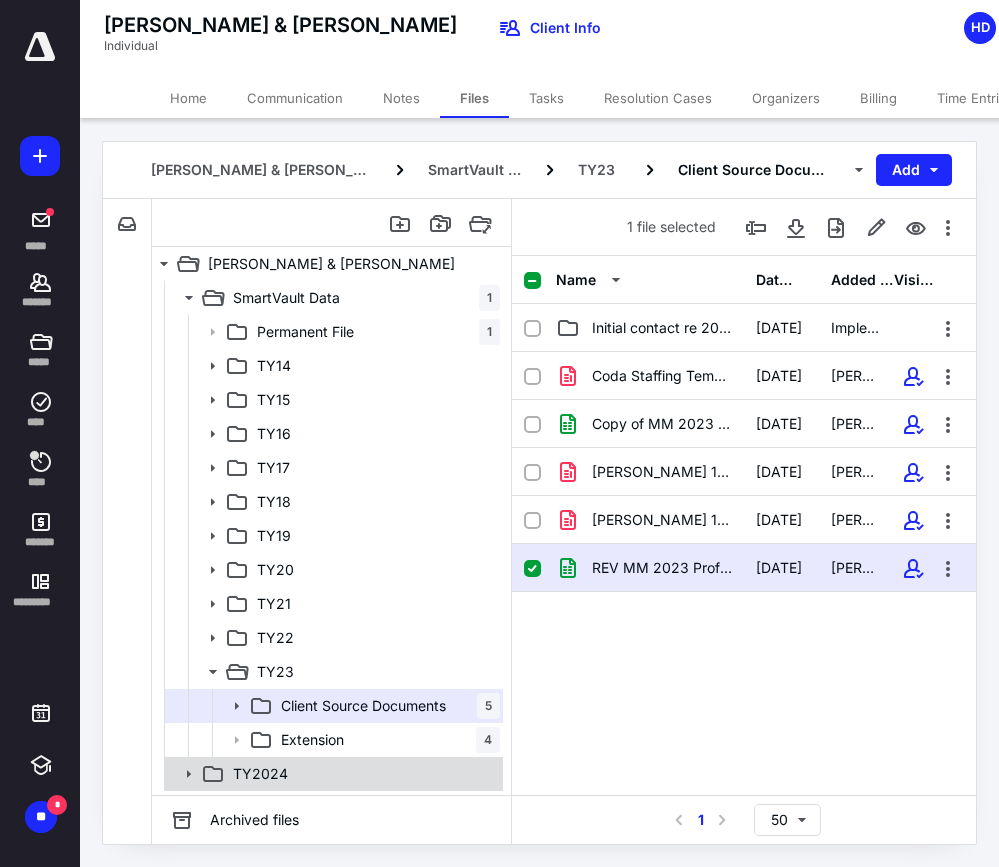 click on "TY2024" at bounding box center (260, 774) 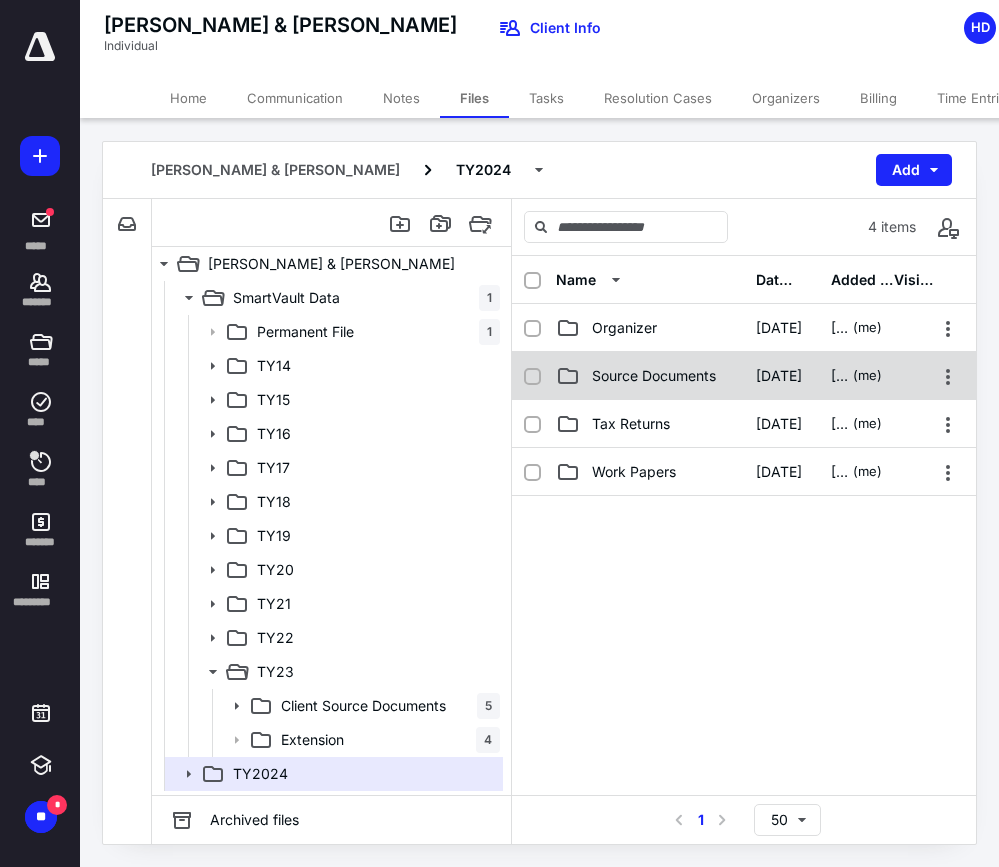 click on "Source Documents" at bounding box center (654, 376) 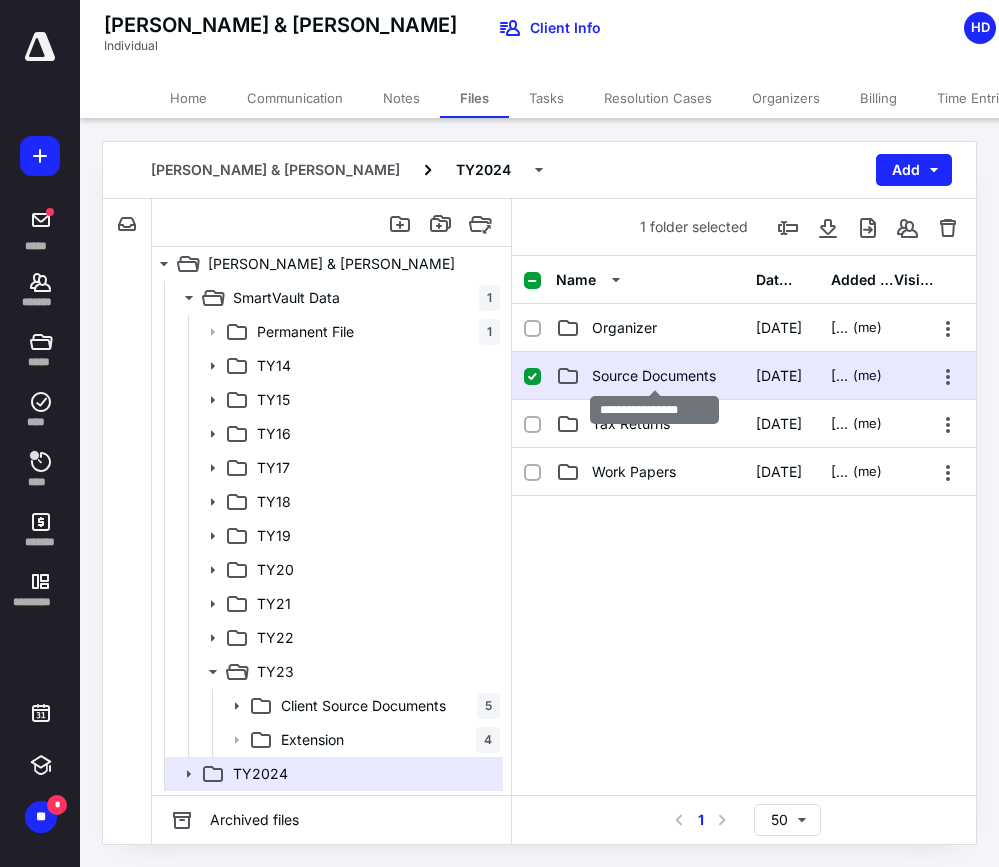 click on "Source Documents" at bounding box center [654, 376] 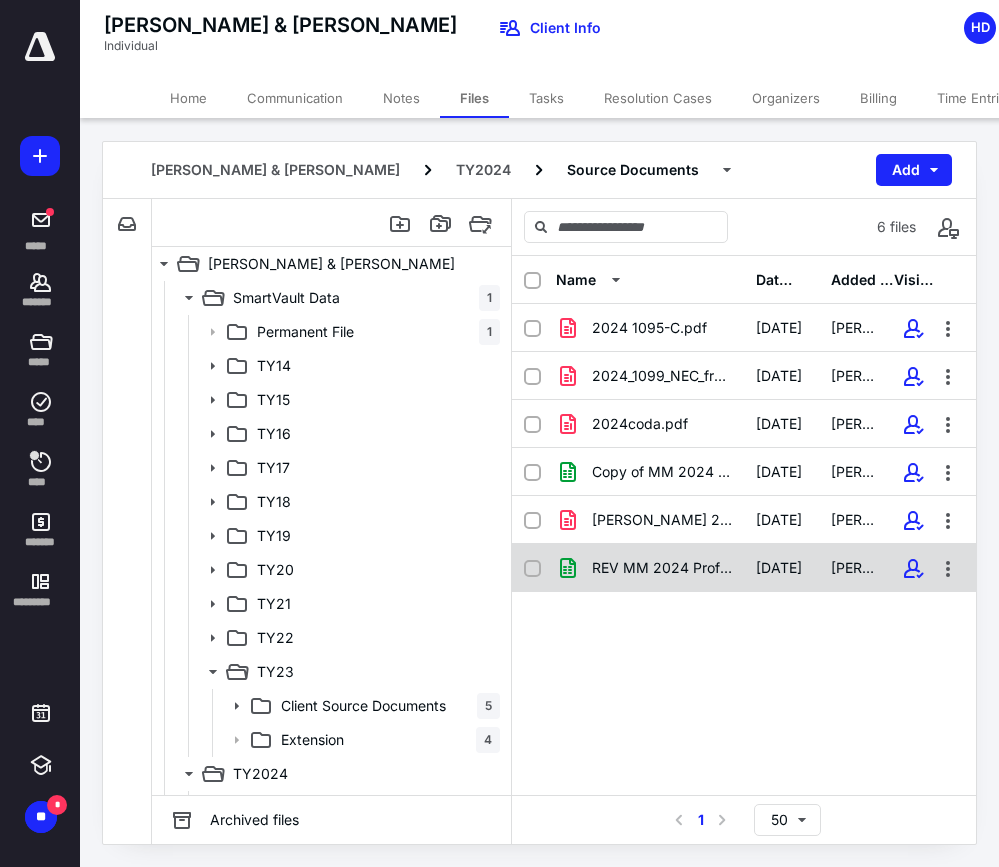 click on "REV MM 2024 Profit Loss.xls" at bounding box center (650, 568) 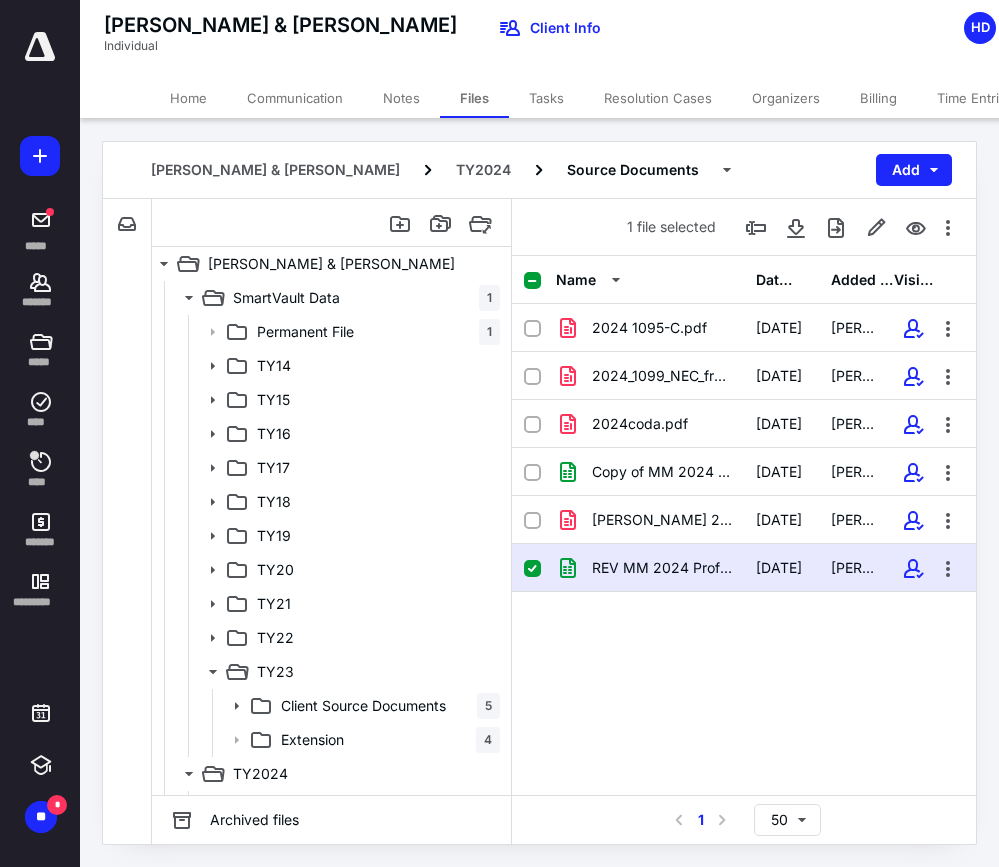 click on "REV MM 2024 Profit Loss.xls" at bounding box center (650, 568) 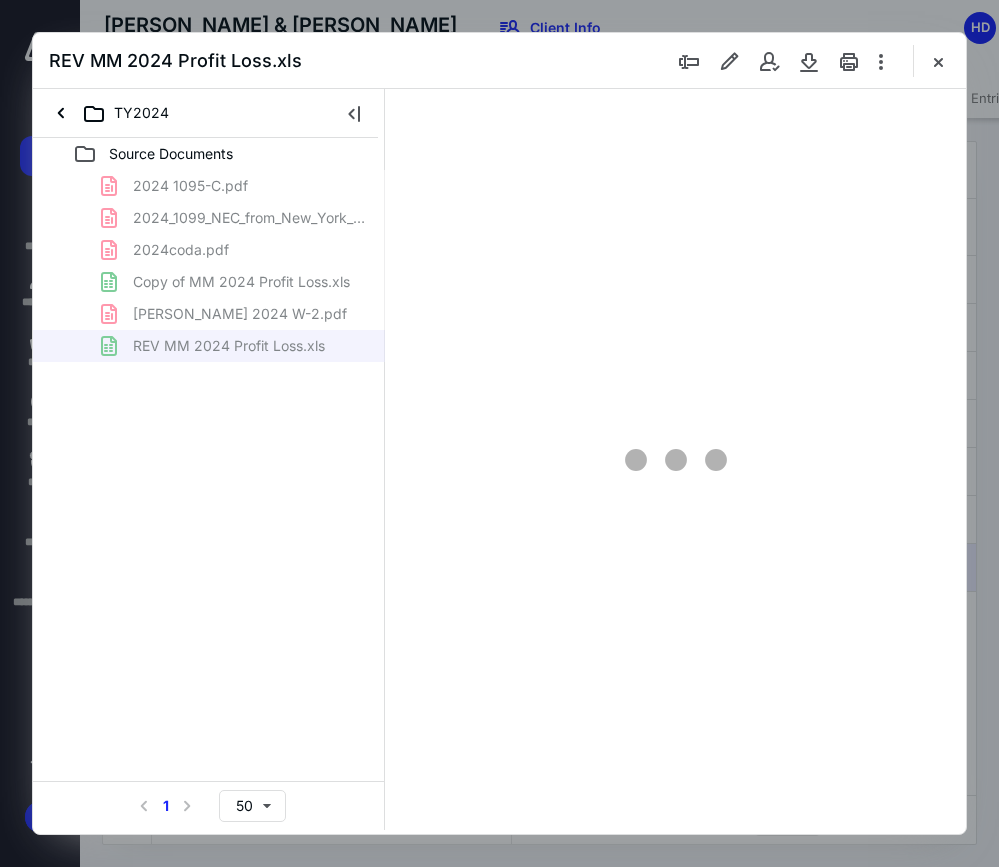 scroll, scrollTop: 0, scrollLeft: 0, axis: both 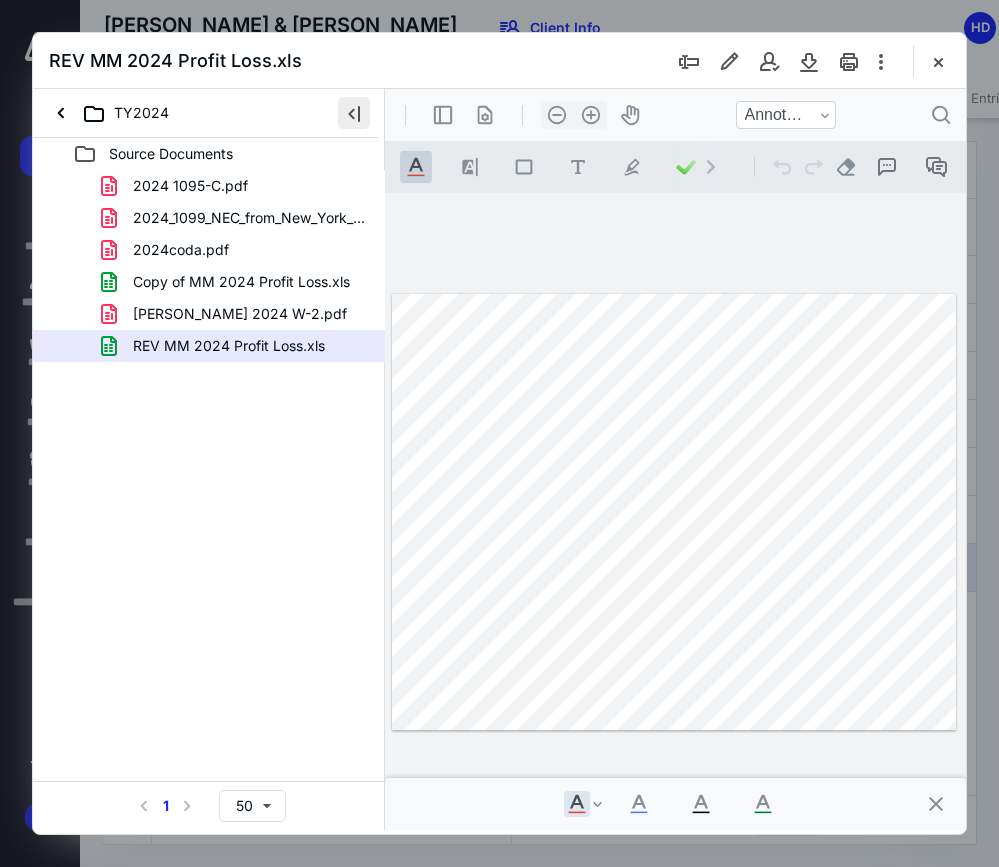 drag, startPoint x: 371, startPoint y: 114, endPoint x: 362, endPoint y: 125, distance: 14.21267 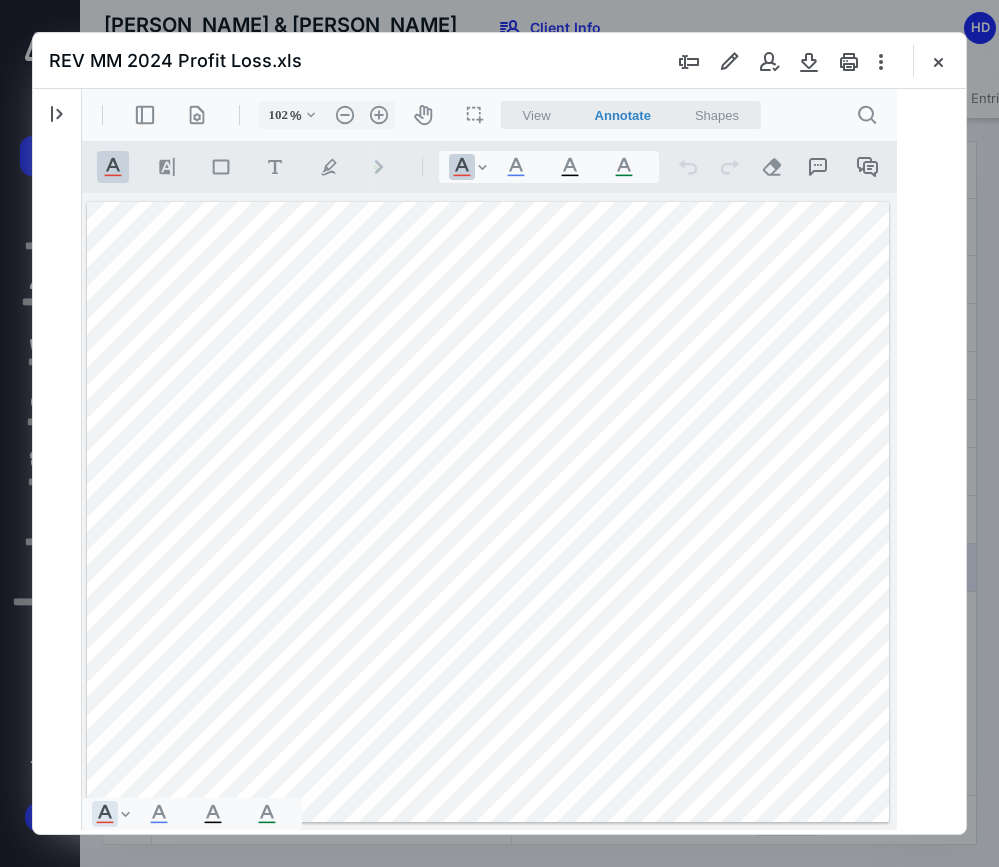 type on "103" 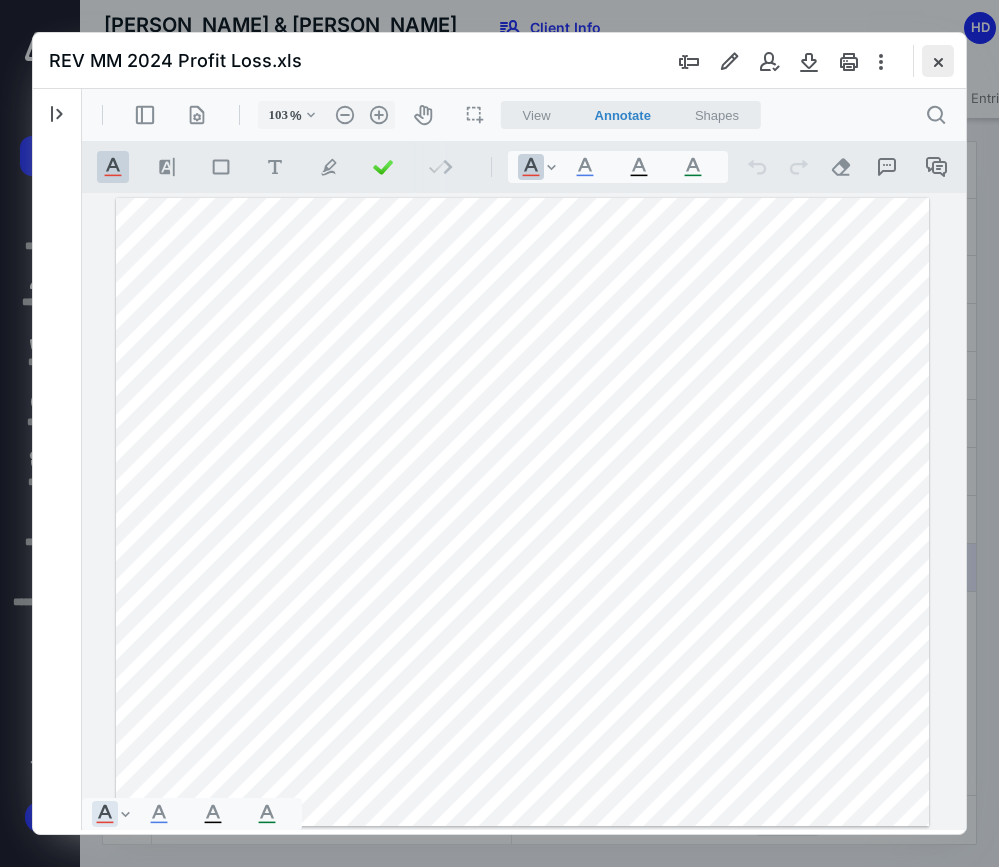 click at bounding box center [938, 61] 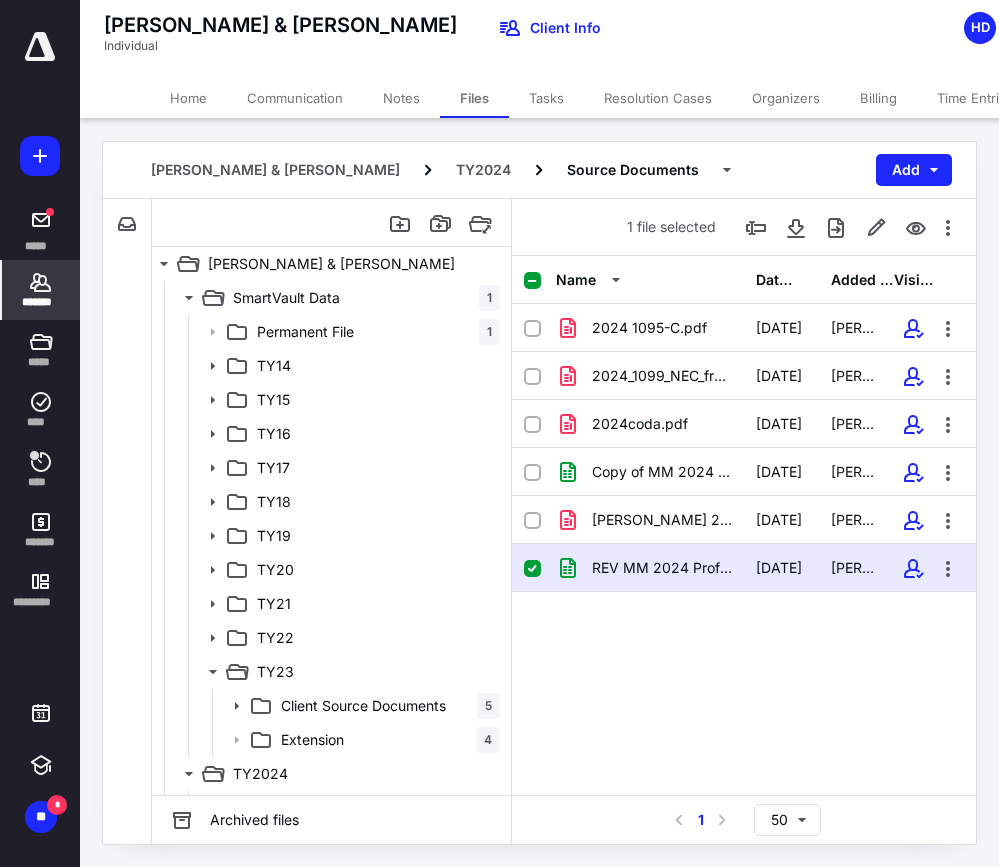 click 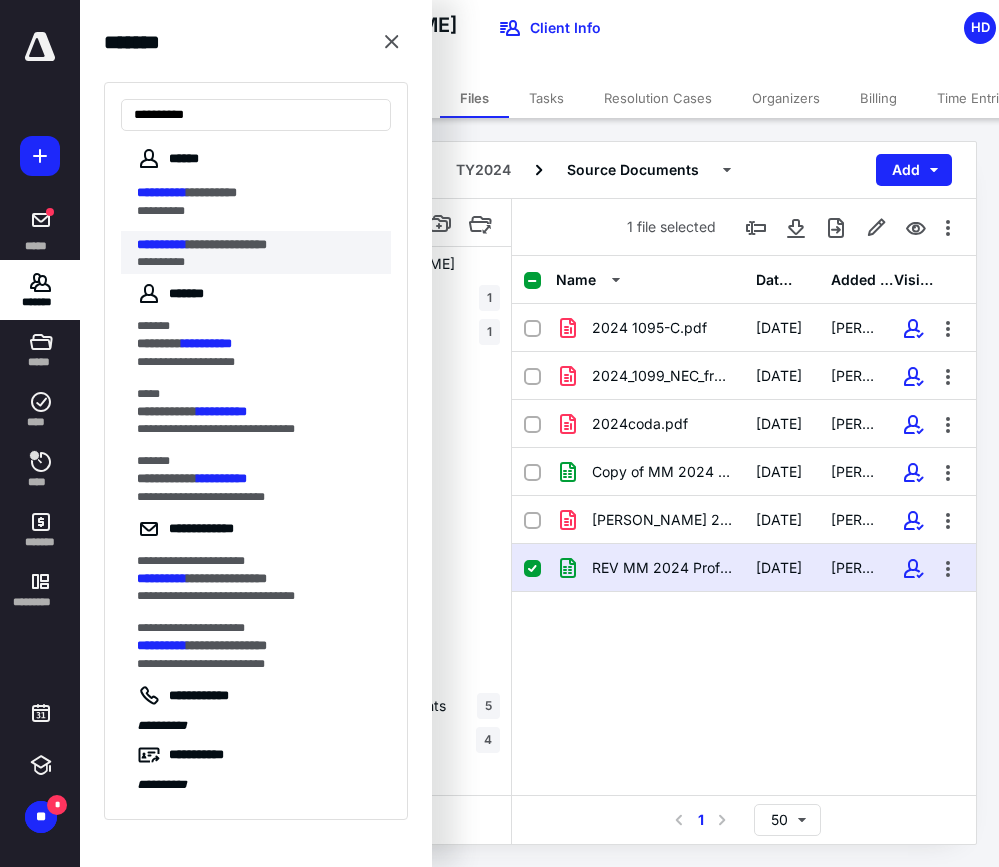 type on "**********" 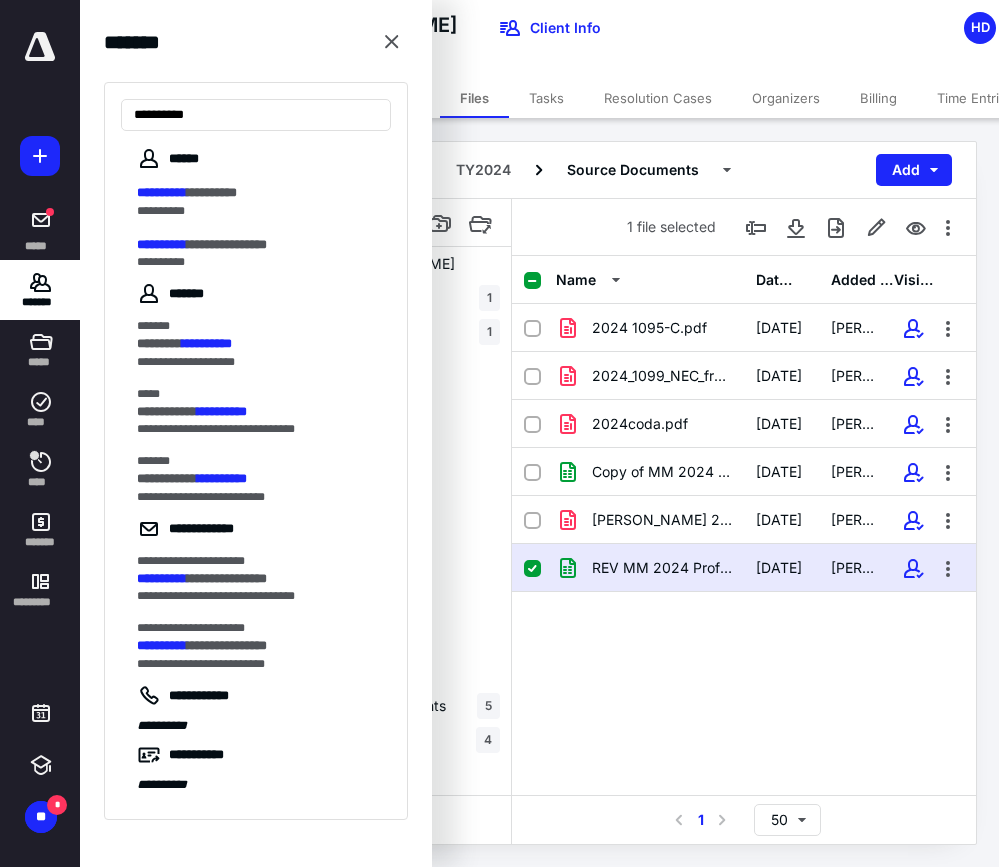 drag, startPoint x: 144, startPoint y: 252, endPoint x: 158, endPoint y: 253, distance: 14.035668 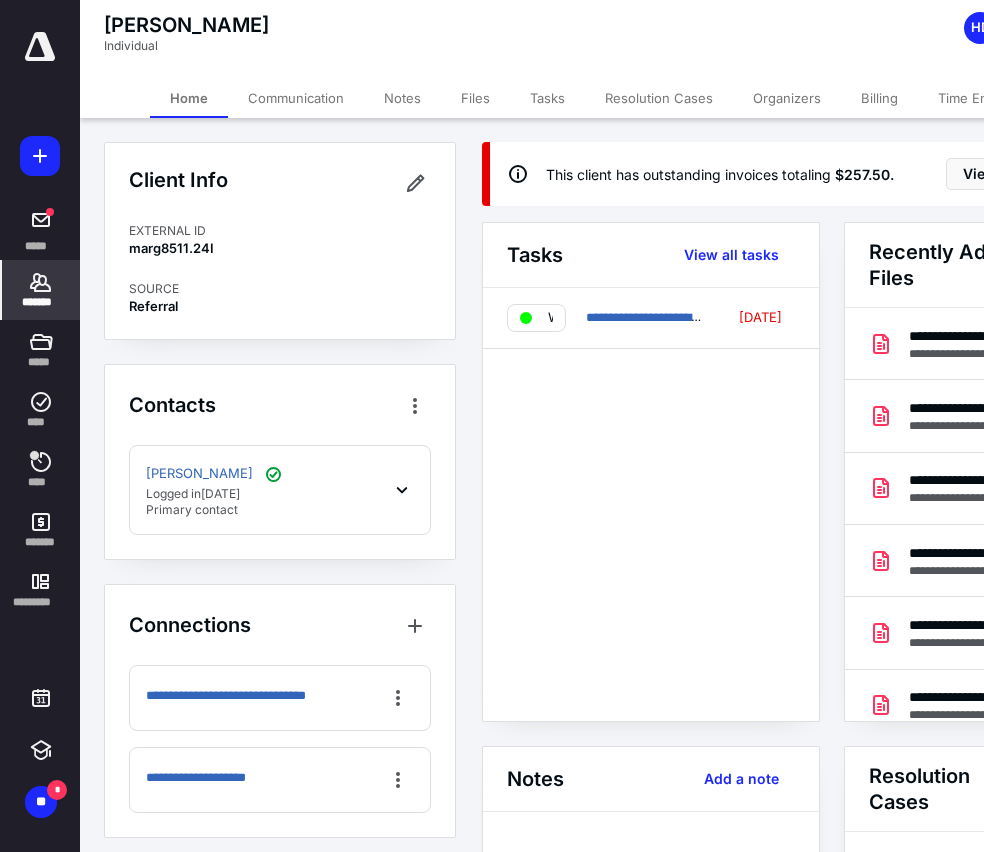 click on "Notes" at bounding box center [402, 98] 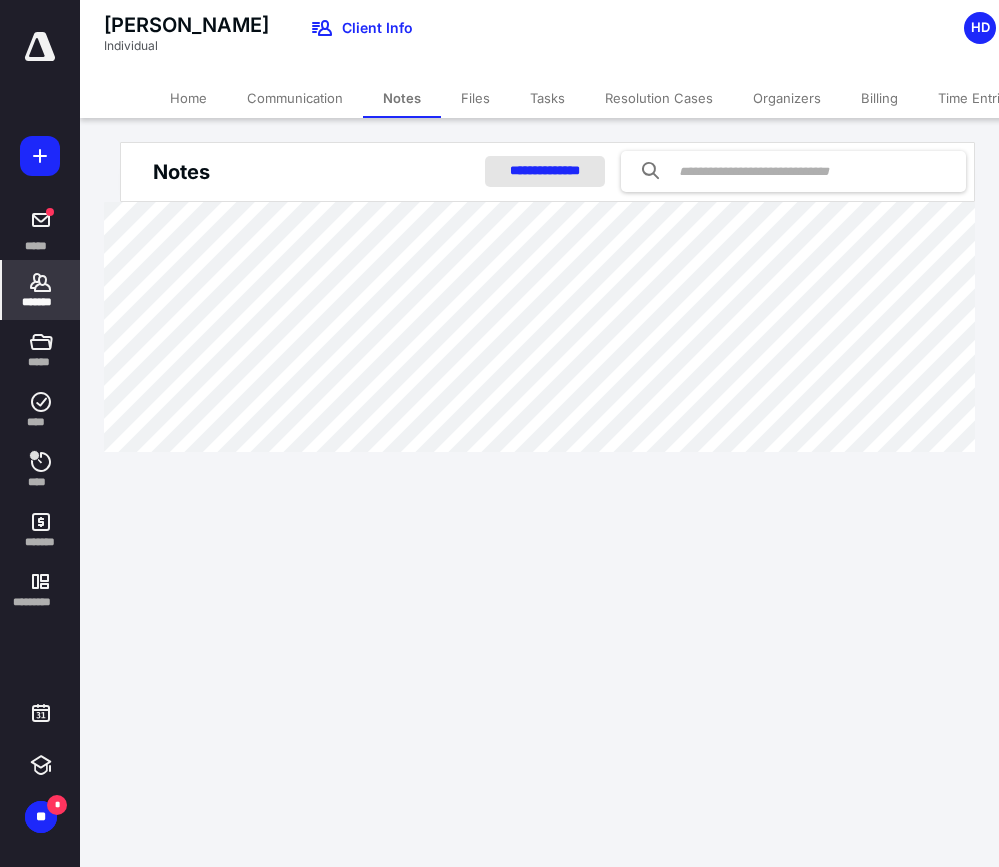 click on "**********" at bounding box center [545, 171] 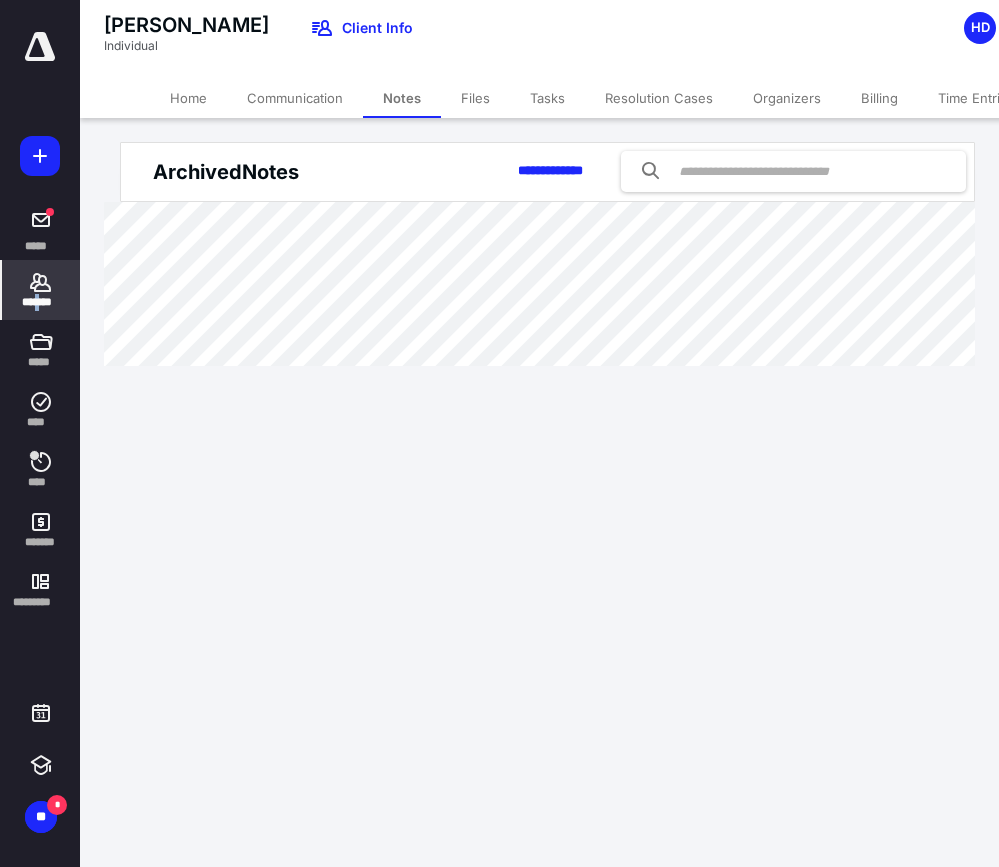 drag, startPoint x: 40, startPoint y: 293, endPoint x: 56, endPoint y: 281, distance: 20 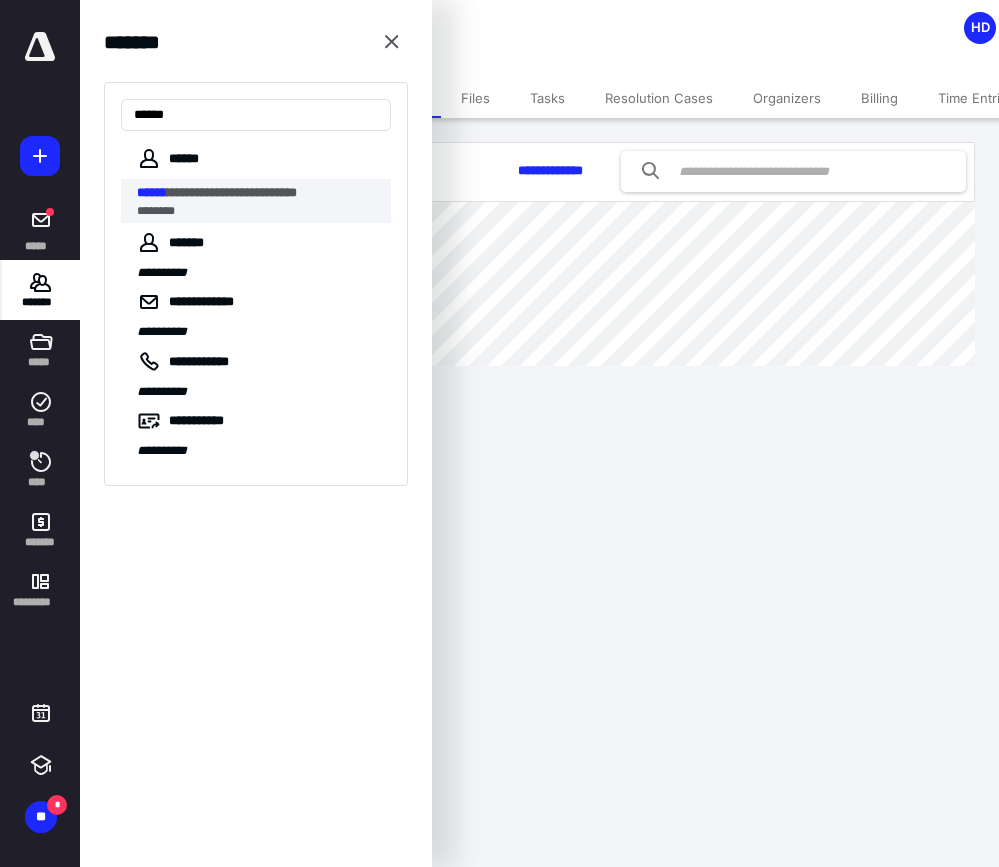 type on "******" 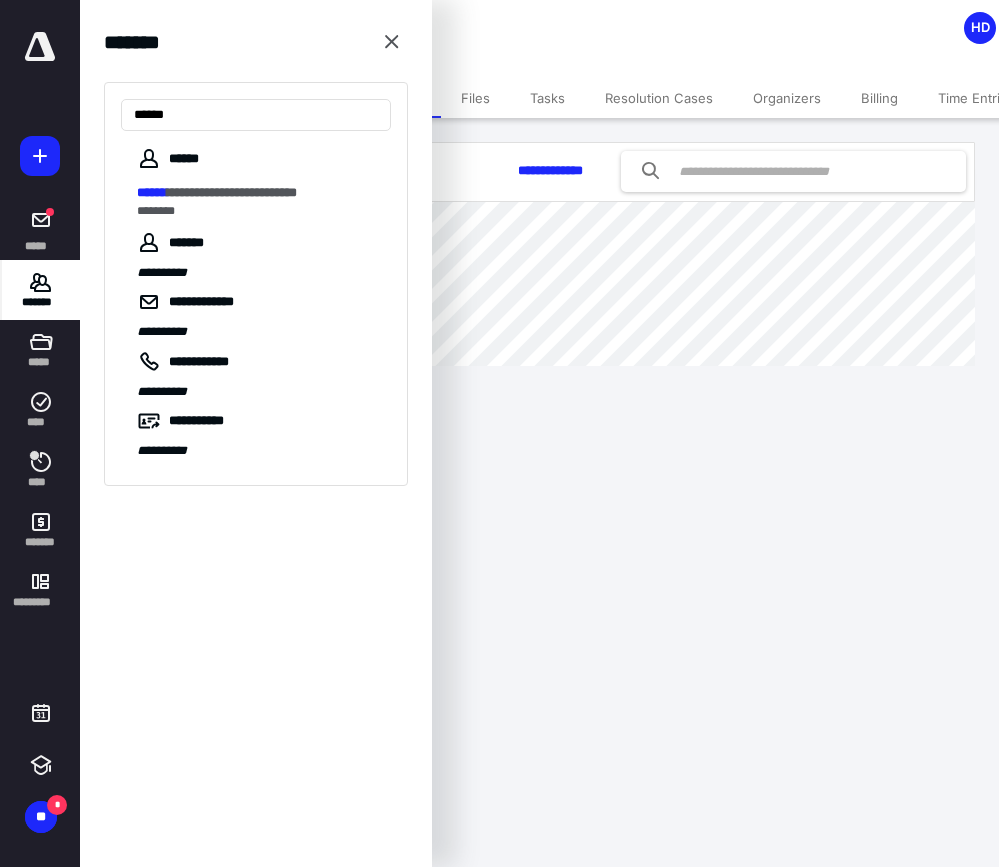 click on "[PERSON_NAME] Individual Client Info HD" at bounding box center [592, 39] 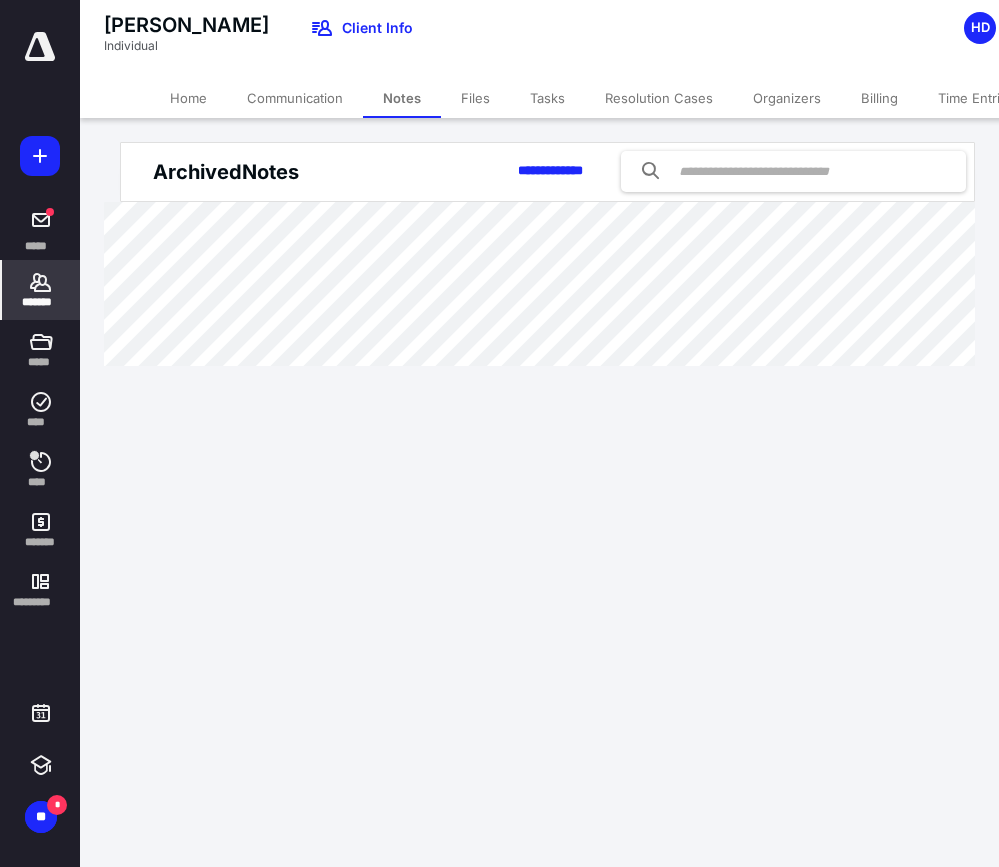 click 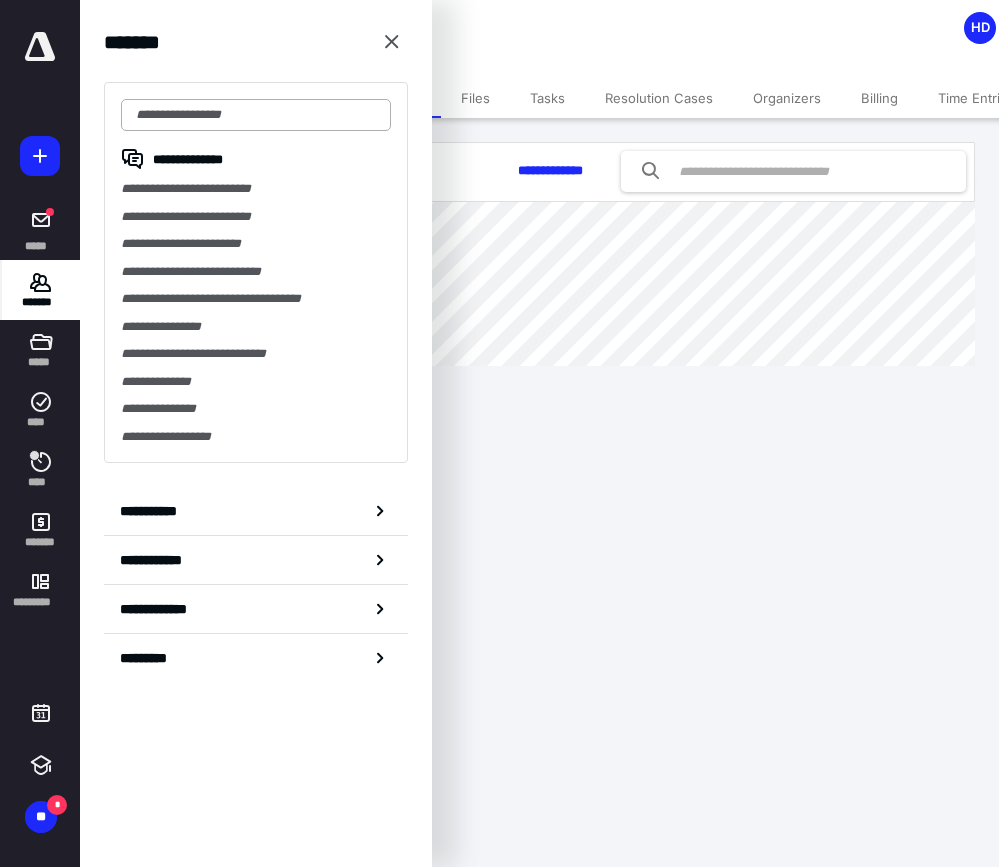 click at bounding box center (256, 115) 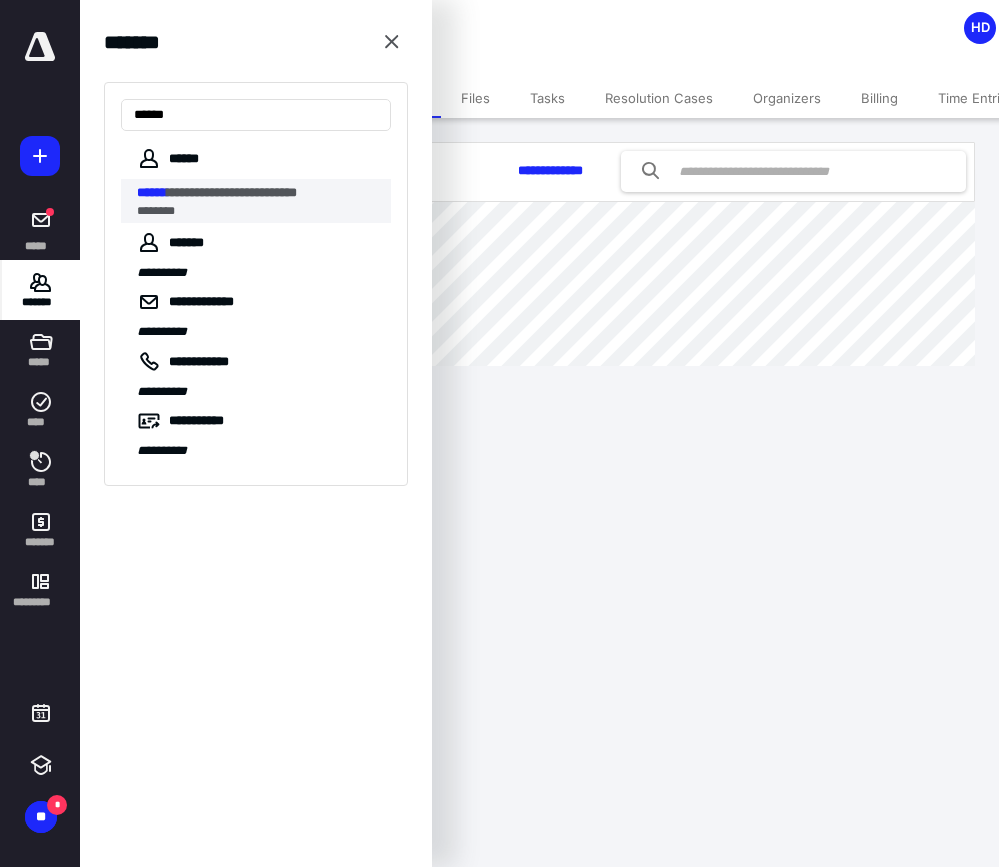 type on "******" 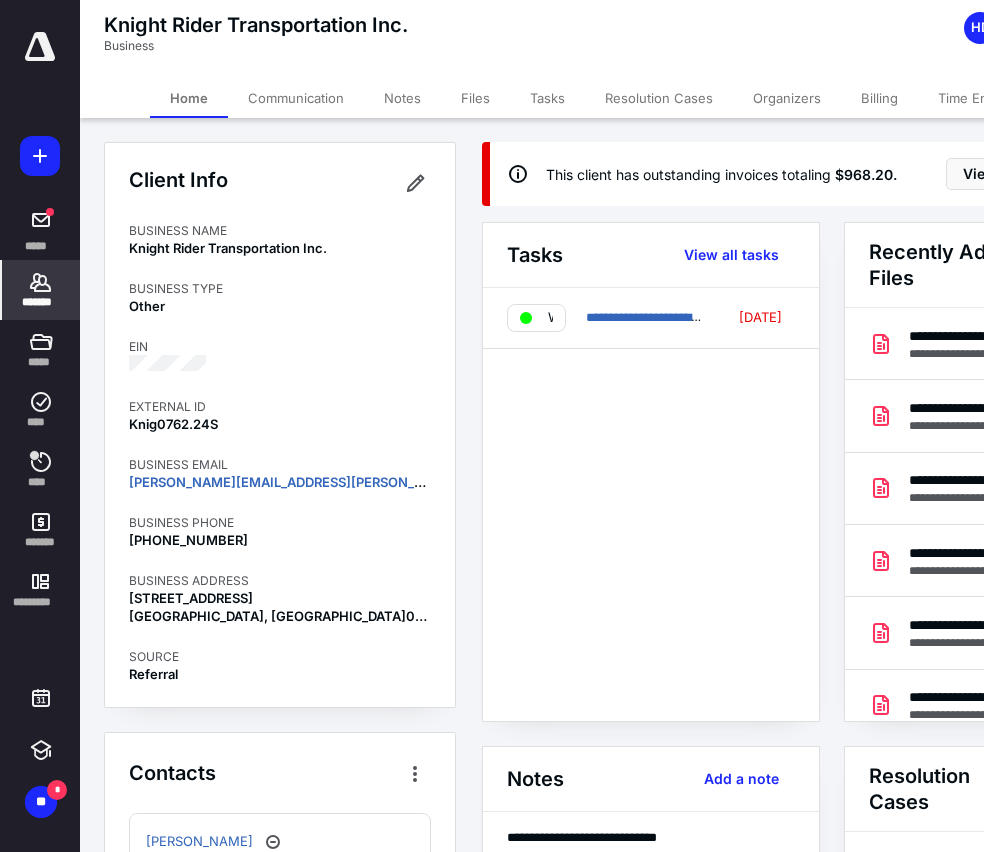 click on "Notes" at bounding box center [402, 98] 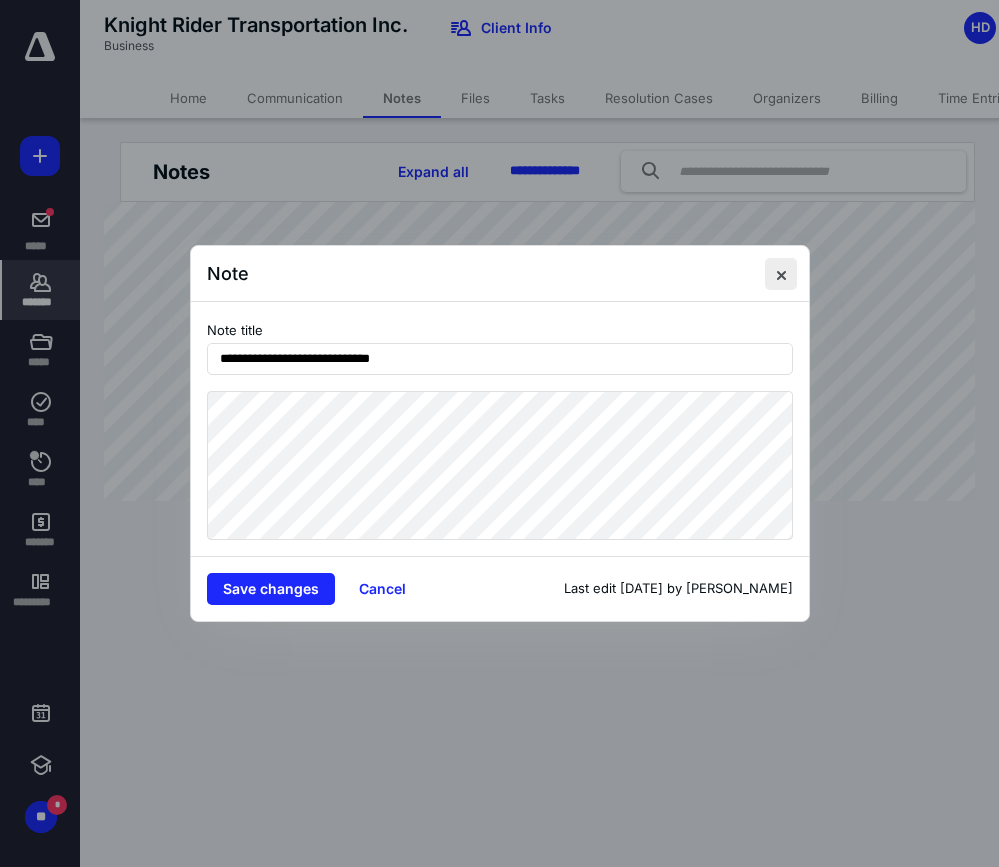 click at bounding box center (781, 274) 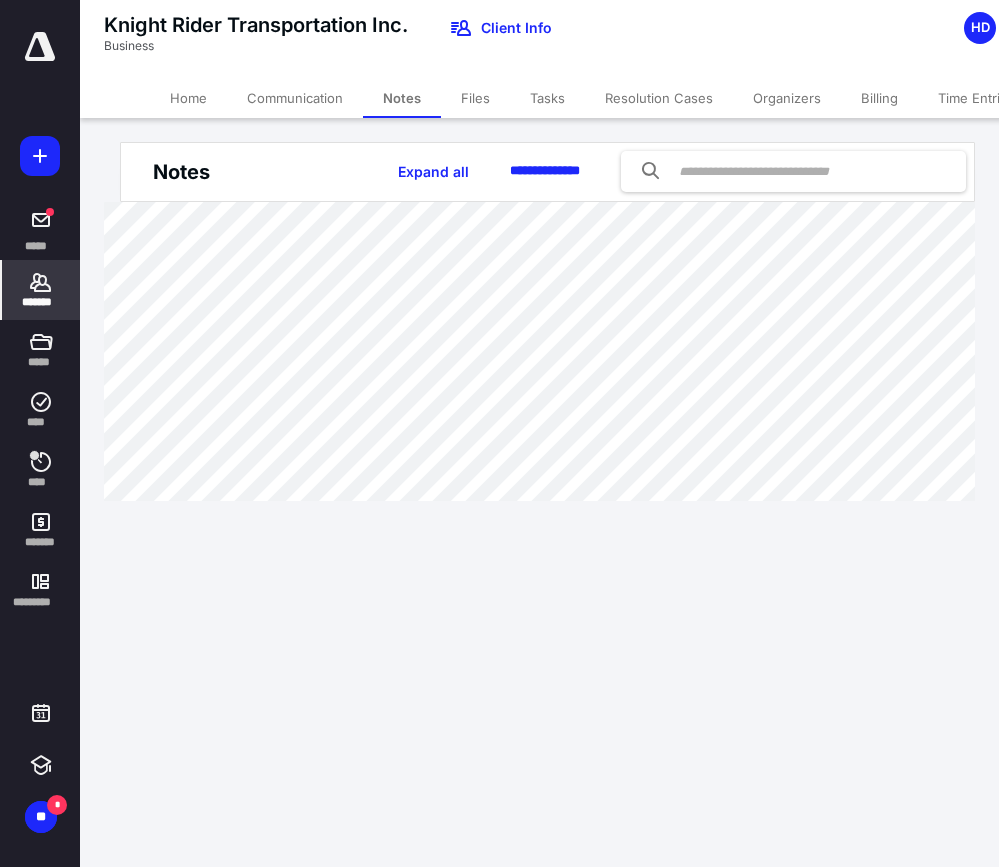 drag, startPoint x: 43, startPoint y: 291, endPoint x: 50, endPoint y: 283, distance: 10.630146 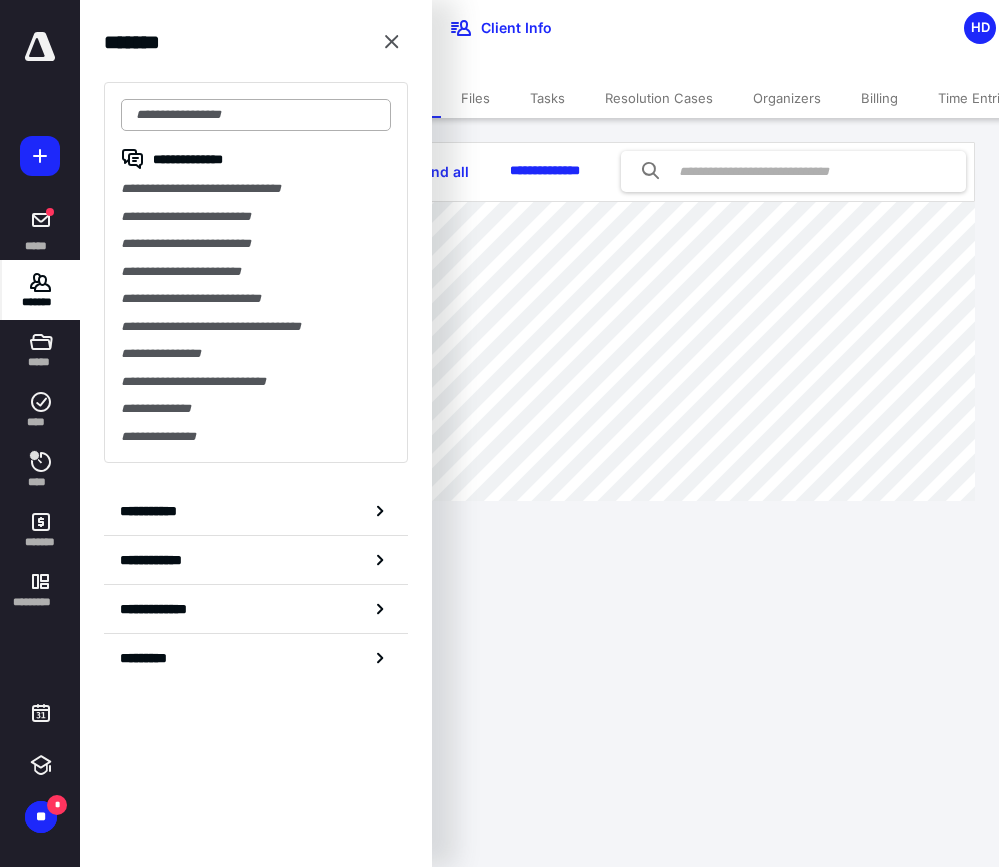 click at bounding box center [256, 115] 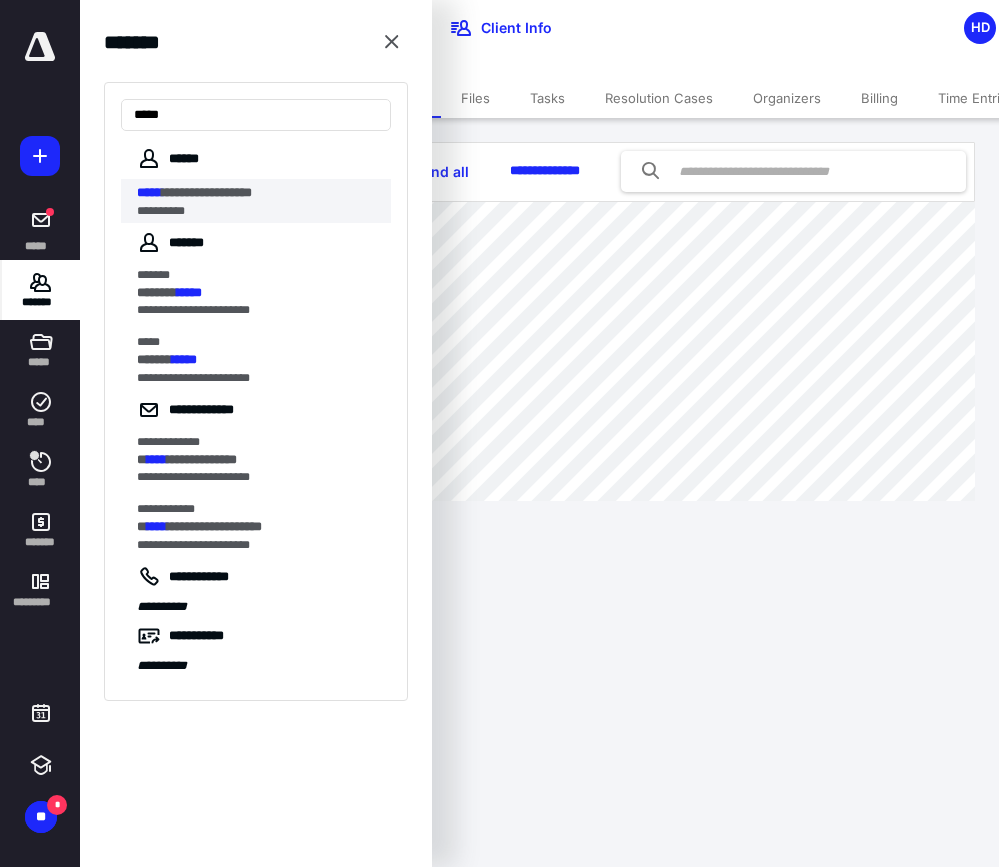 type on "*****" 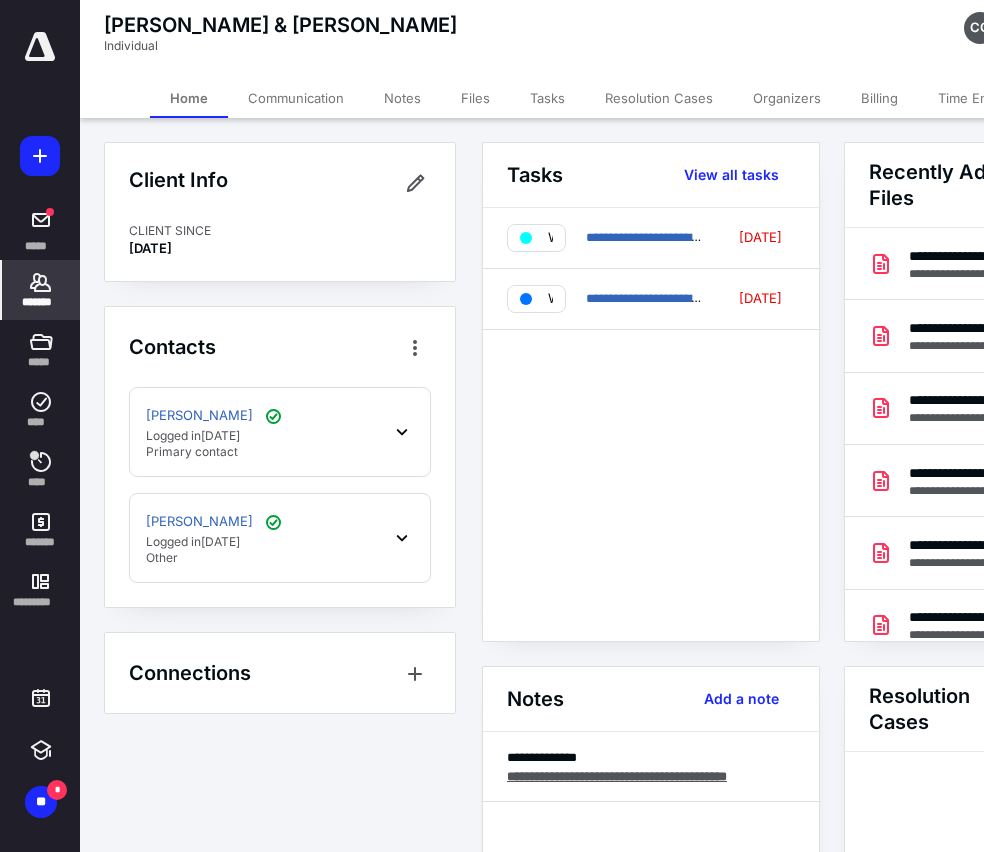 click on "Files" at bounding box center [475, 98] 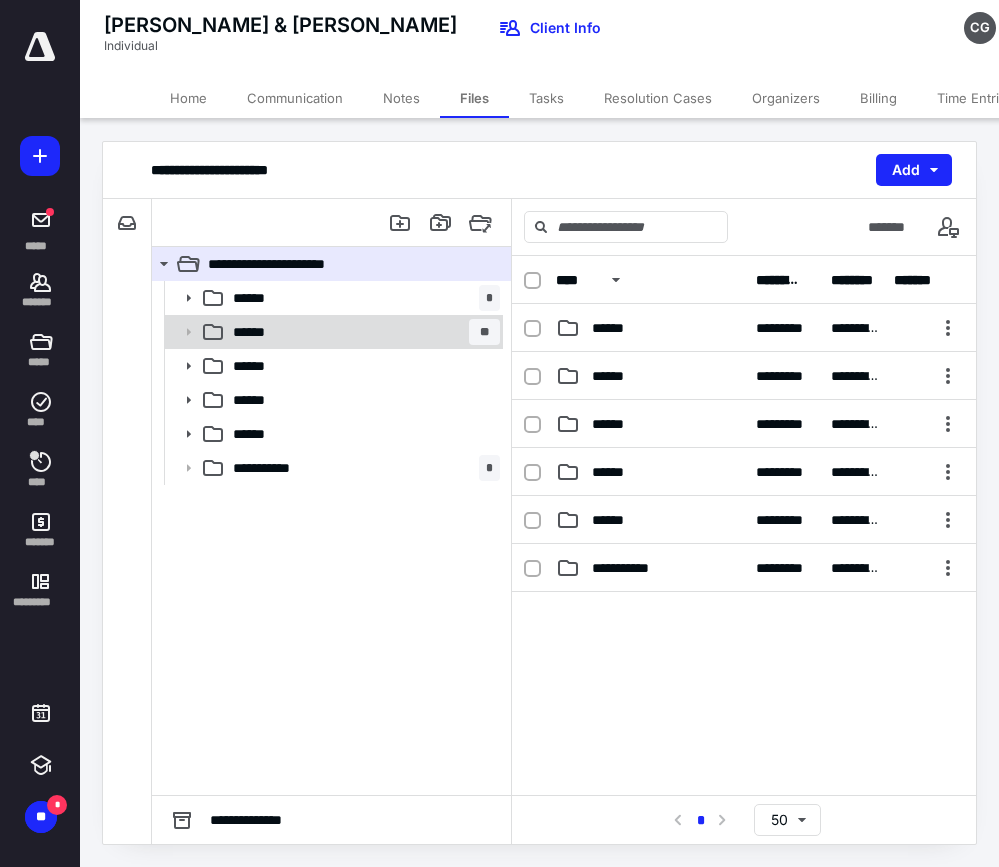 click 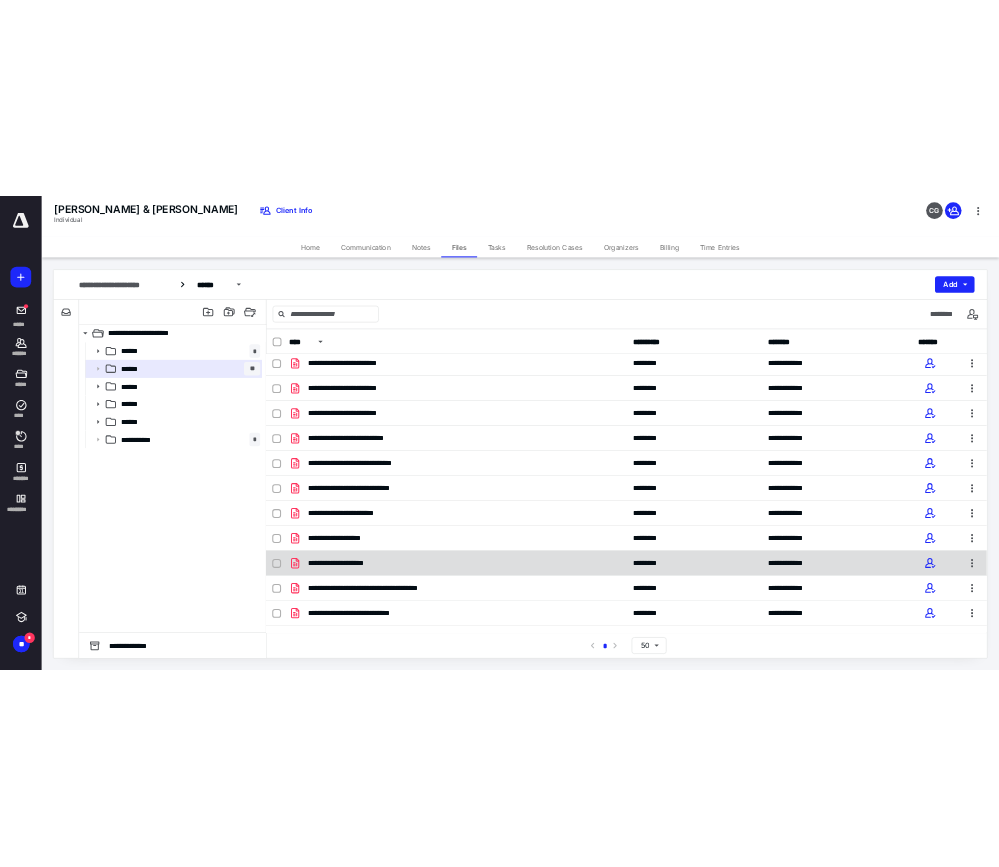 scroll, scrollTop: 0, scrollLeft: 0, axis: both 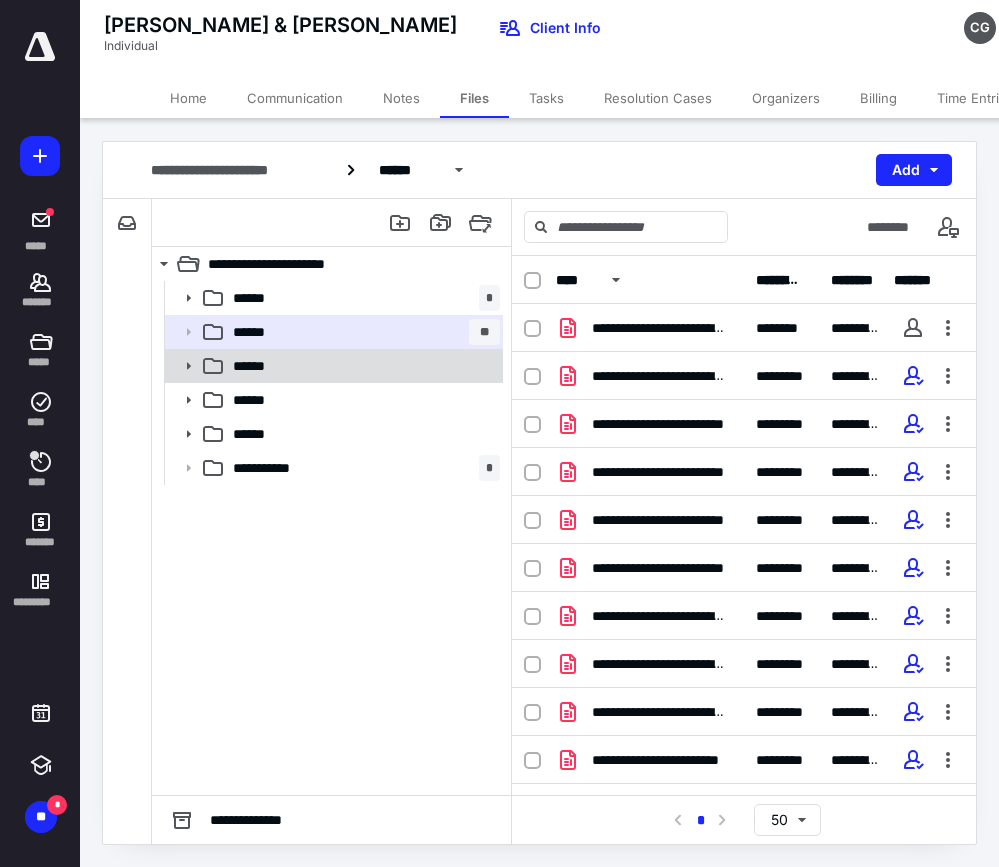 click on "******" at bounding box center (362, 366) 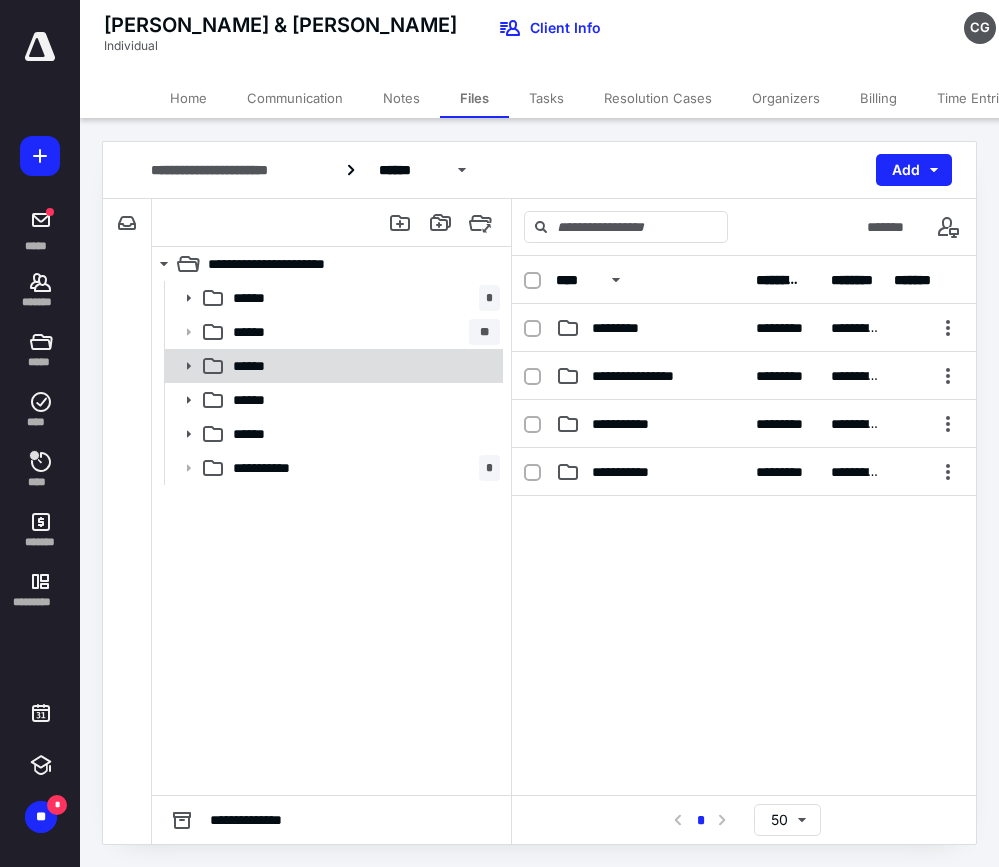 click 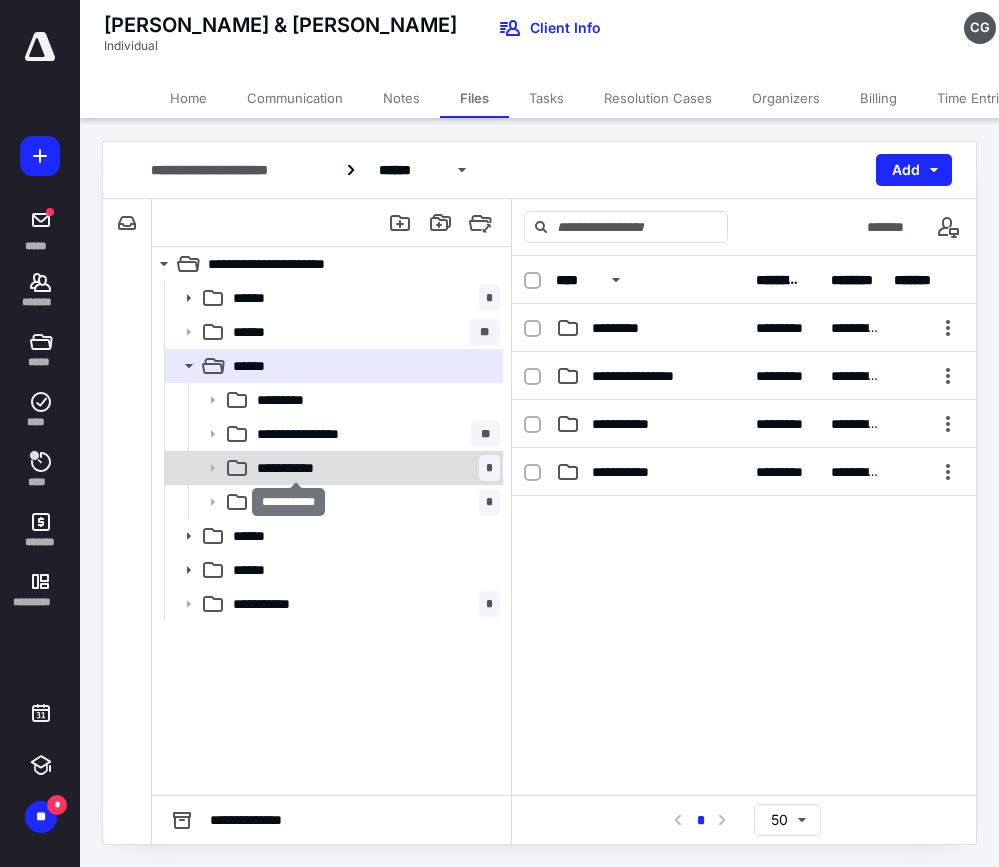 click on "**********" at bounding box center [296, 468] 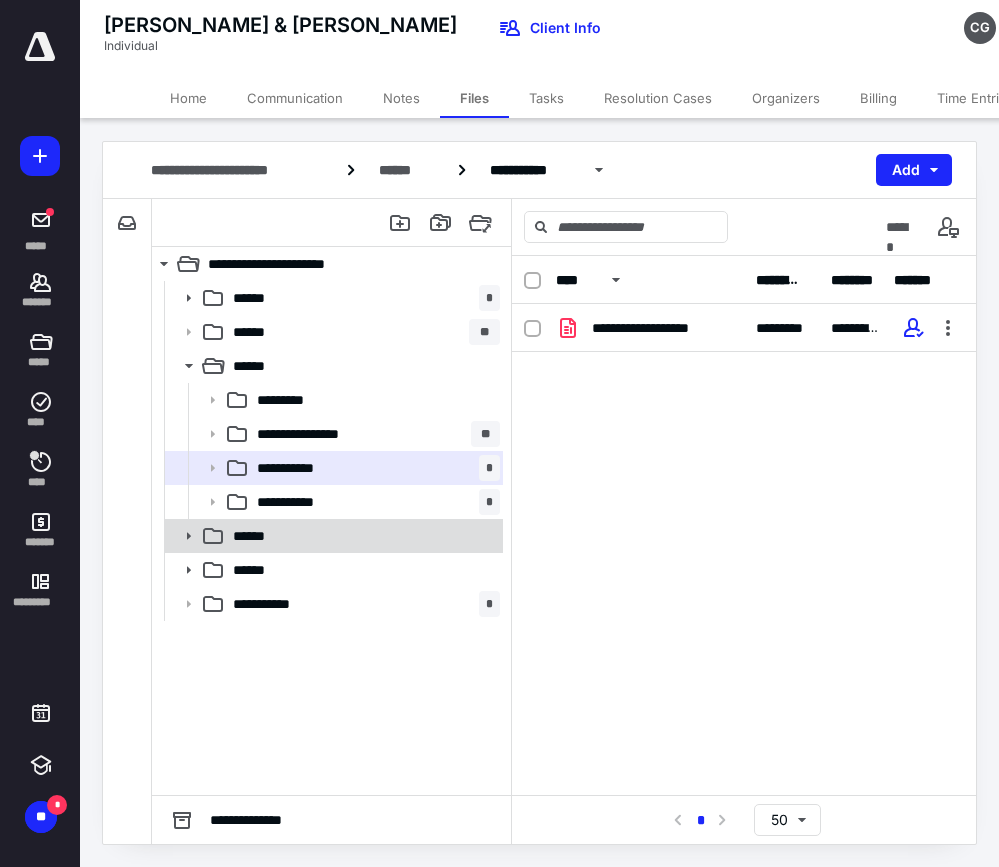 click 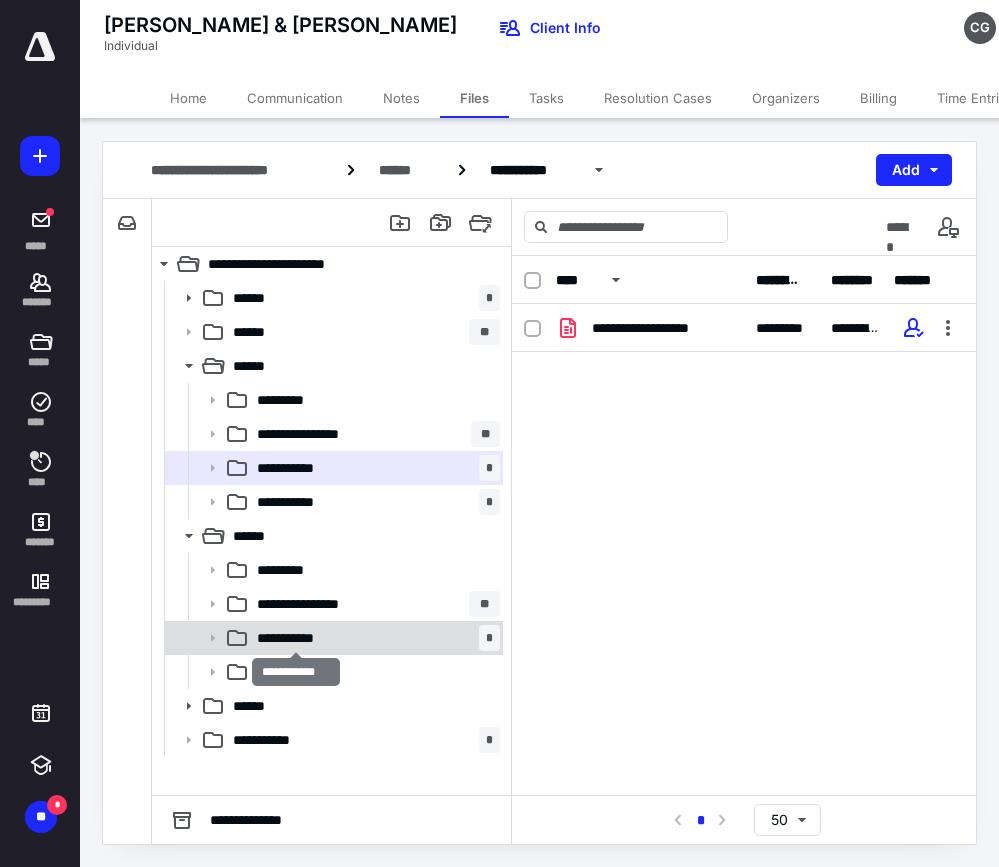 click on "**********" at bounding box center (296, 638) 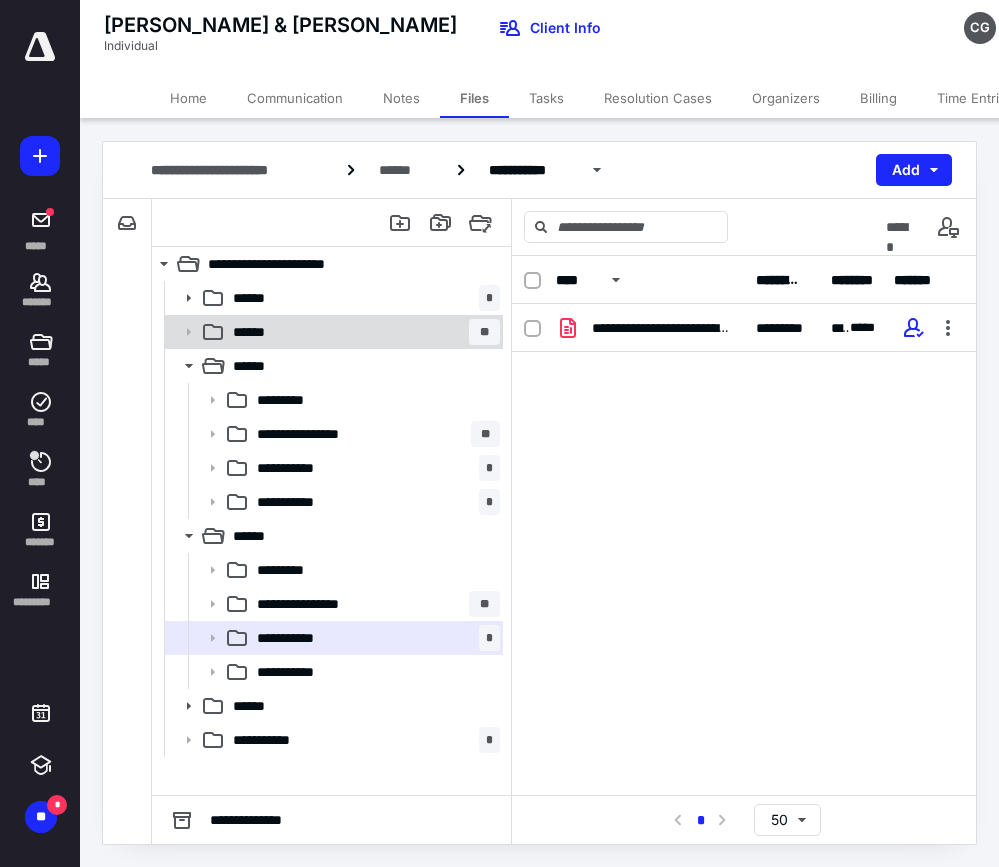 click 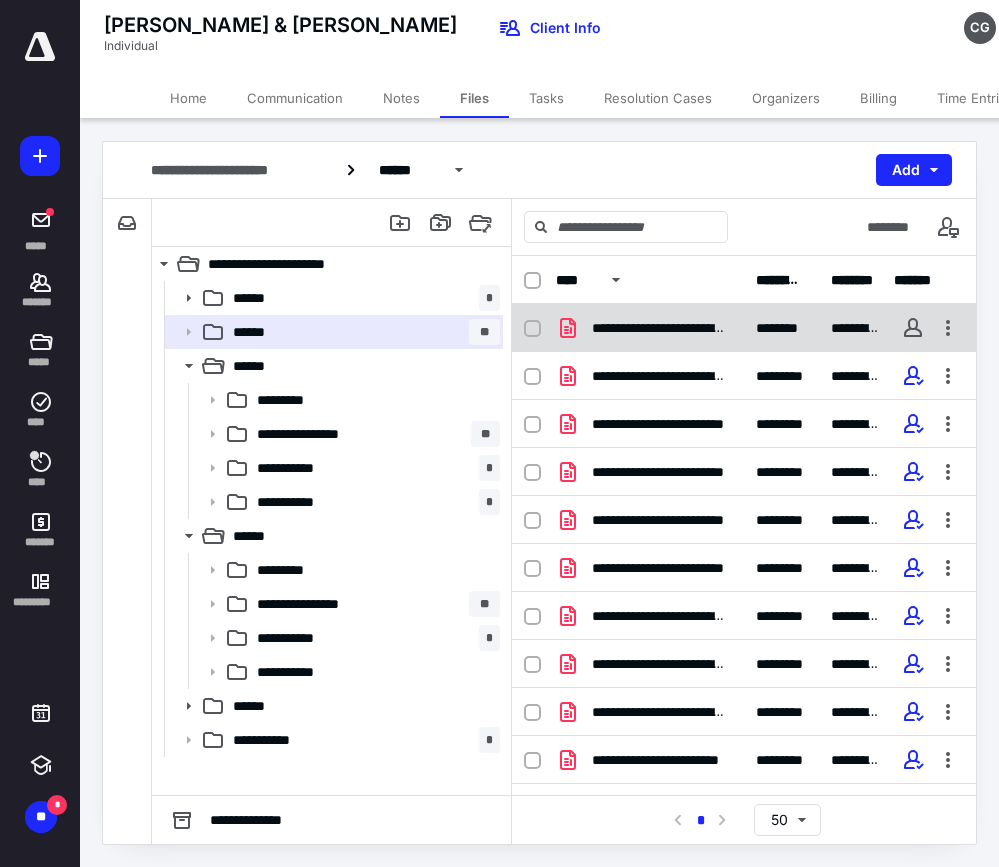 click on "**********" at bounding box center [658, 328] 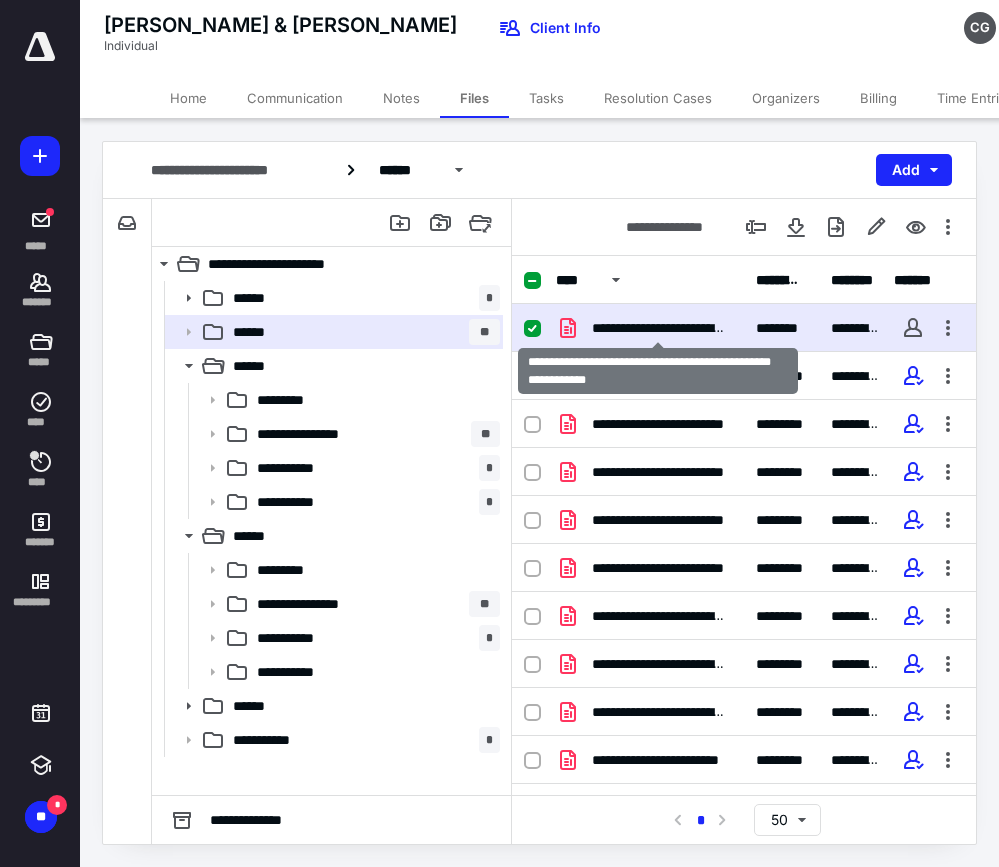 click on "**********" at bounding box center [658, 328] 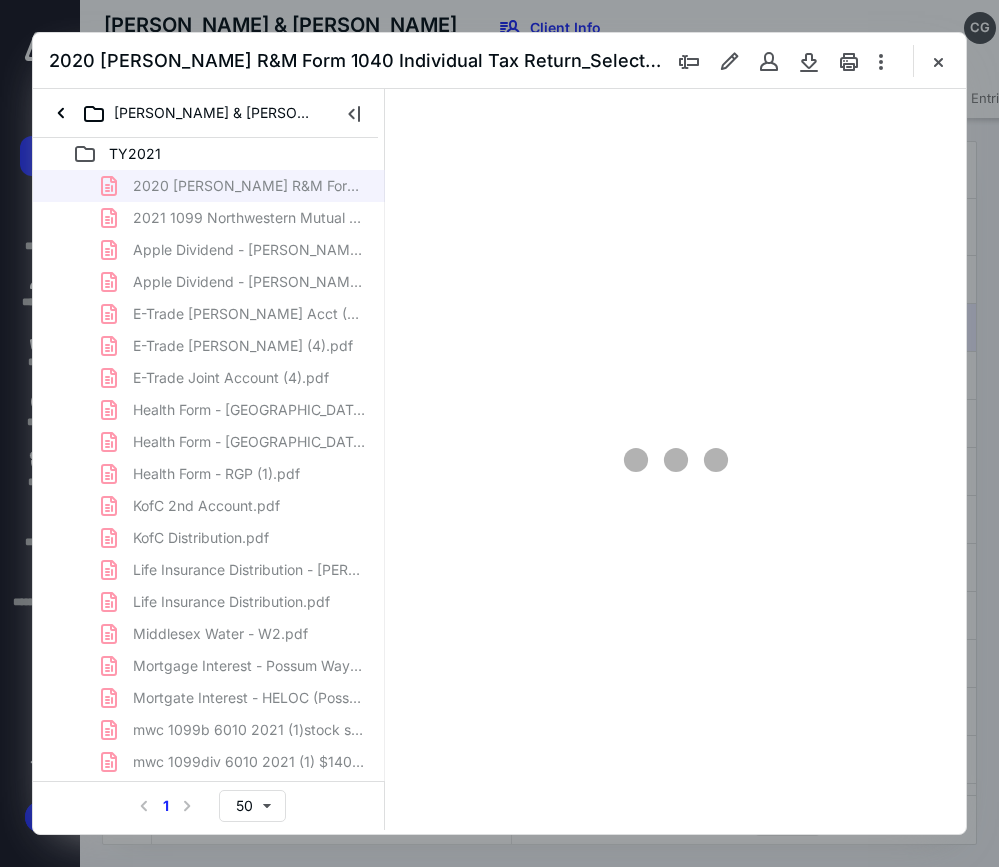 scroll, scrollTop: 0, scrollLeft: 0, axis: both 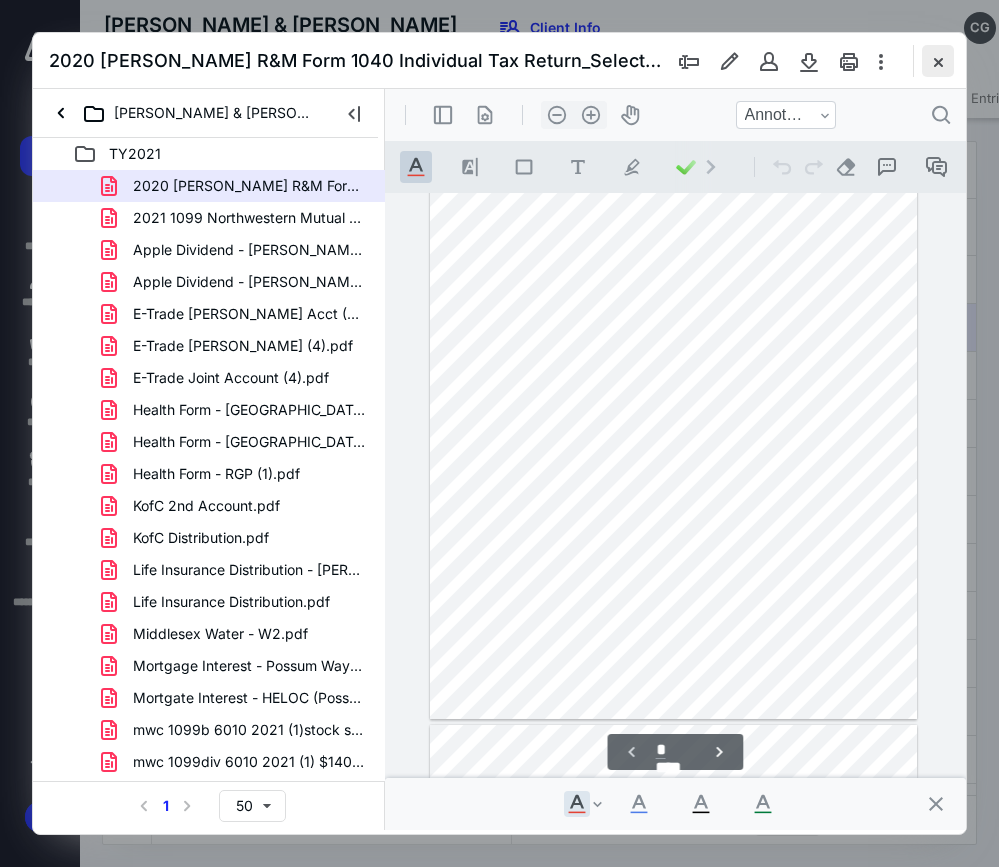 click at bounding box center (938, 61) 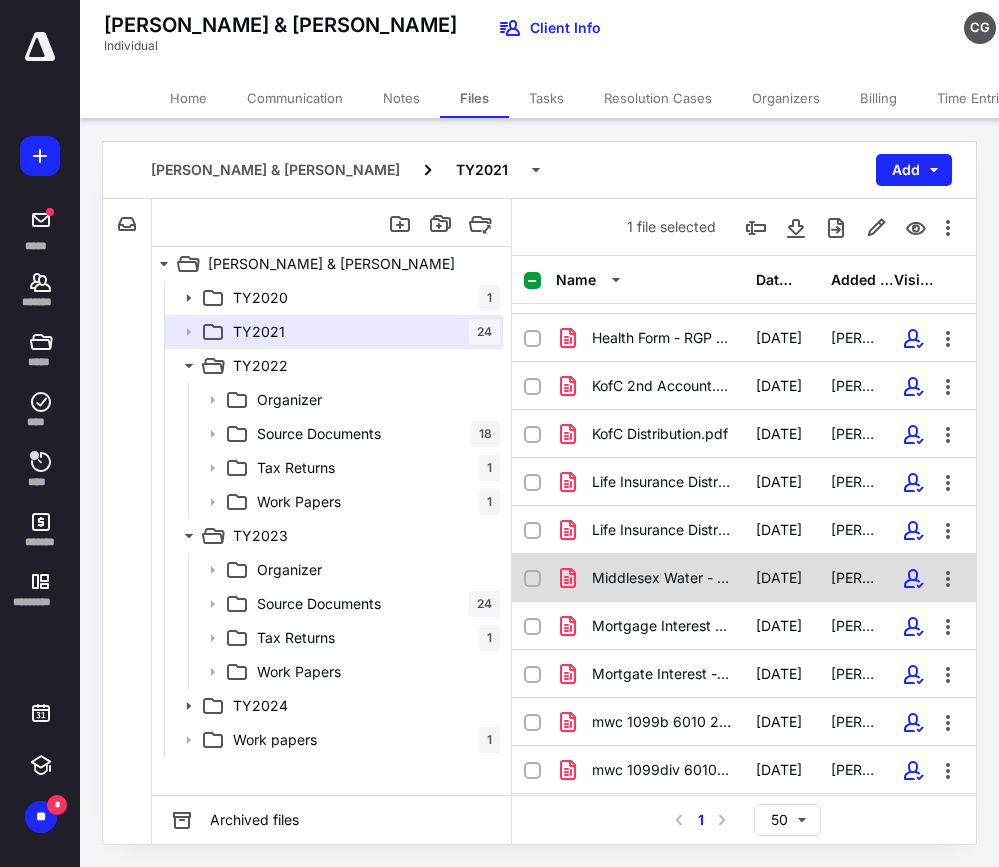 scroll, scrollTop: 661, scrollLeft: 0, axis: vertical 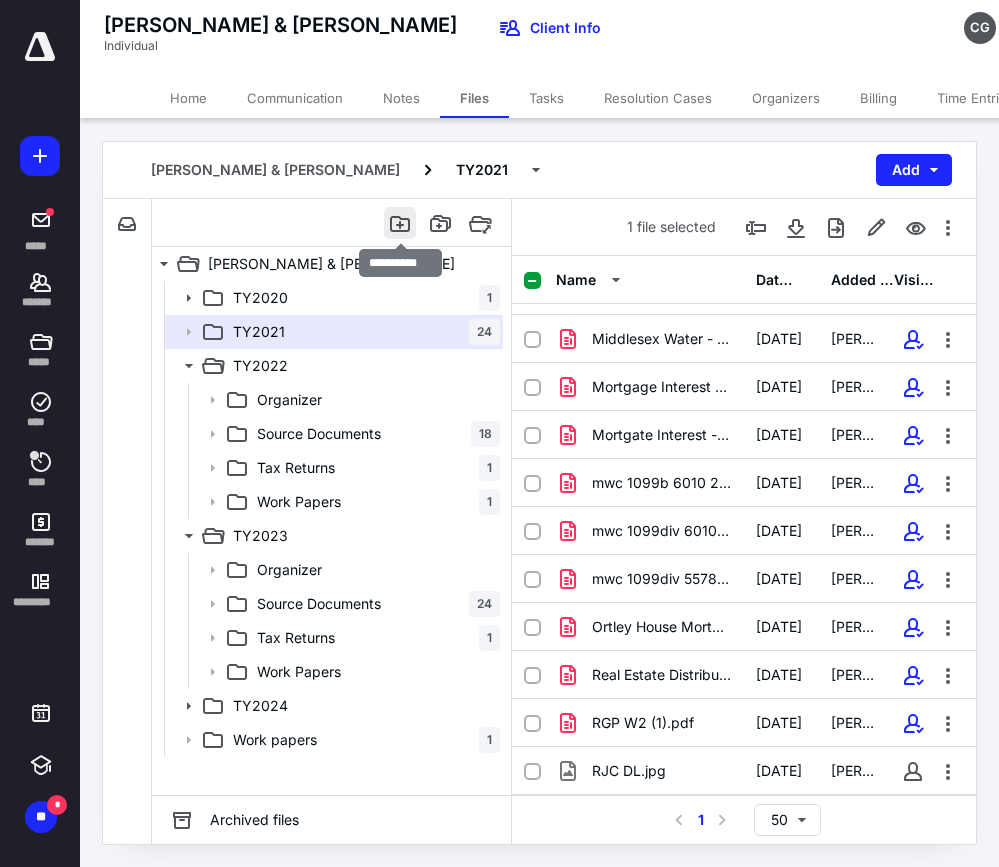 click at bounding box center [400, 223] 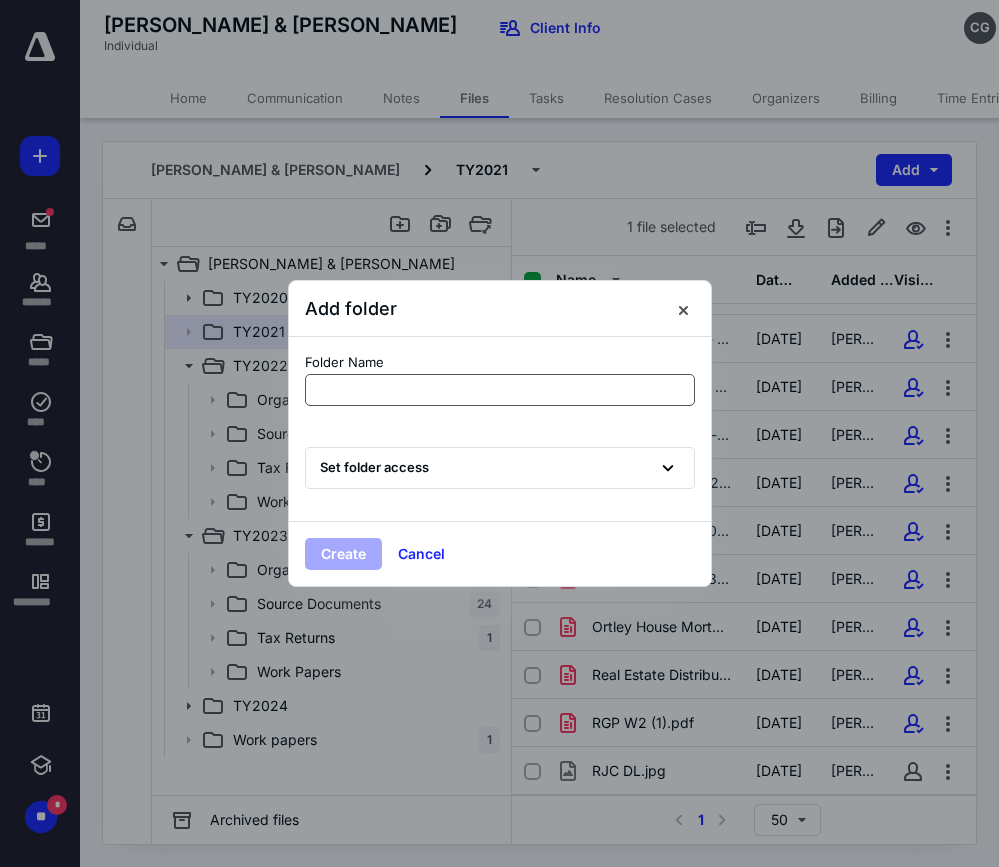 click at bounding box center [500, 390] 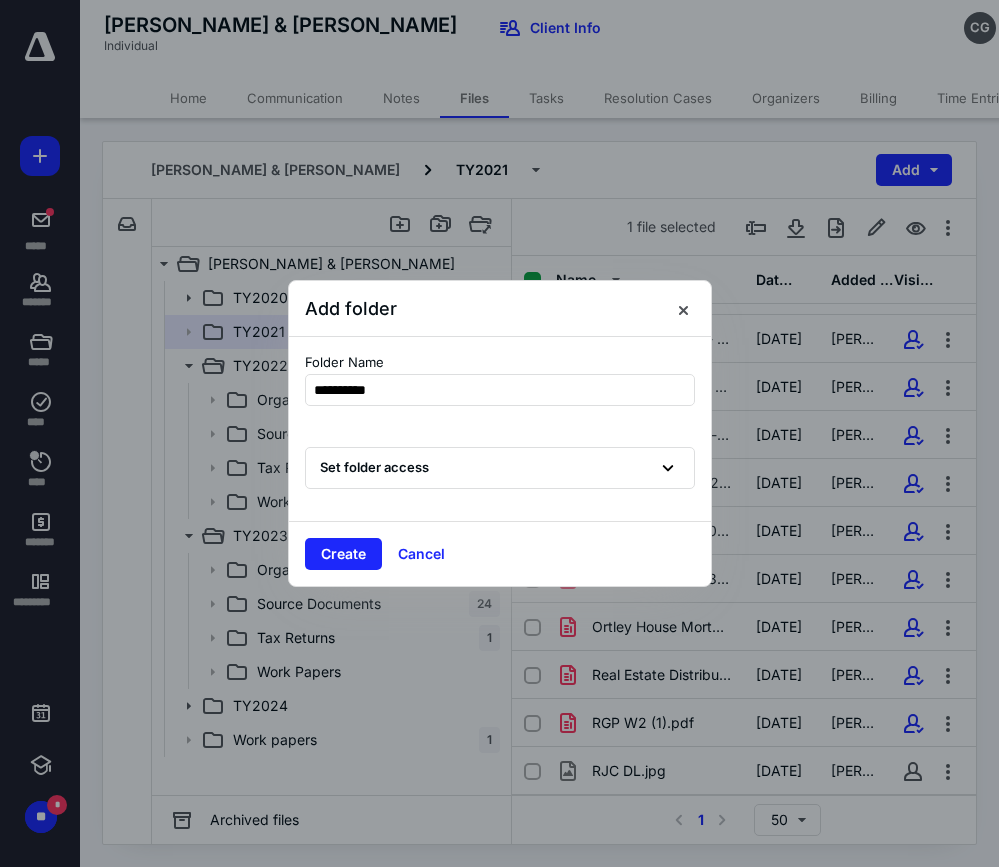 type on "**********" 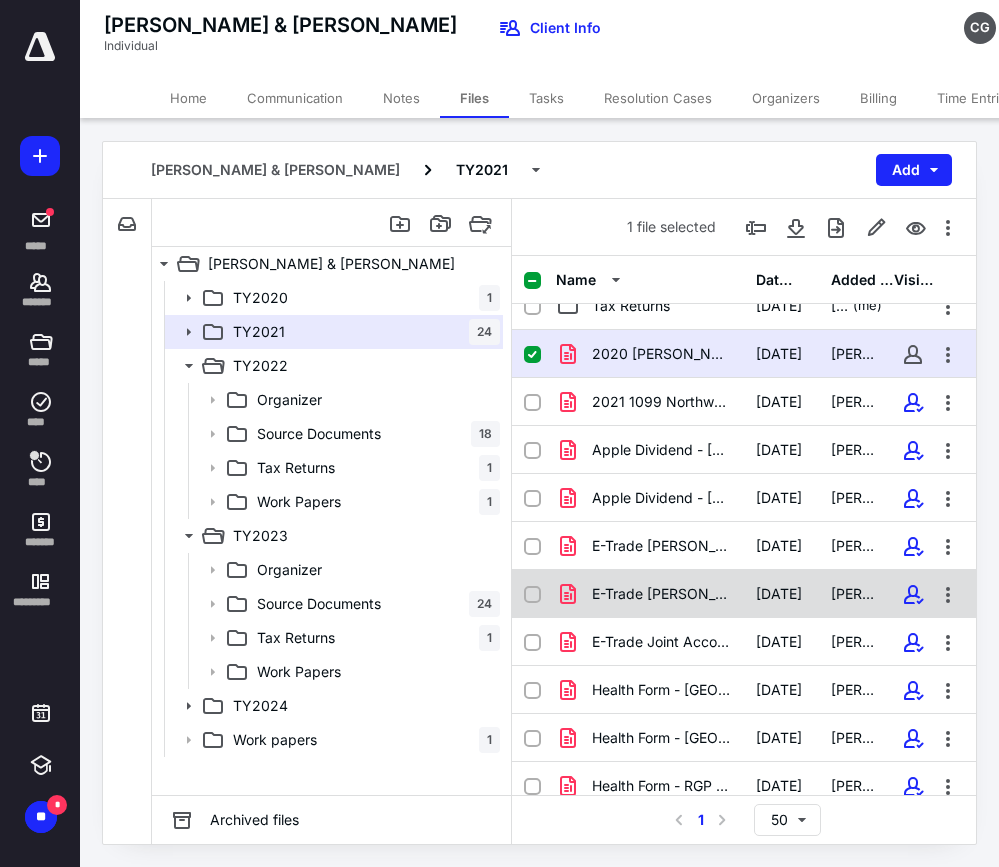 scroll, scrollTop: 0, scrollLeft: 0, axis: both 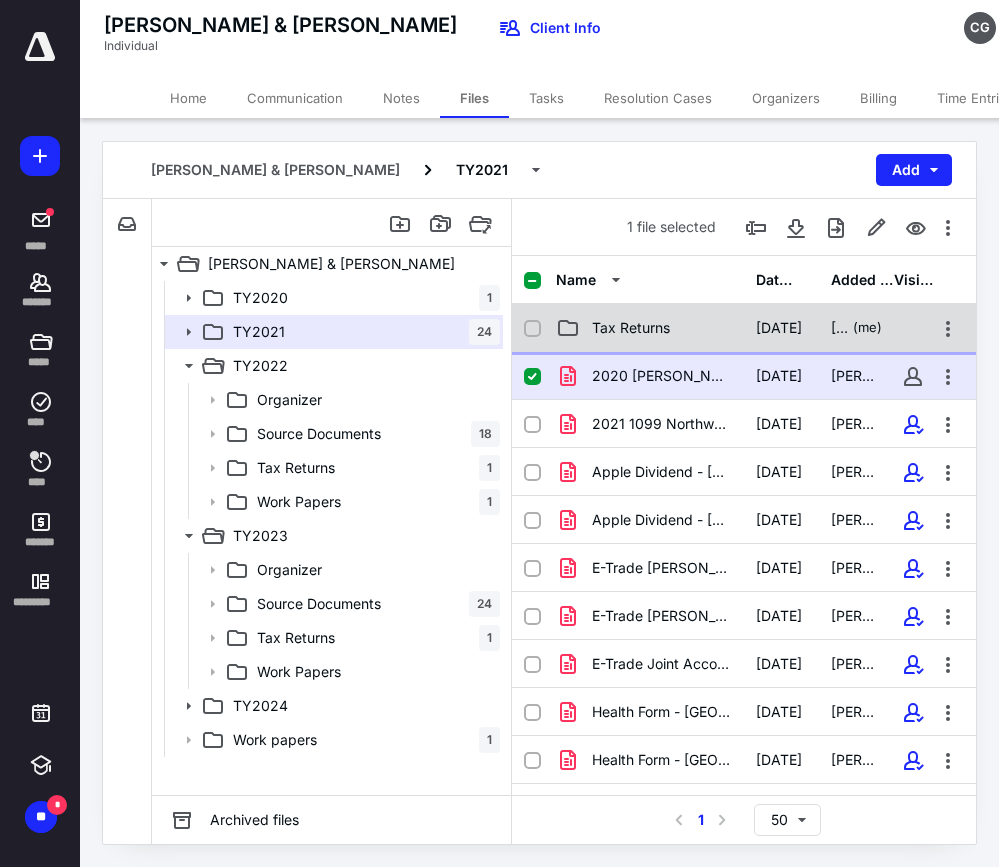 checkbox on "false" 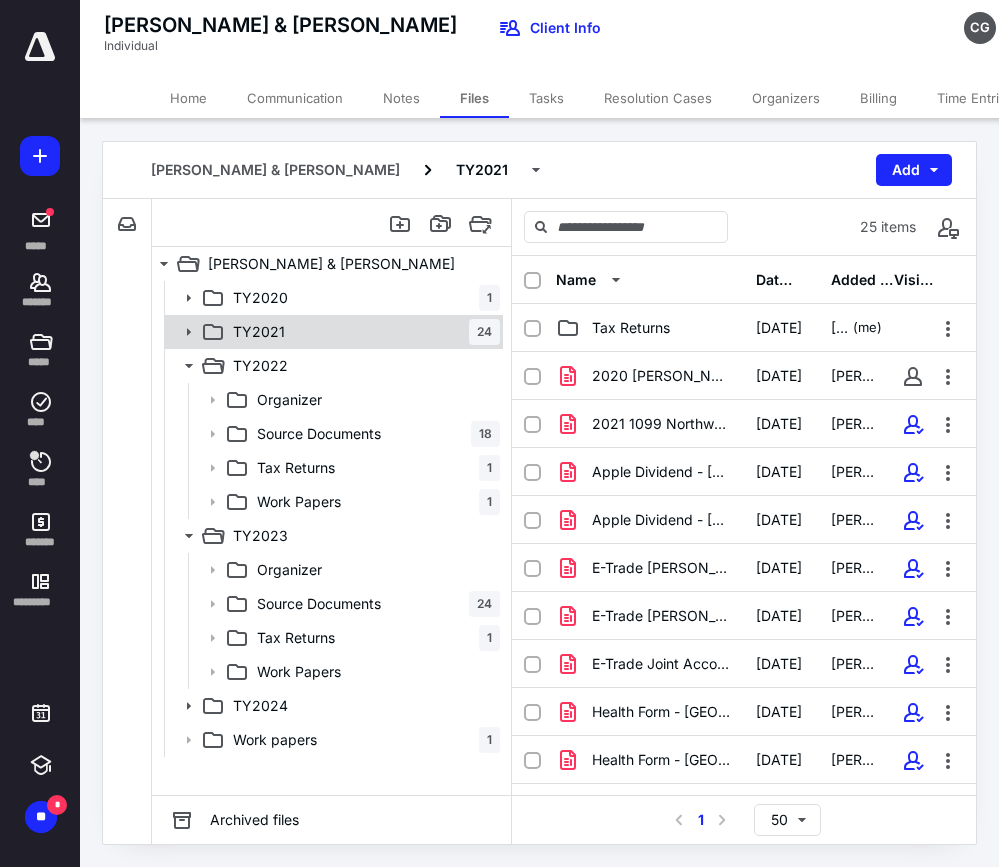 click 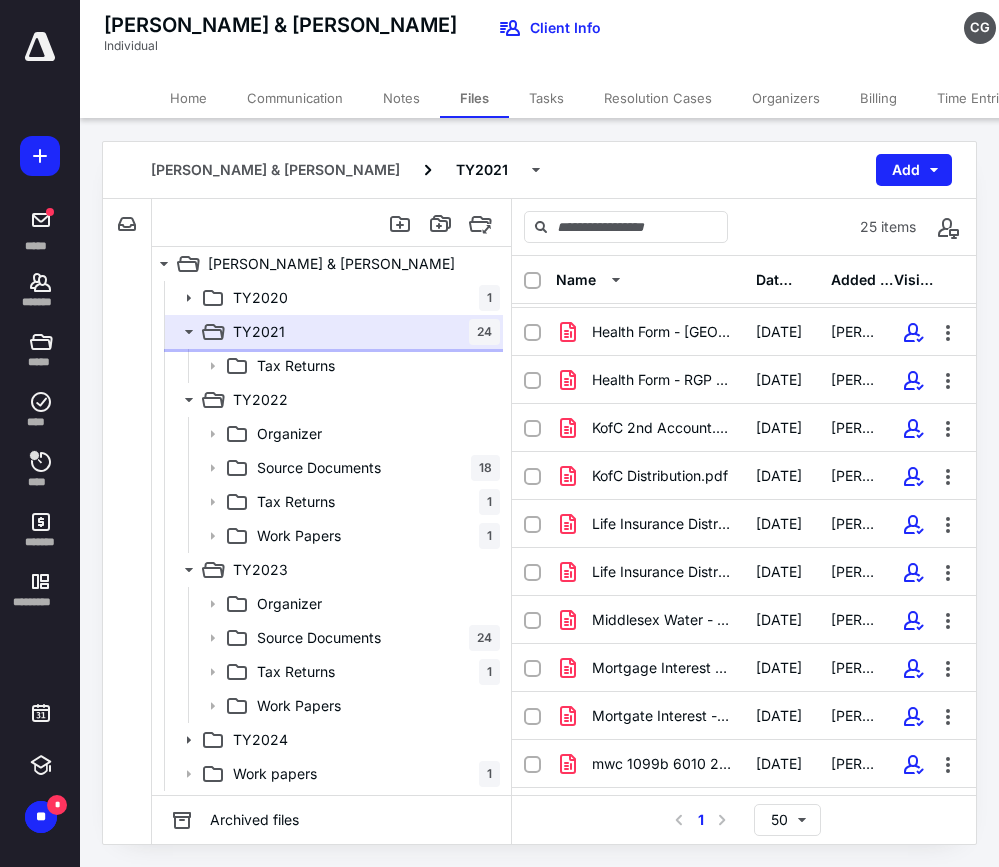scroll, scrollTop: 467, scrollLeft: 0, axis: vertical 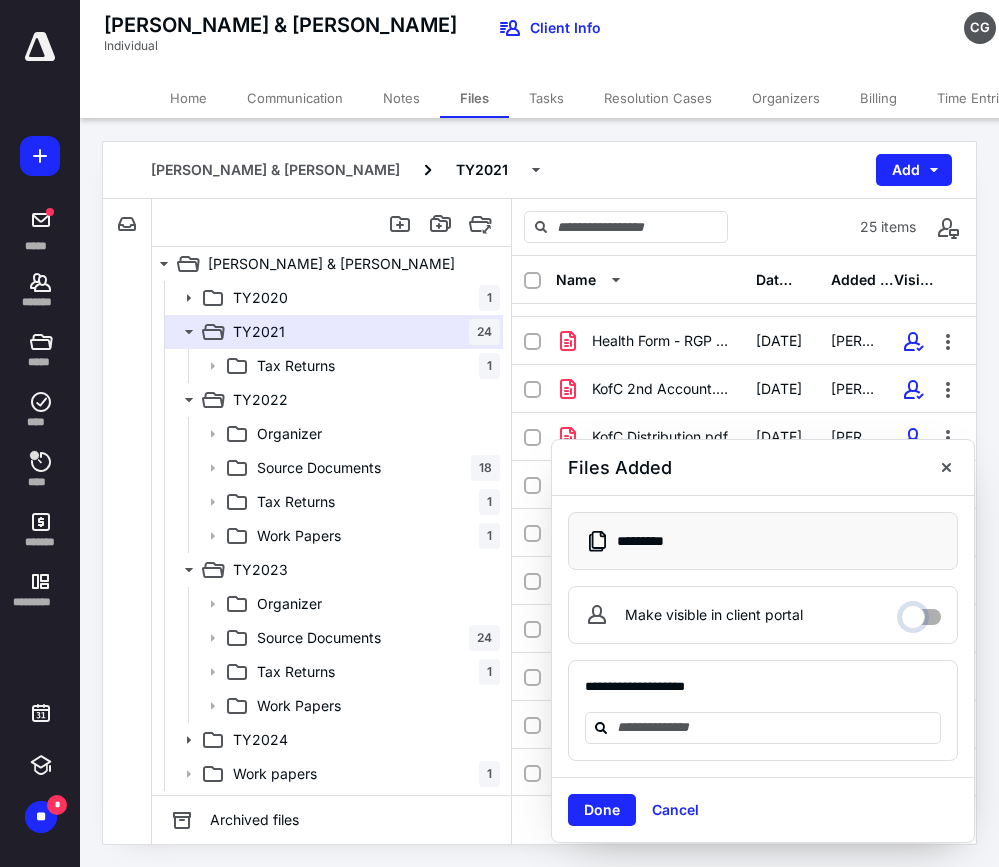 click on "Make visible in client portal" at bounding box center [921, 612] 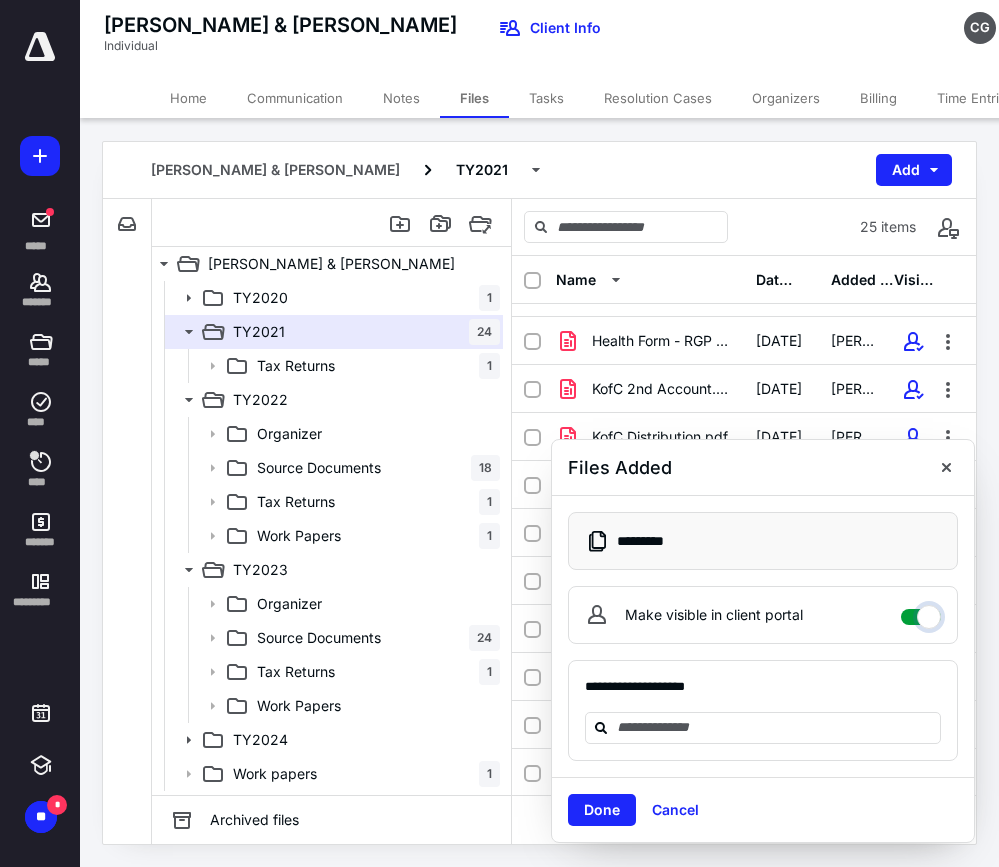 checkbox on "****" 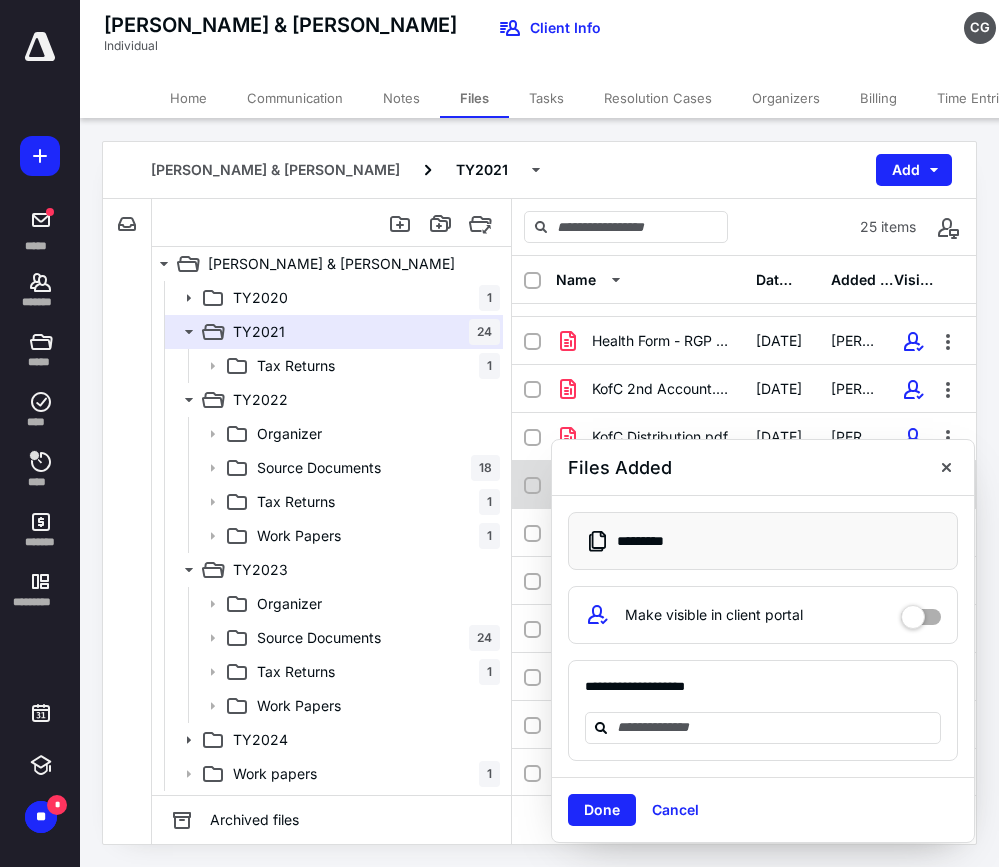 click at bounding box center (946, 467) 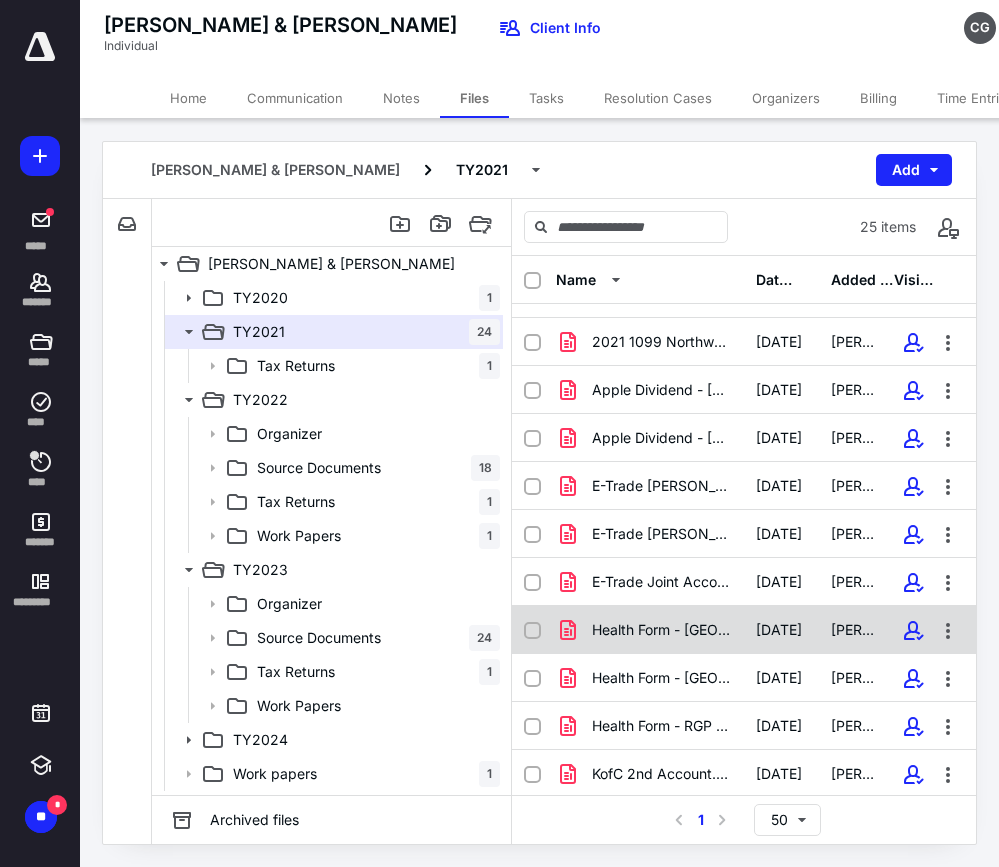 scroll, scrollTop: 9, scrollLeft: 0, axis: vertical 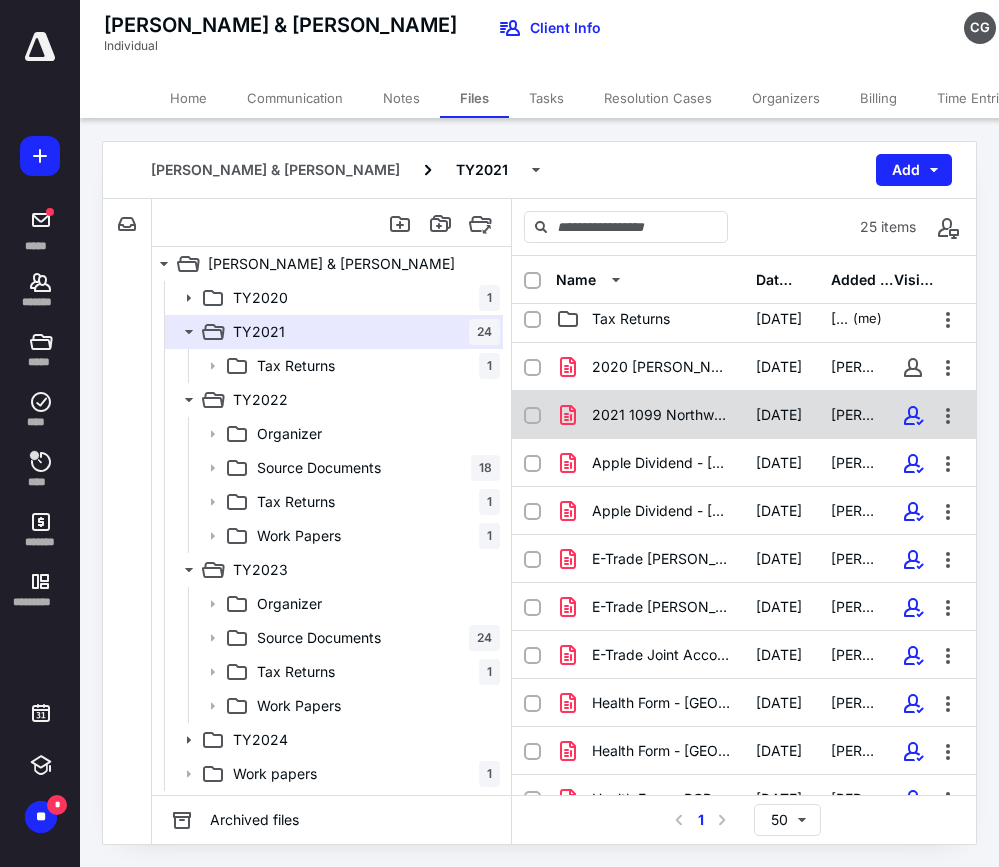 click on "2021 1099 Northwestern Mutual Join (1).pdf" at bounding box center (662, 415) 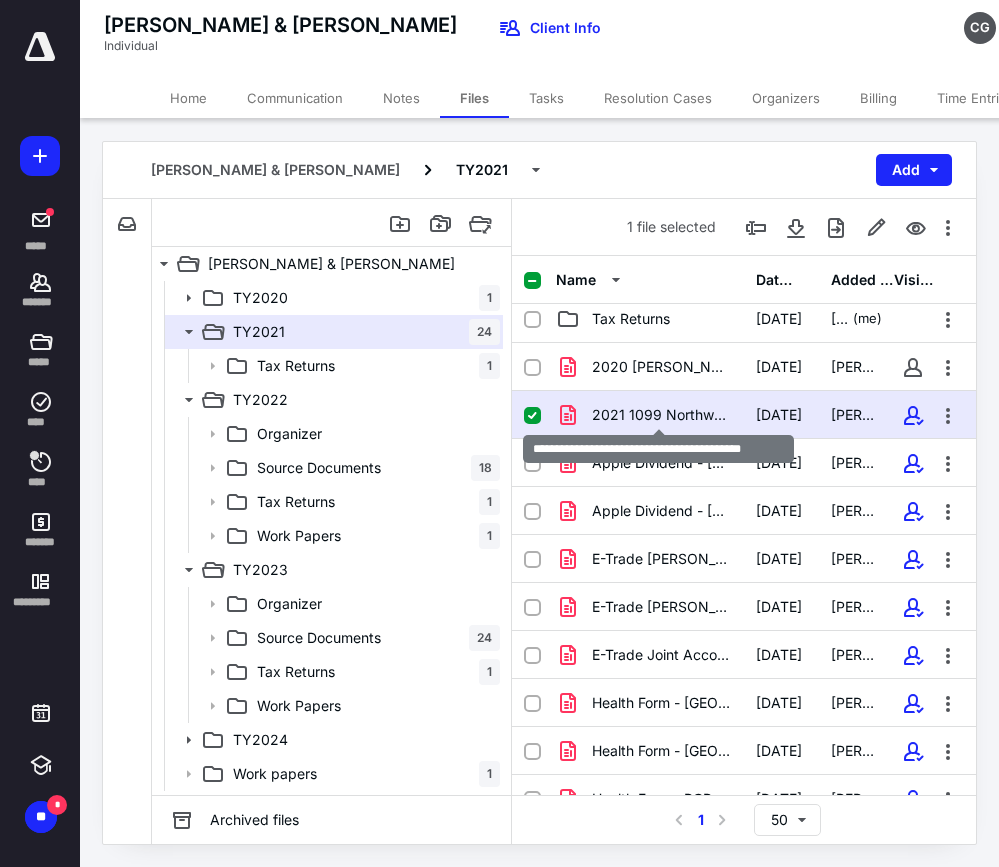 click on "2021 1099 Northwestern Mutual Join (1).pdf" at bounding box center [662, 415] 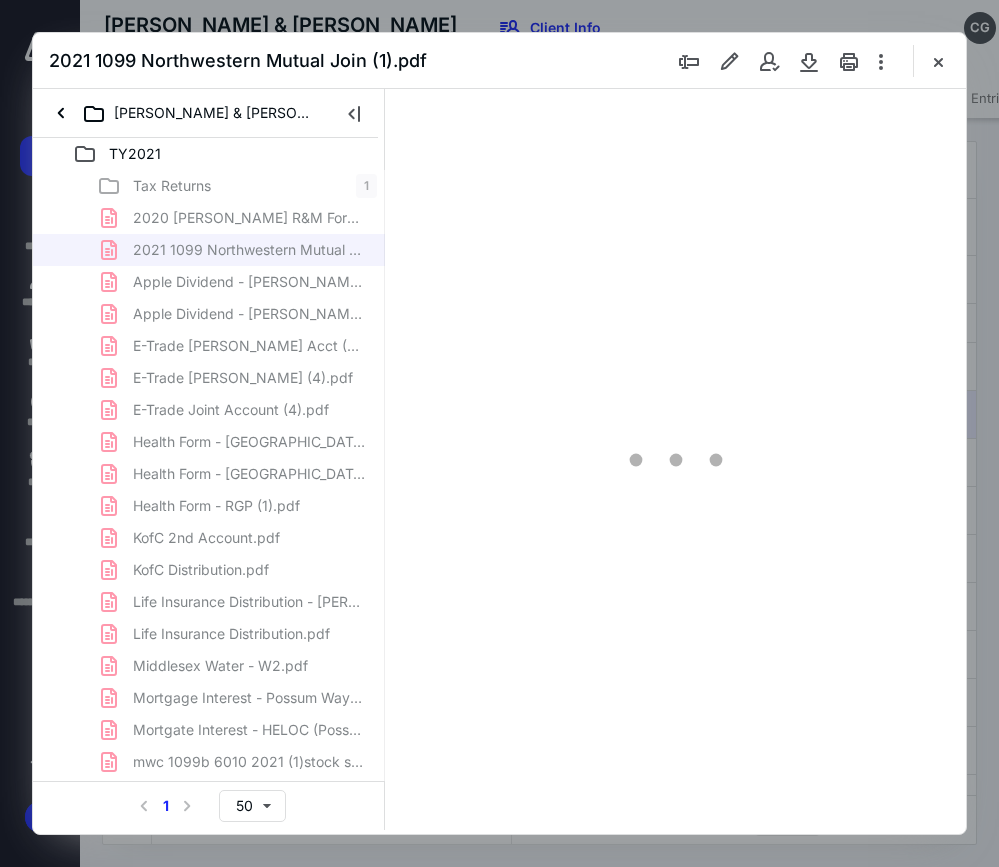 scroll, scrollTop: 0, scrollLeft: 0, axis: both 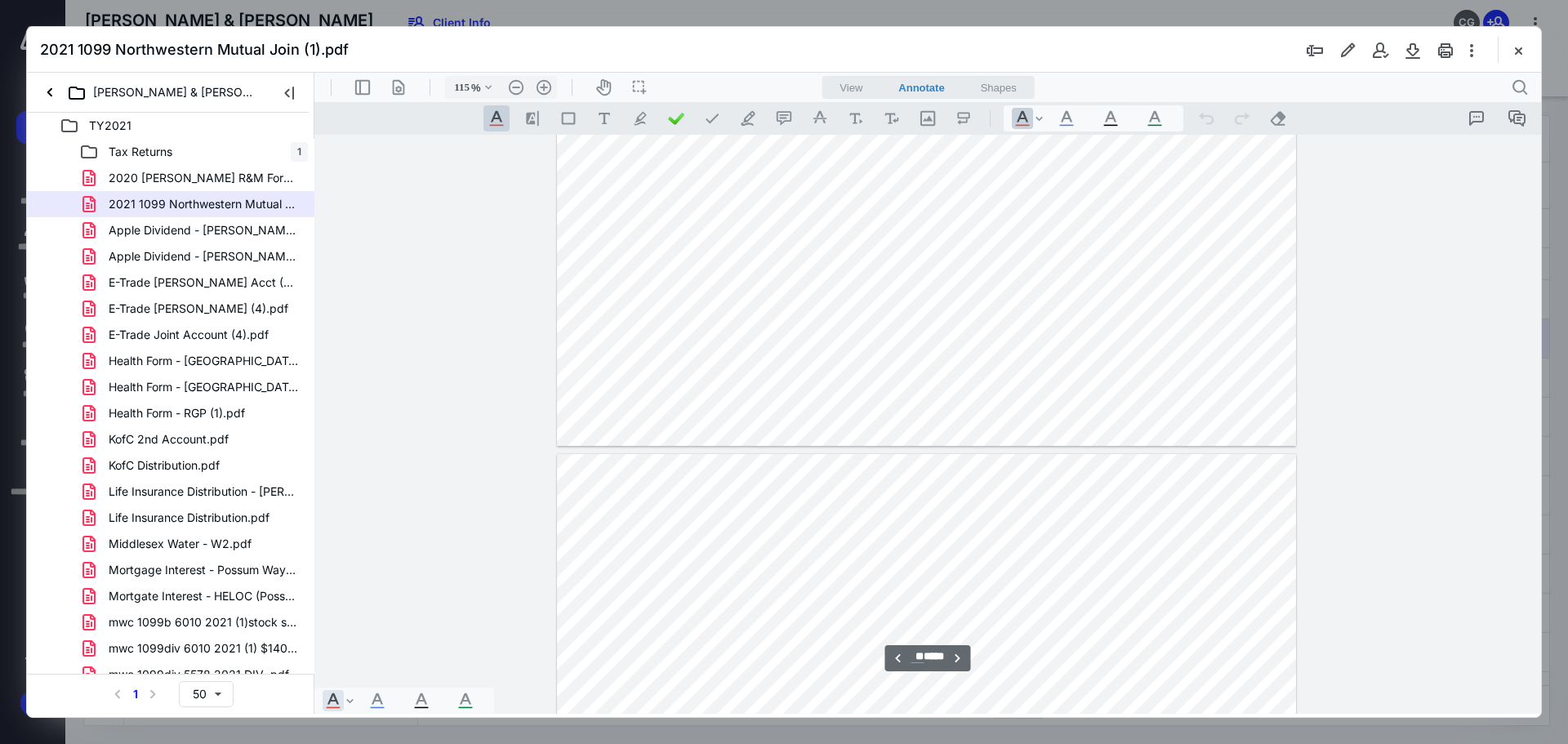 type on "**" 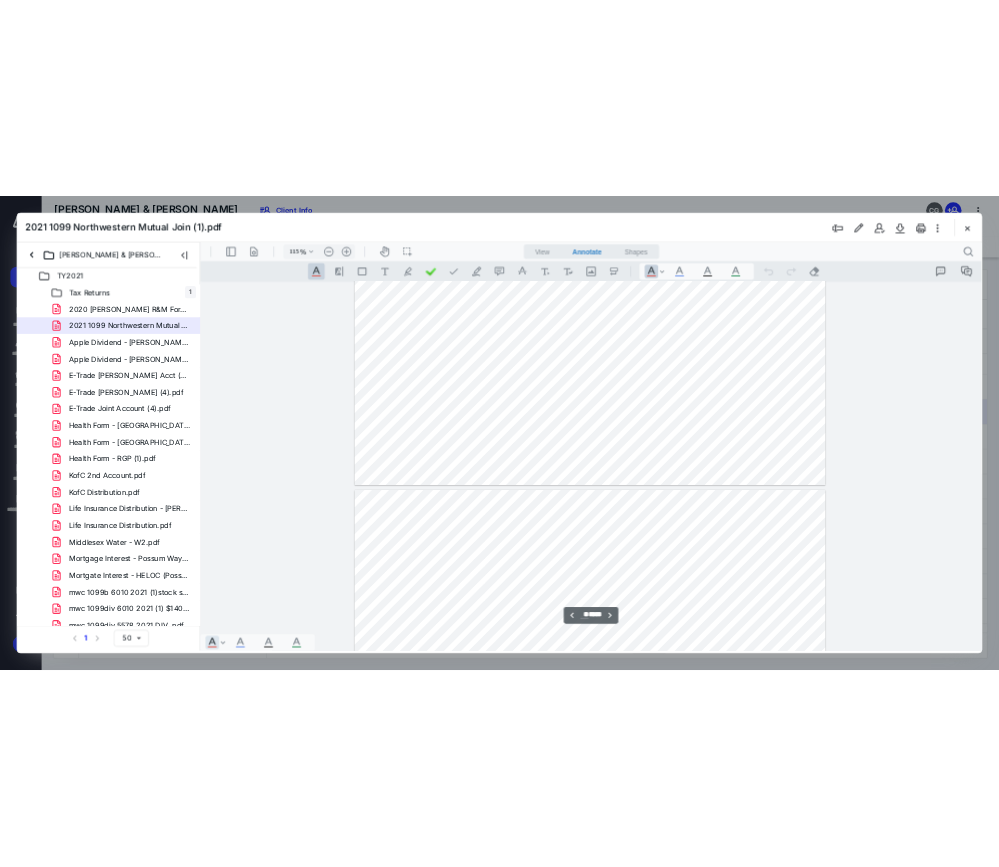 scroll, scrollTop: 10716, scrollLeft: 0, axis: vertical 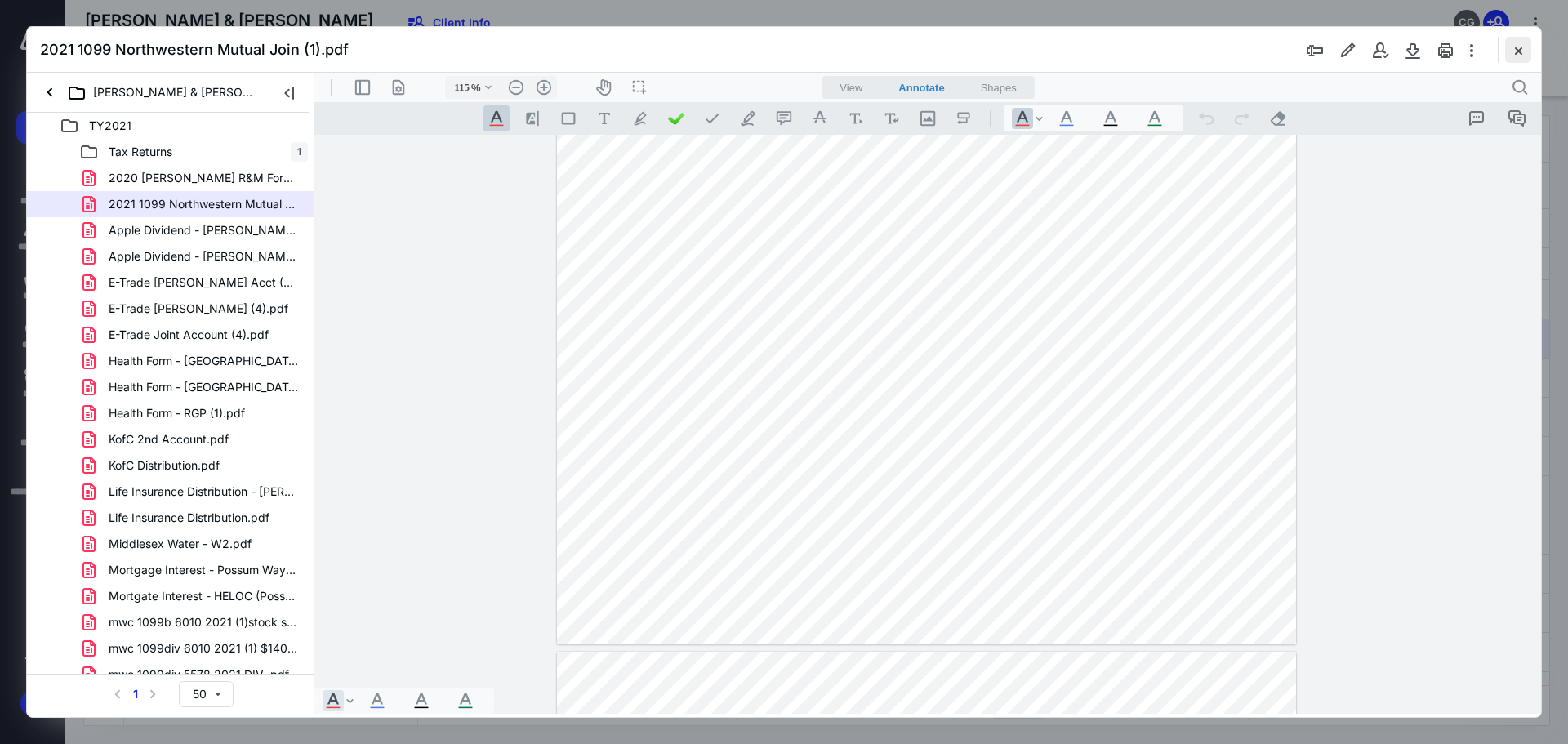 click at bounding box center (1518, 50) 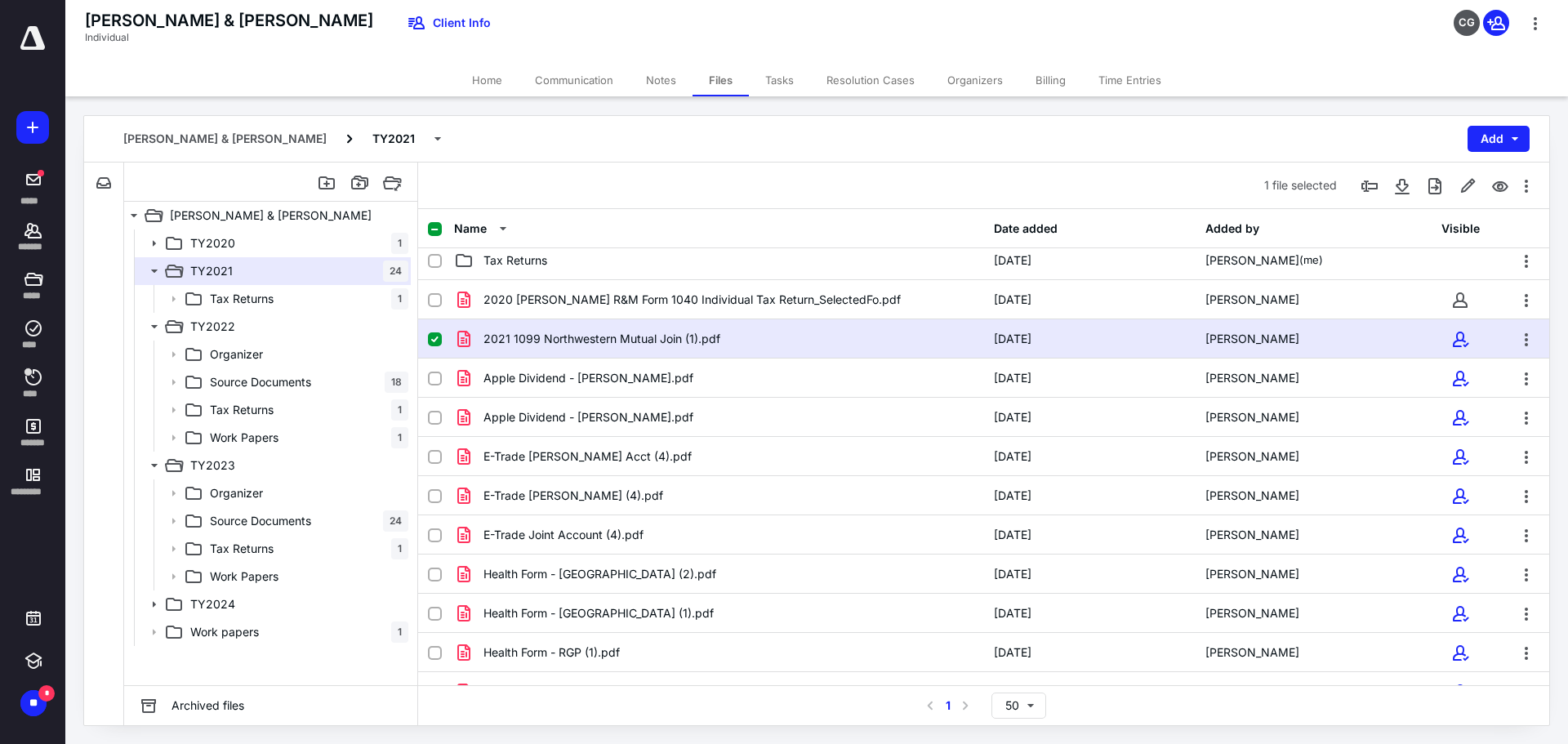 click on "1 file selected" at bounding box center [983, 185] 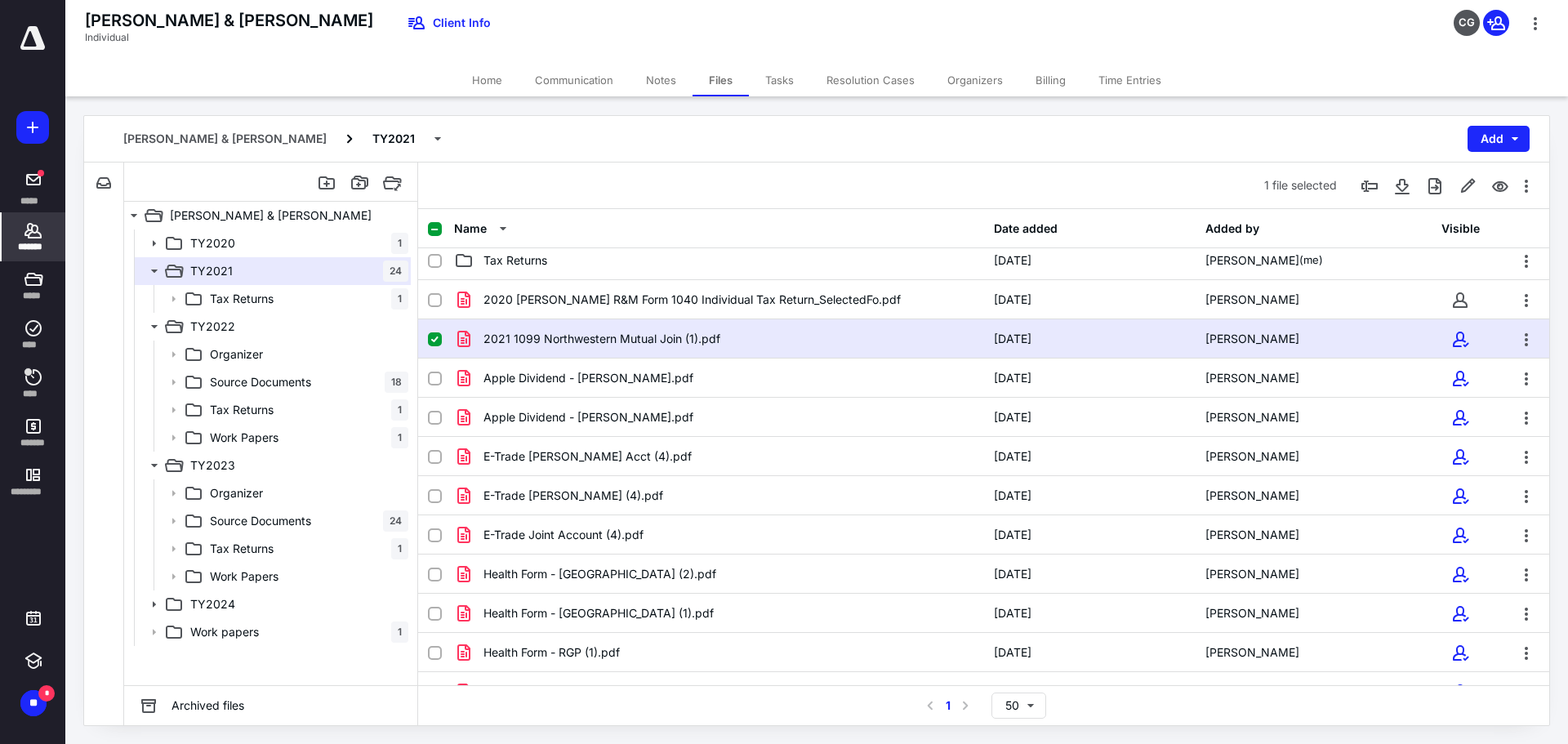 click on "*******" at bounding box center [33, 247] 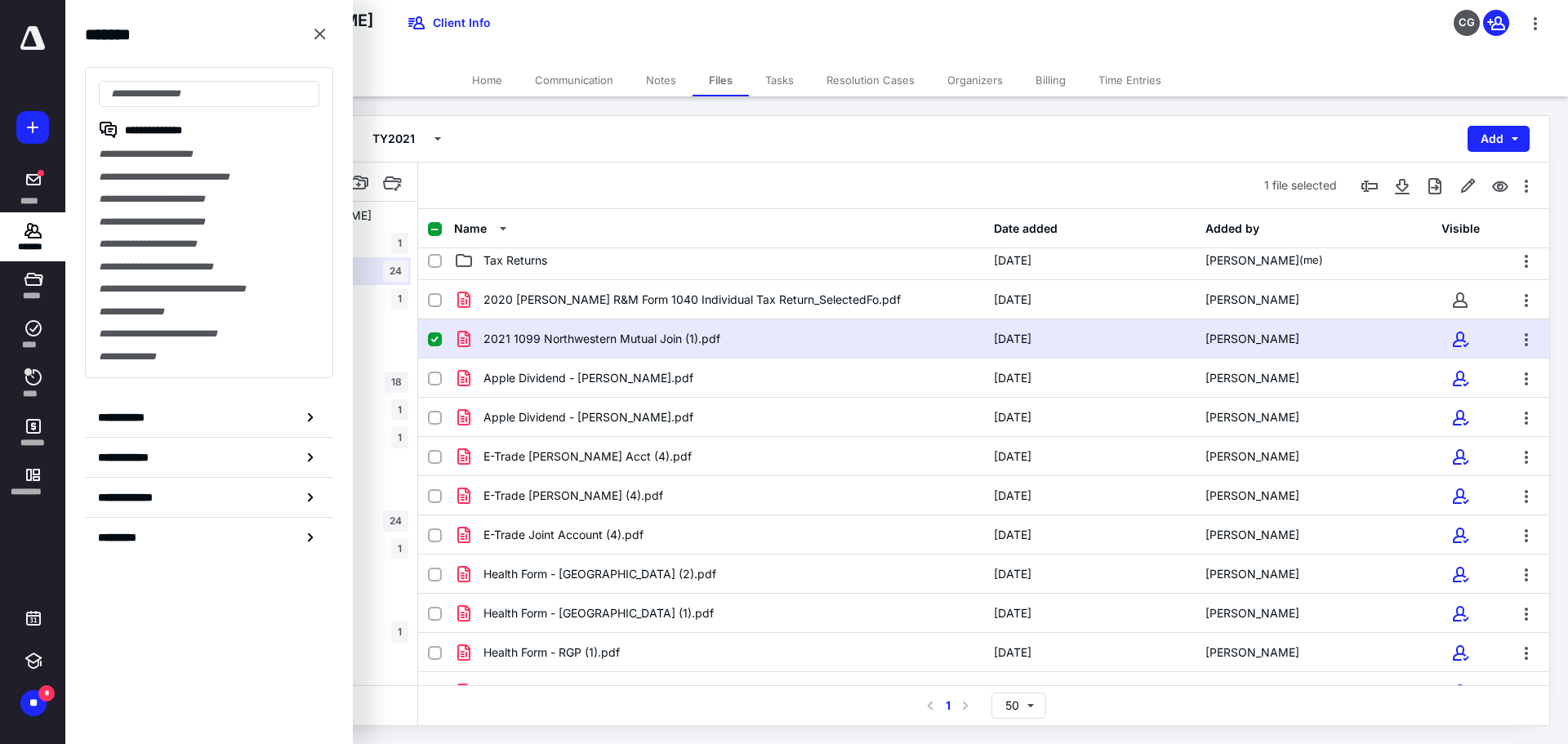 drag, startPoint x: 145, startPoint y: 225, endPoint x: 167, endPoint y: 224, distance: 22.022716 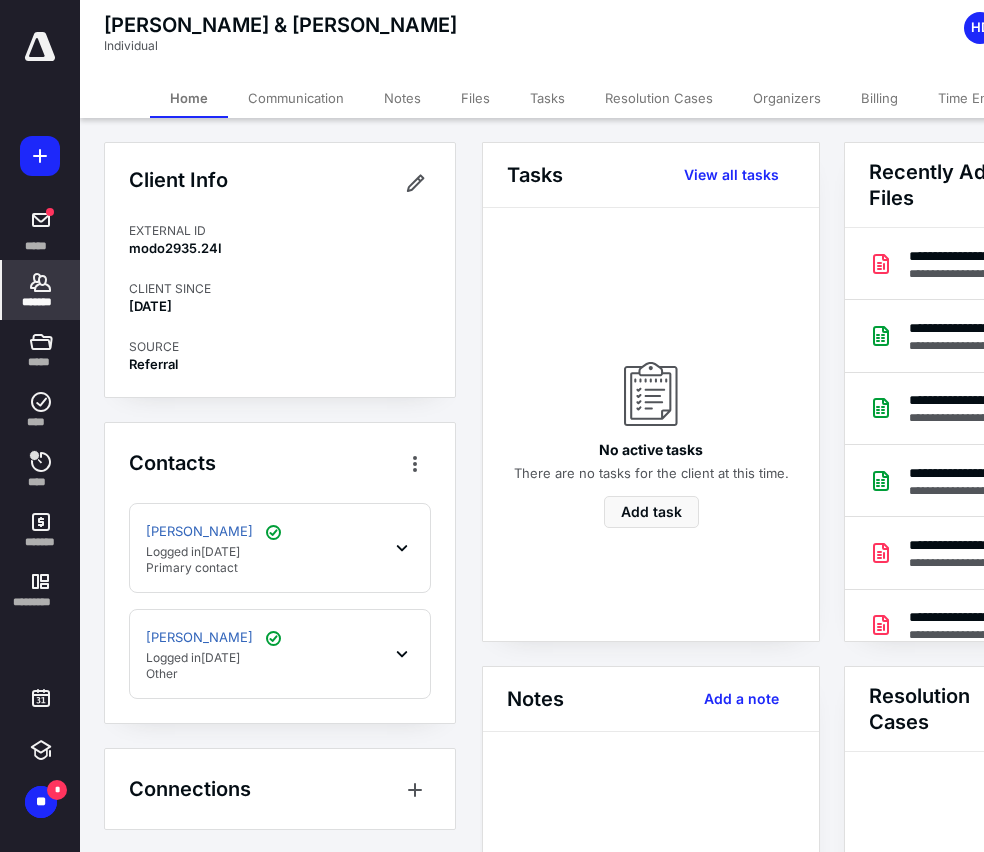 click on "Files" at bounding box center [475, 98] 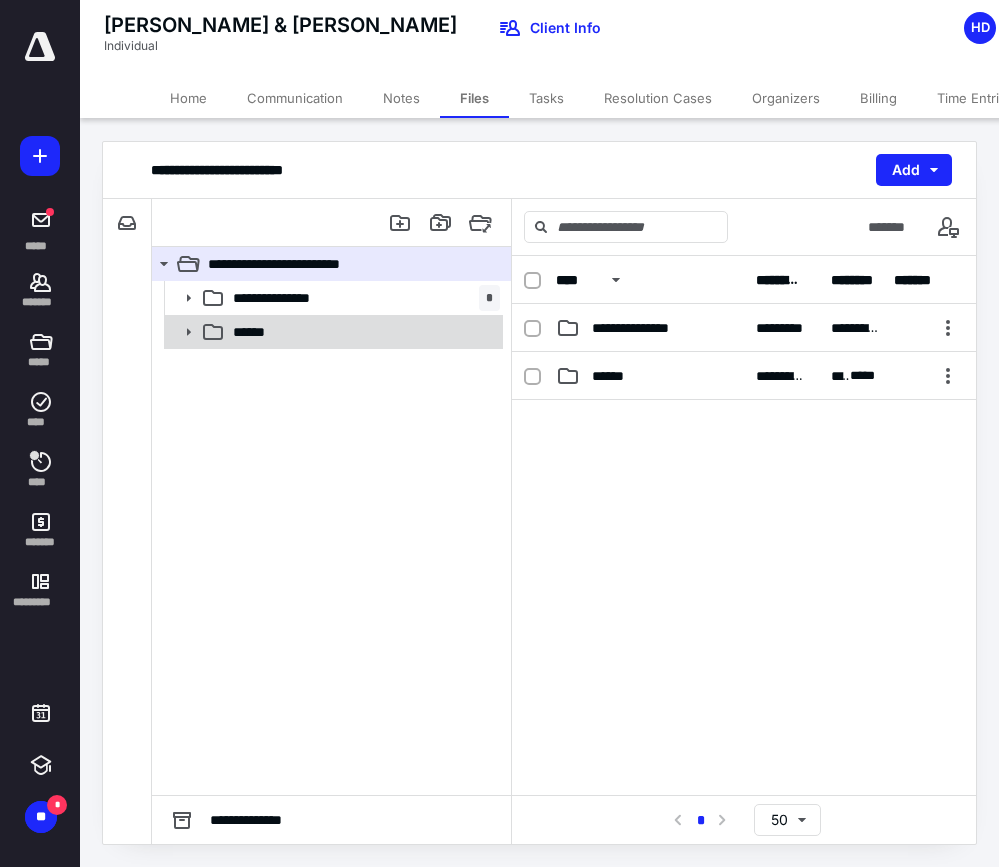 click at bounding box center (182, 298) 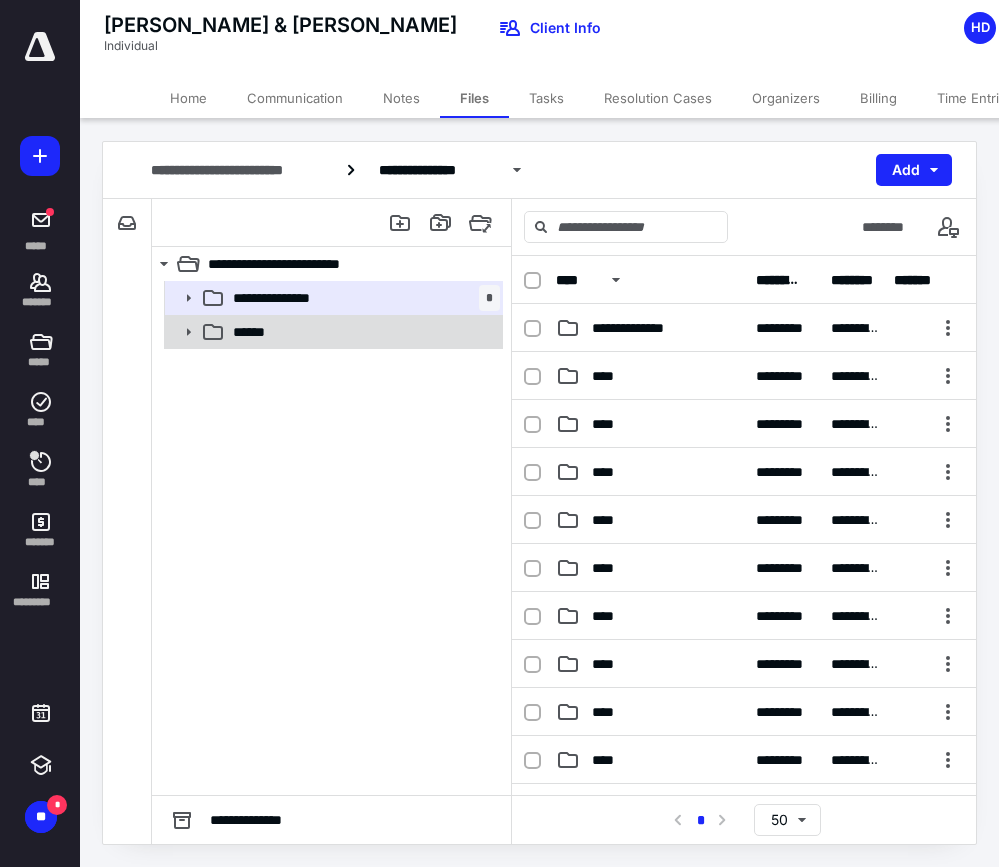 click 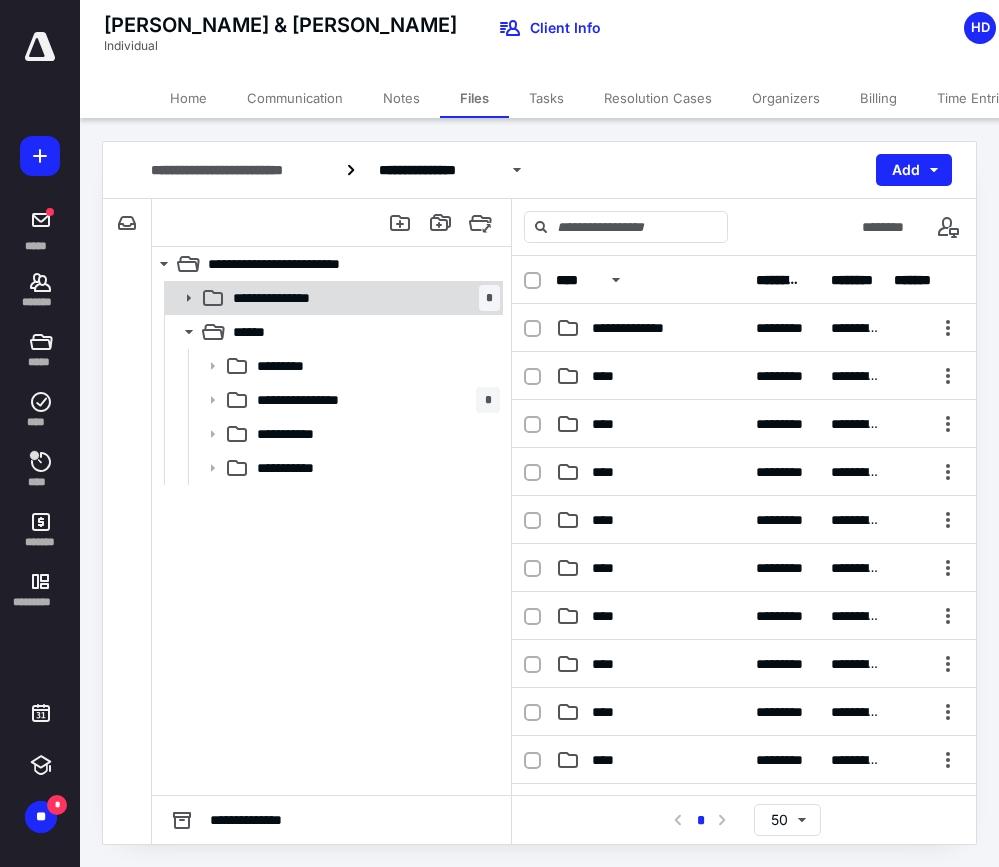click 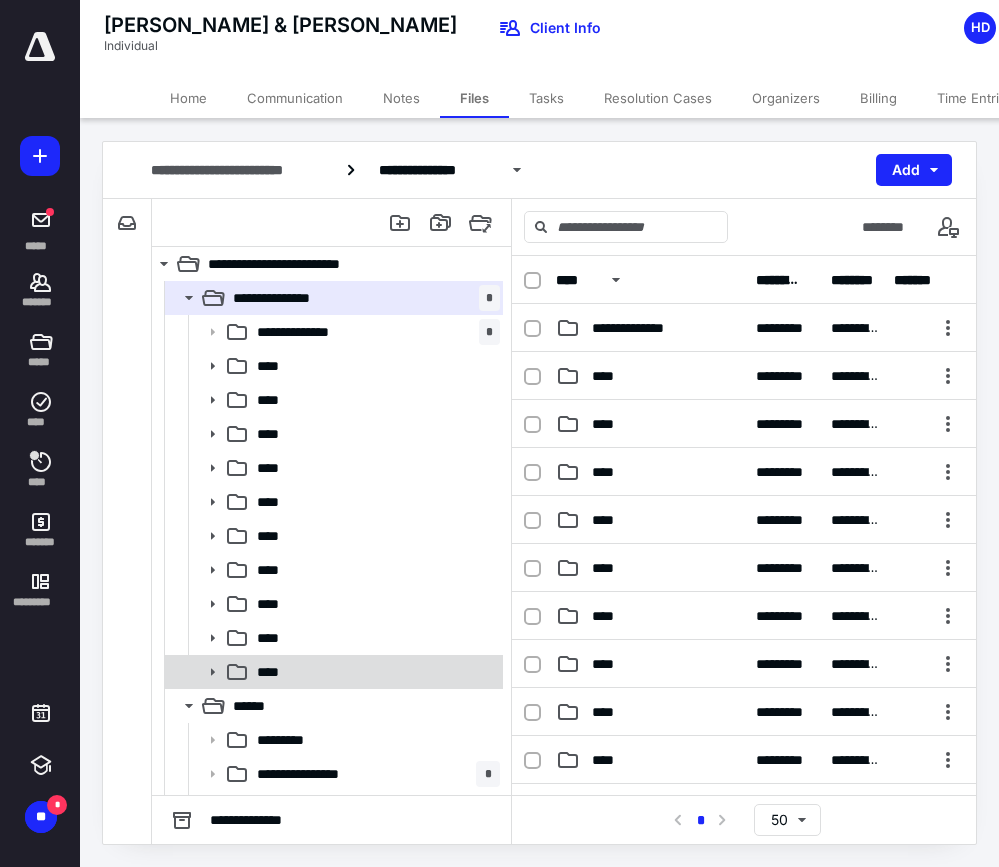 click on "****" at bounding box center [275, 672] 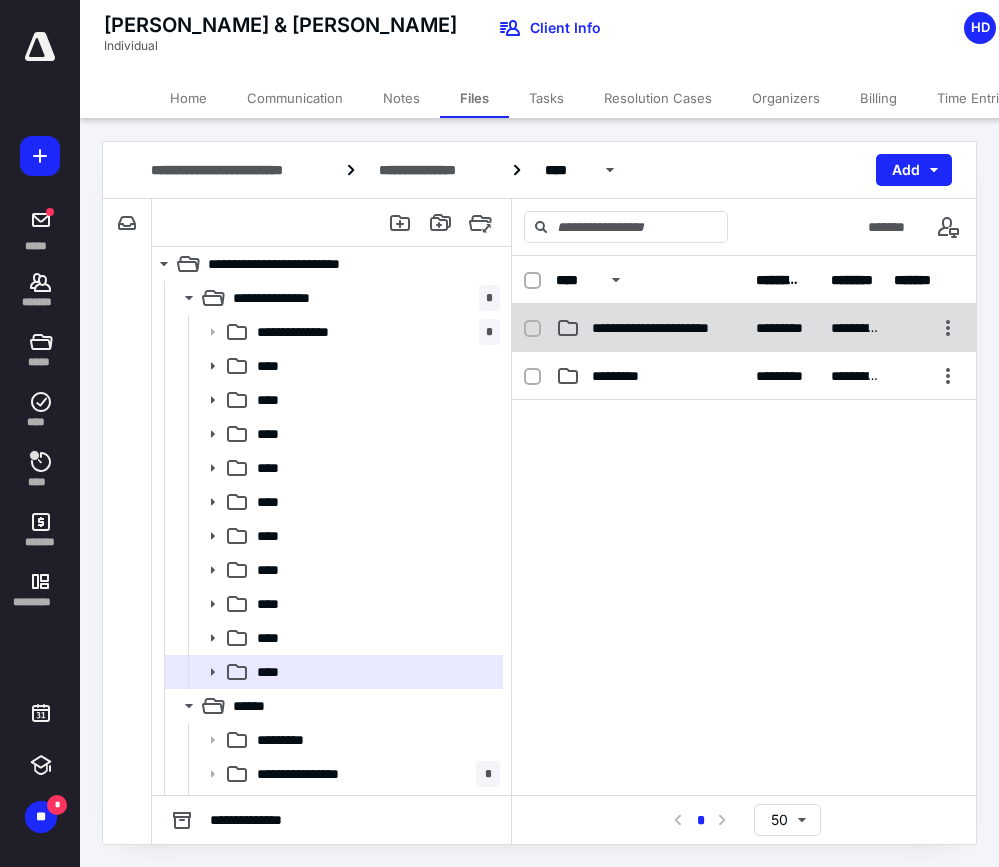 click on "**********" at bounding box center (662, 328) 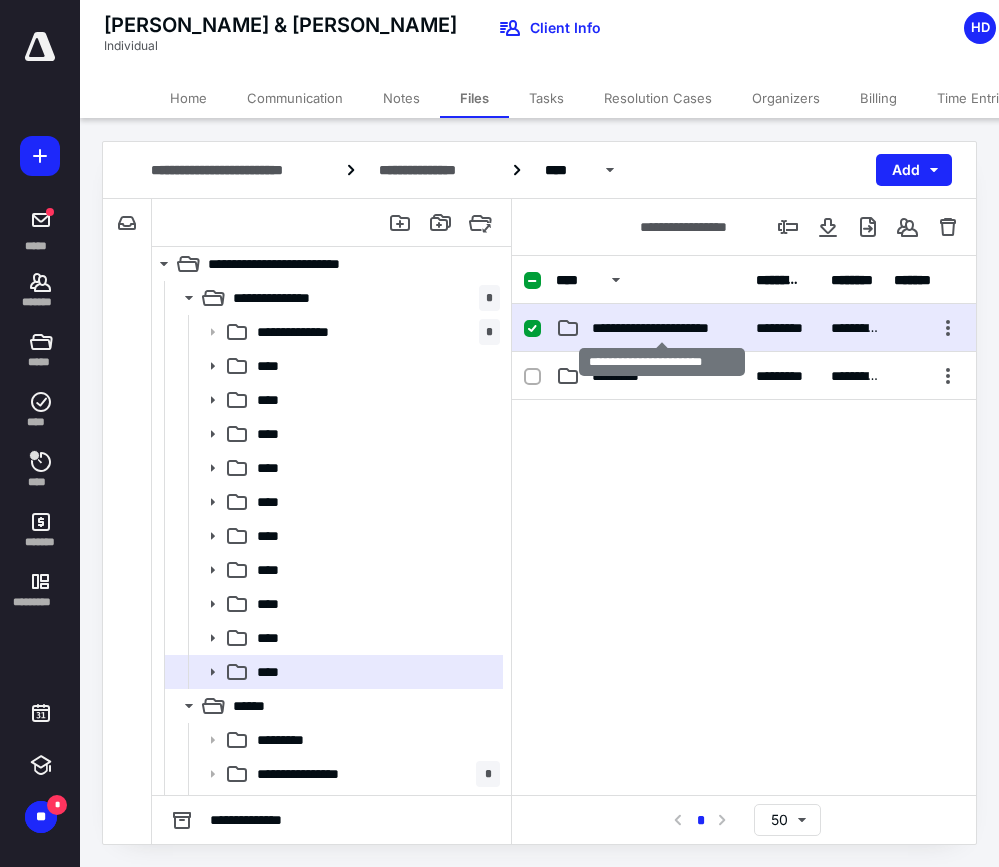 click on "**********" at bounding box center [662, 328] 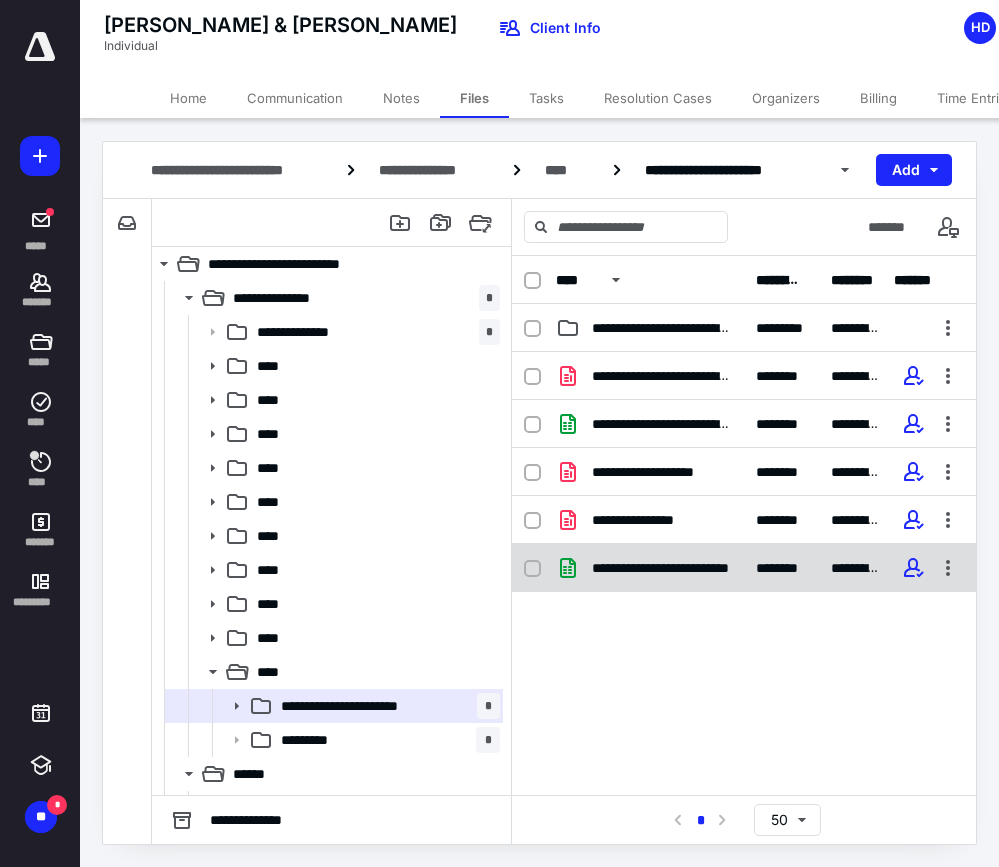 click on "**********" at bounding box center [662, 568] 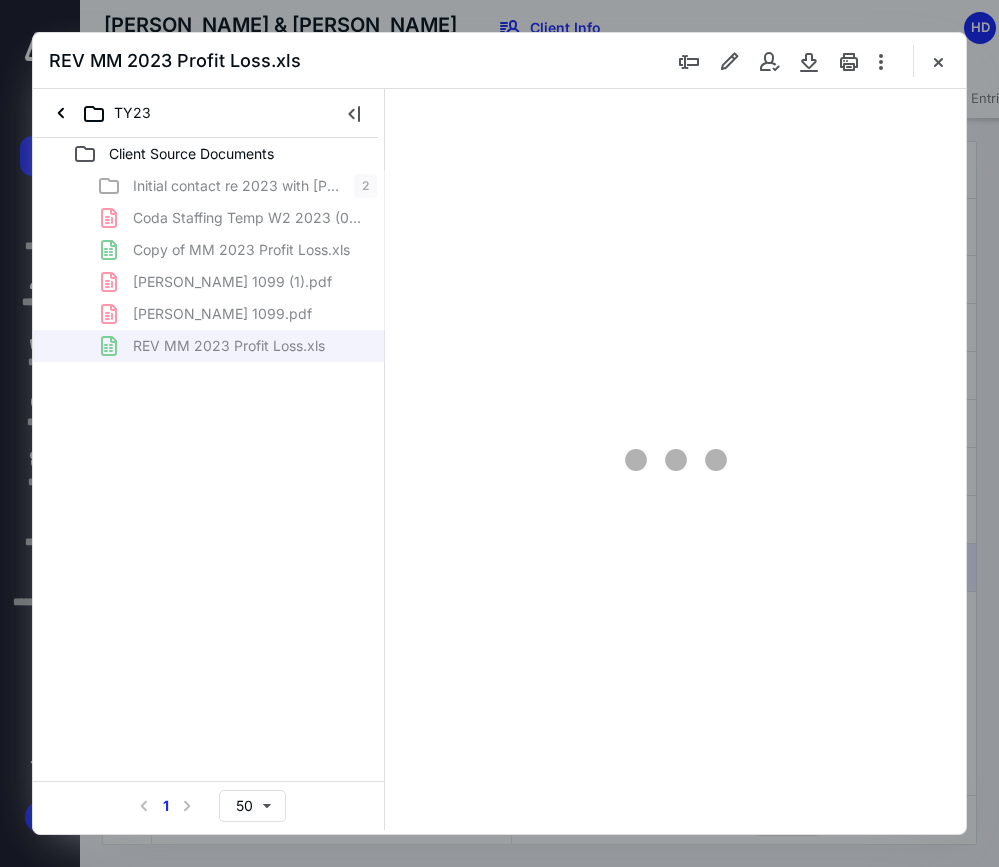 scroll, scrollTop: 0, scrollLeft: 0, axis: both 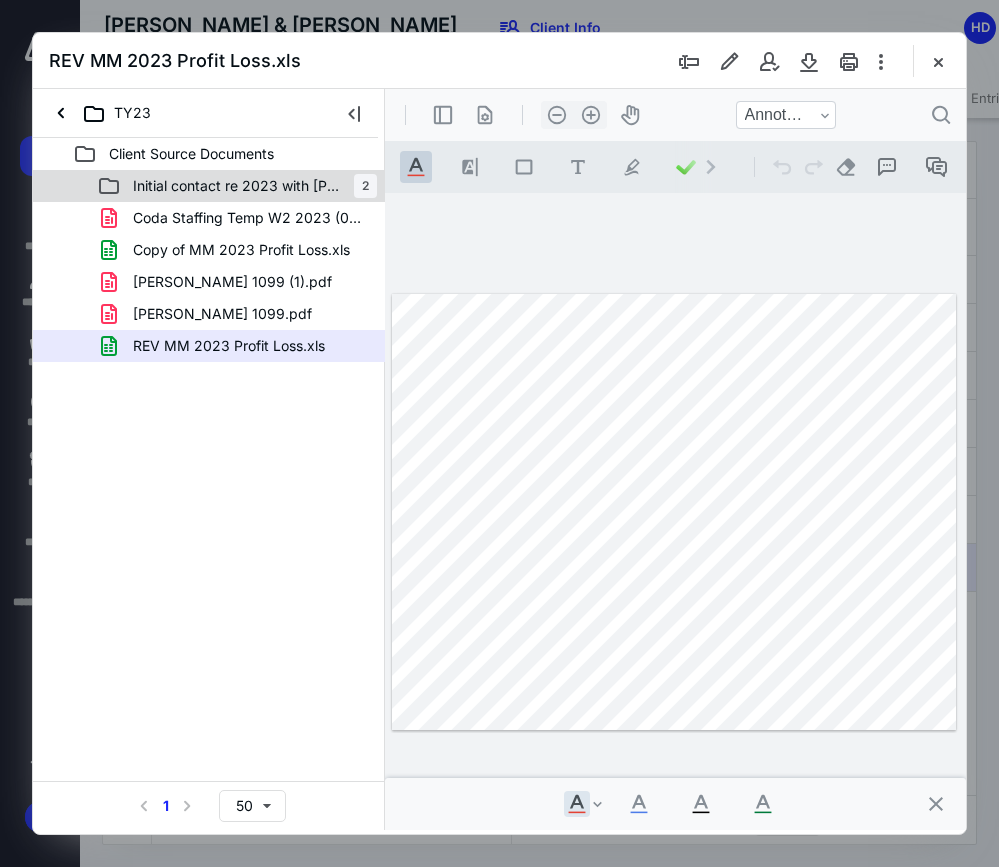 drag, startPoint x: 359, startPoint y: 116, endPoint x: 228, endPoint y: 187, distance: 149.00336 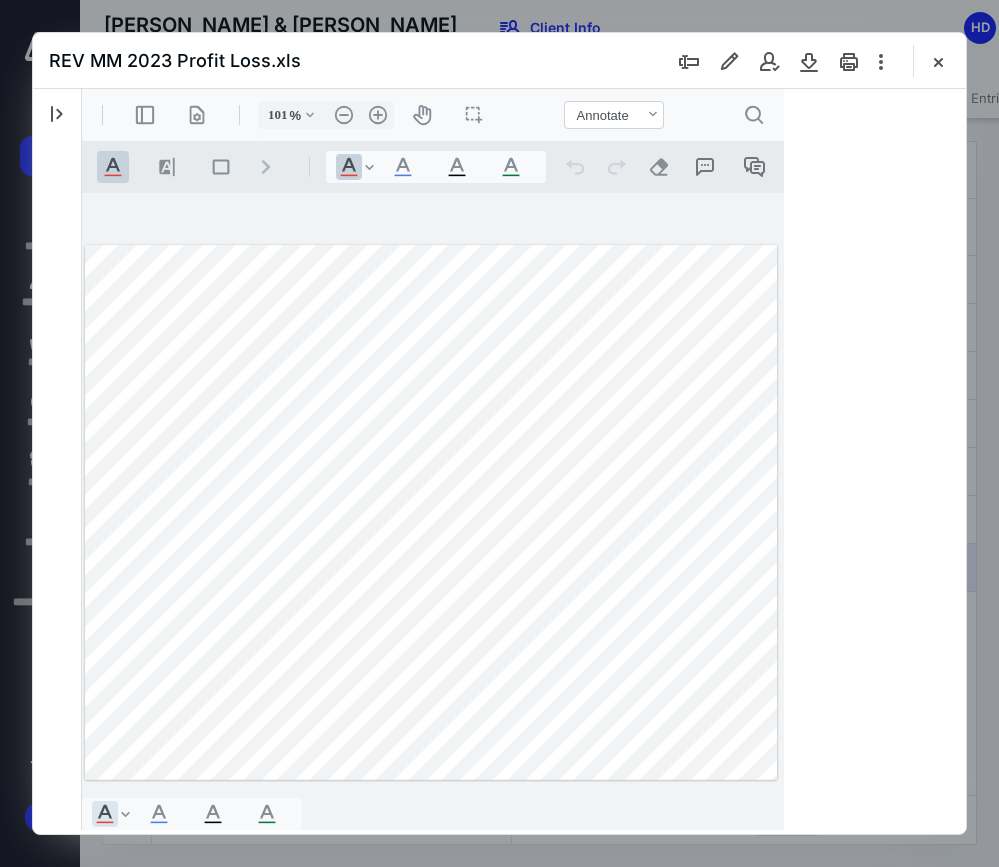 type on "103" 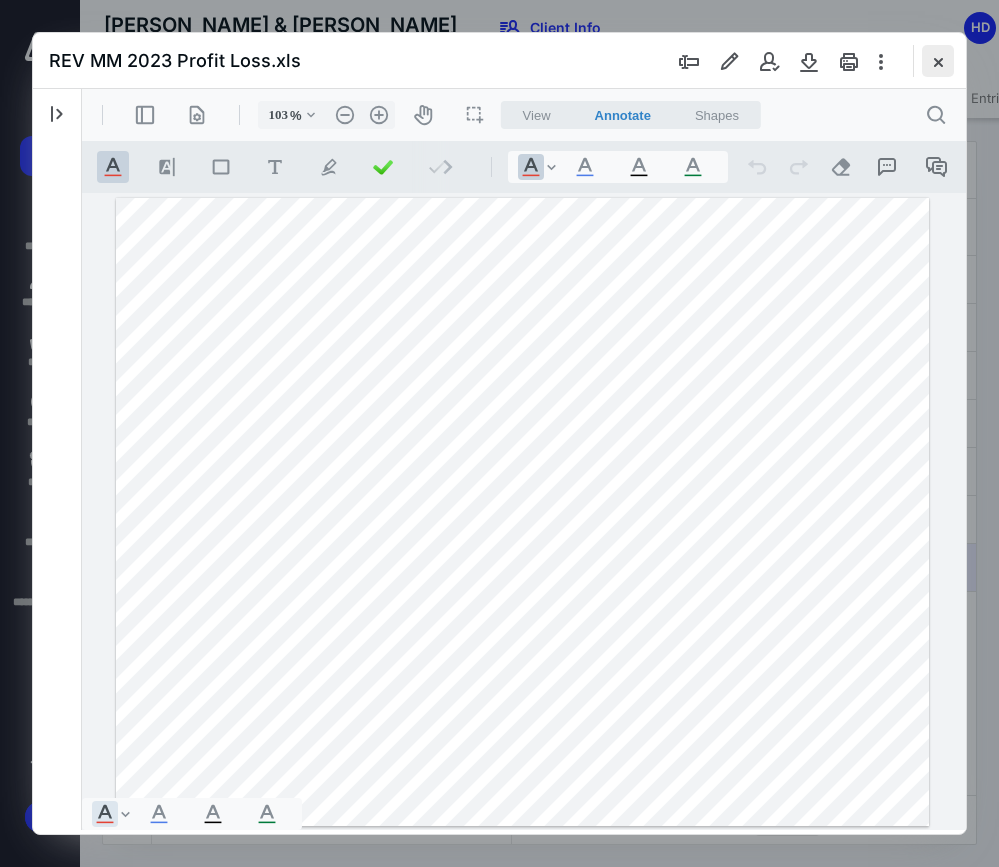 click at bounding box center (938, 61) 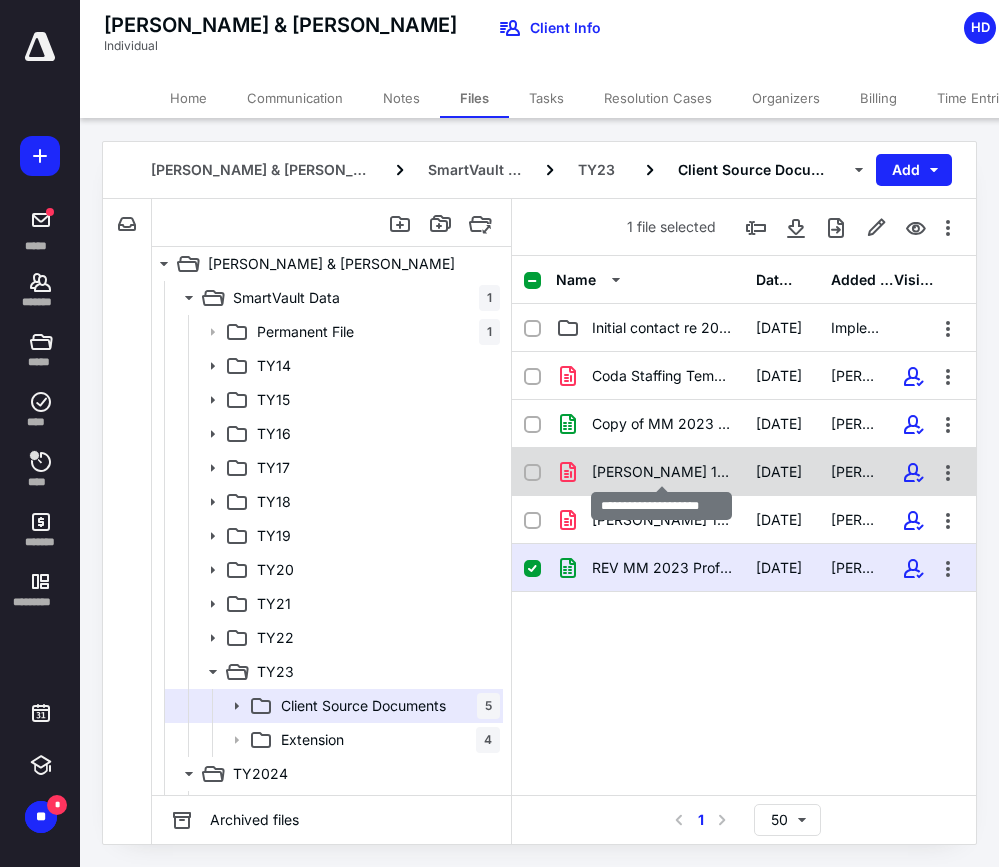 click on "[PERSON_NAME] 1099 (1).pdf" at bounding box center [662, 472] 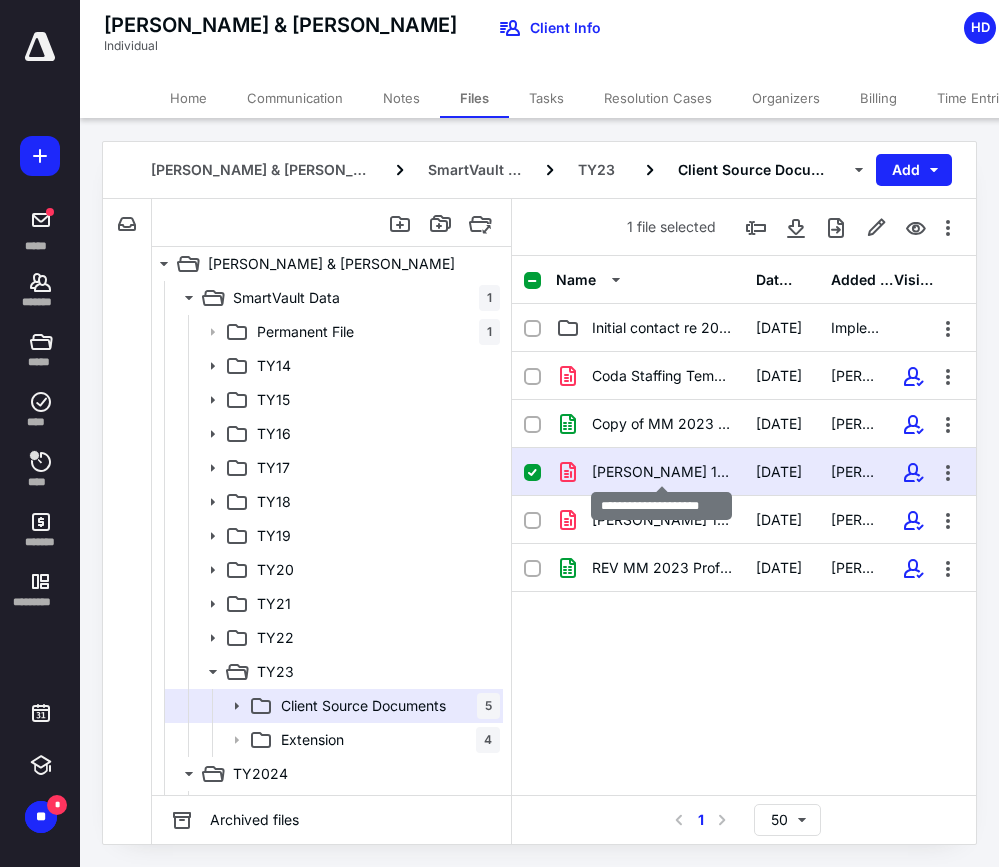 click on "[PERSON_NAME] 1099 (1).pdf" at bounding box center (662, 472) 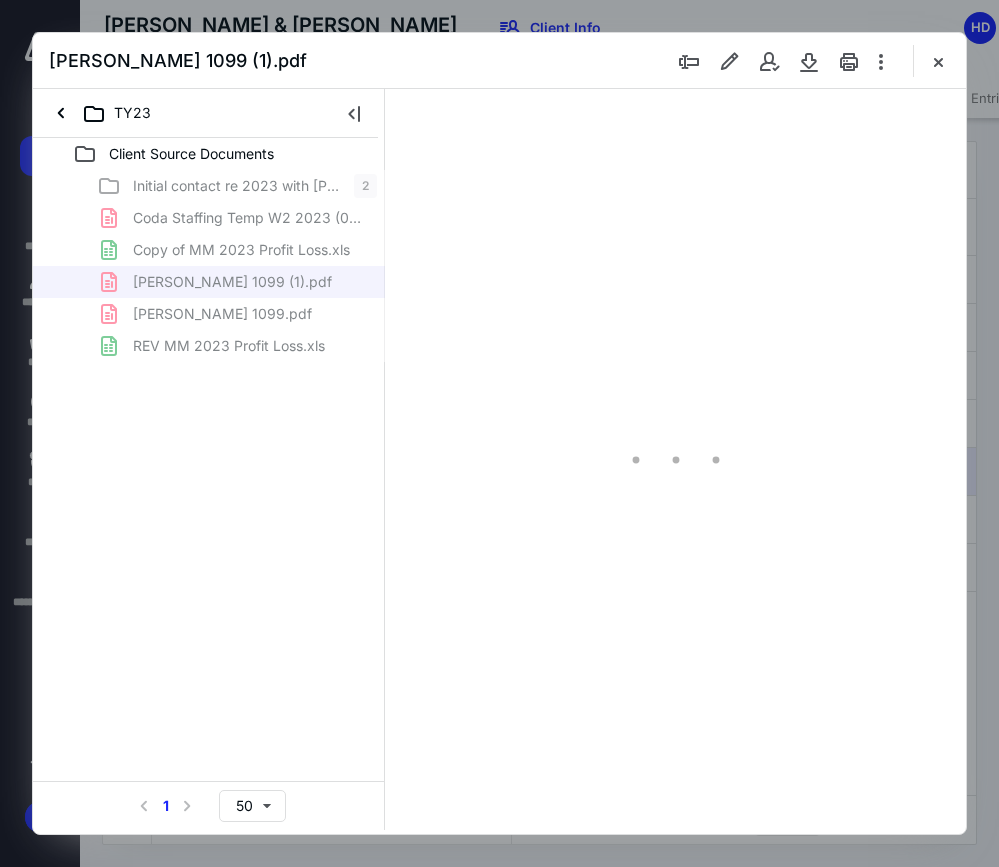 scroll, scrollTop: 0, scrollLeft: 0, axis: both 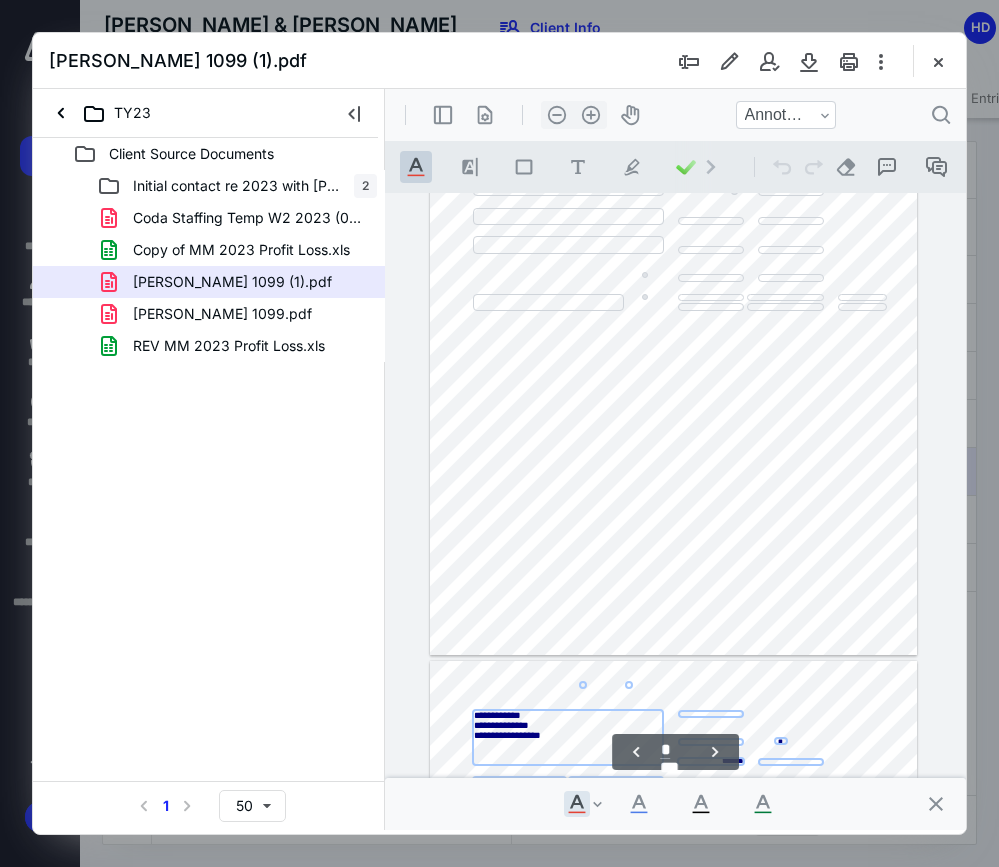 type on "*" 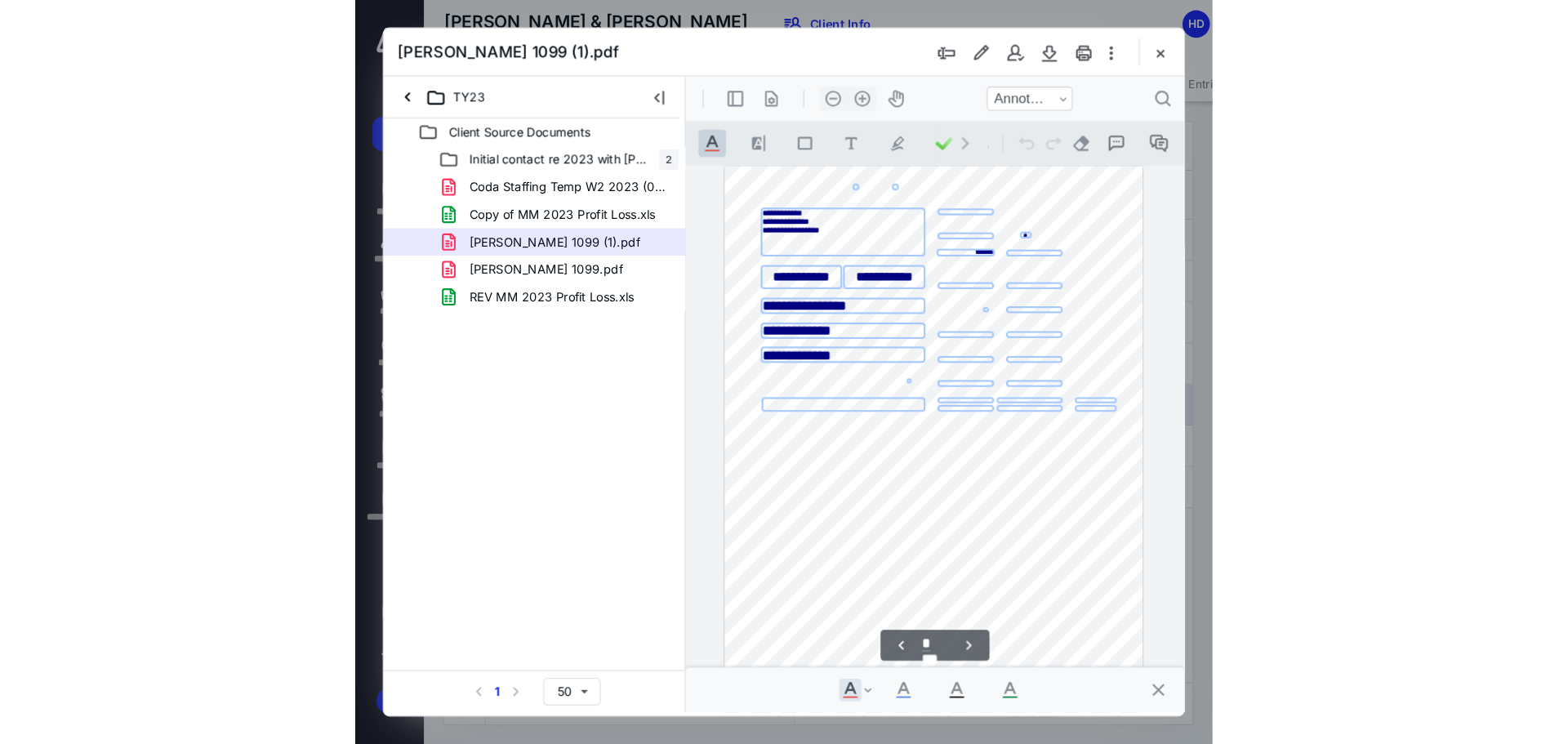 scroll, scrollTop: 1138, scrollLeft: 0, axis: vertical 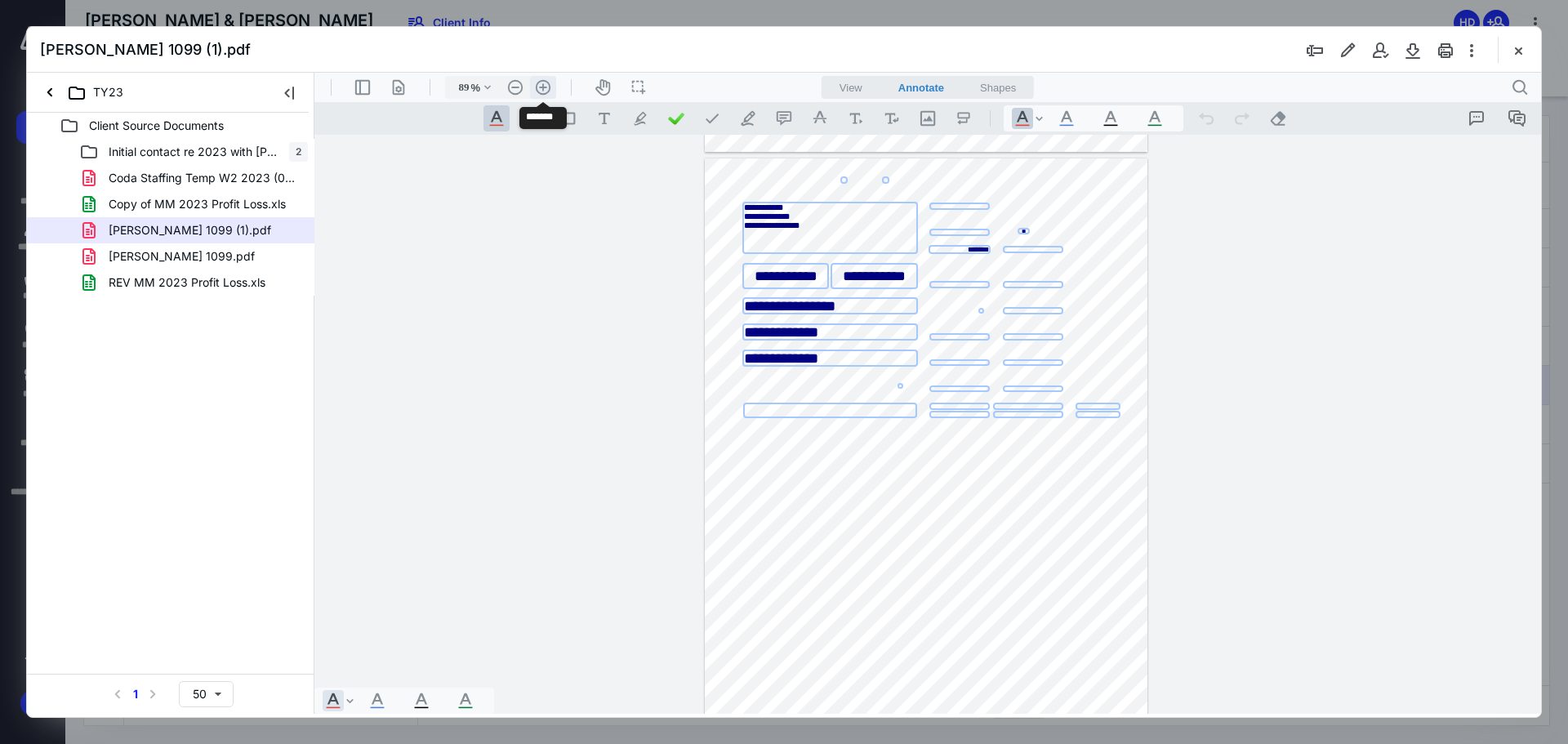 click on ".cls-1{fill:#abb0c4;} icon - header - zoom - in - line" at bounding box center [543, 87] 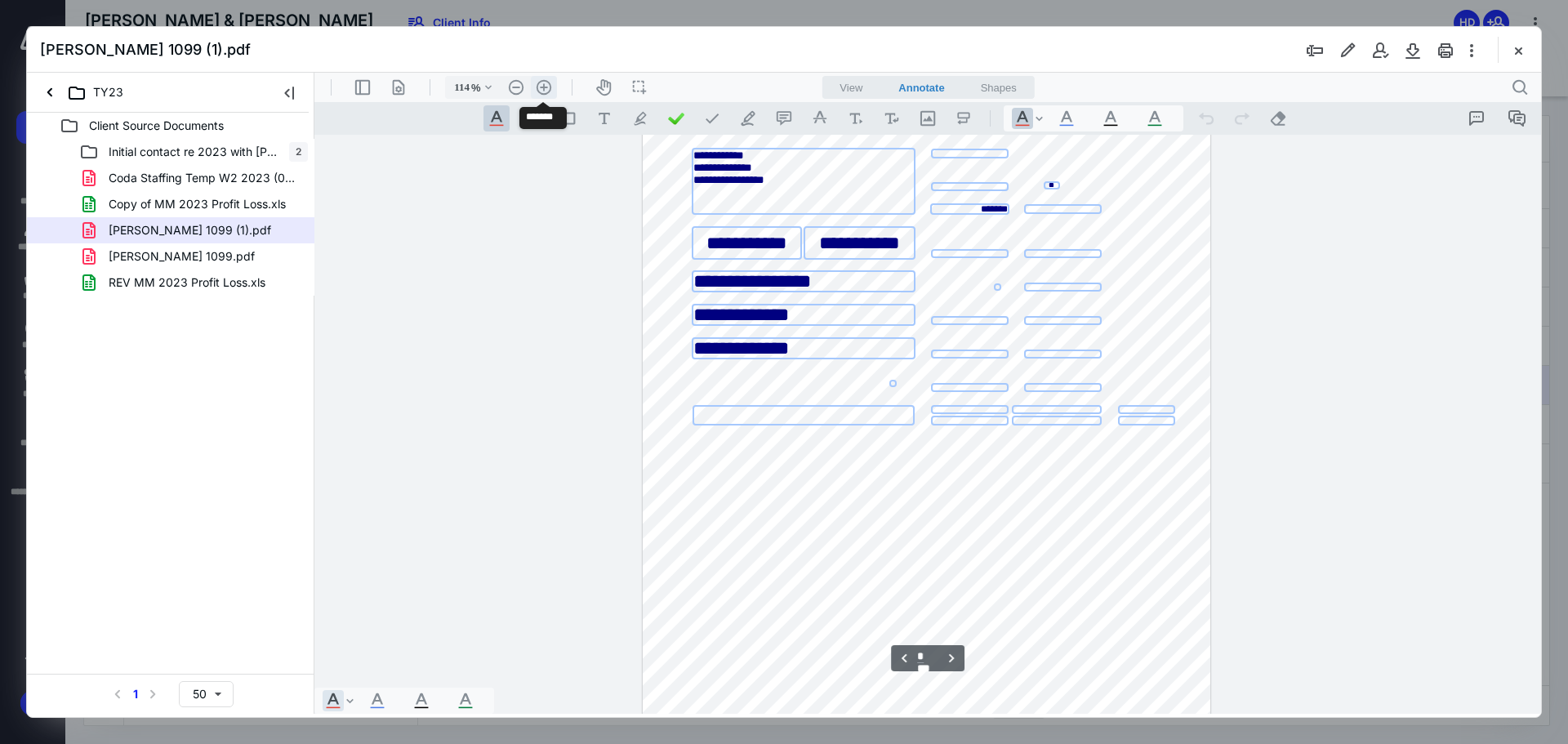 click on ".cls-1{fill:#abb0c4;} icon - header - zoom - in - line" at bounding box center [544, 87] 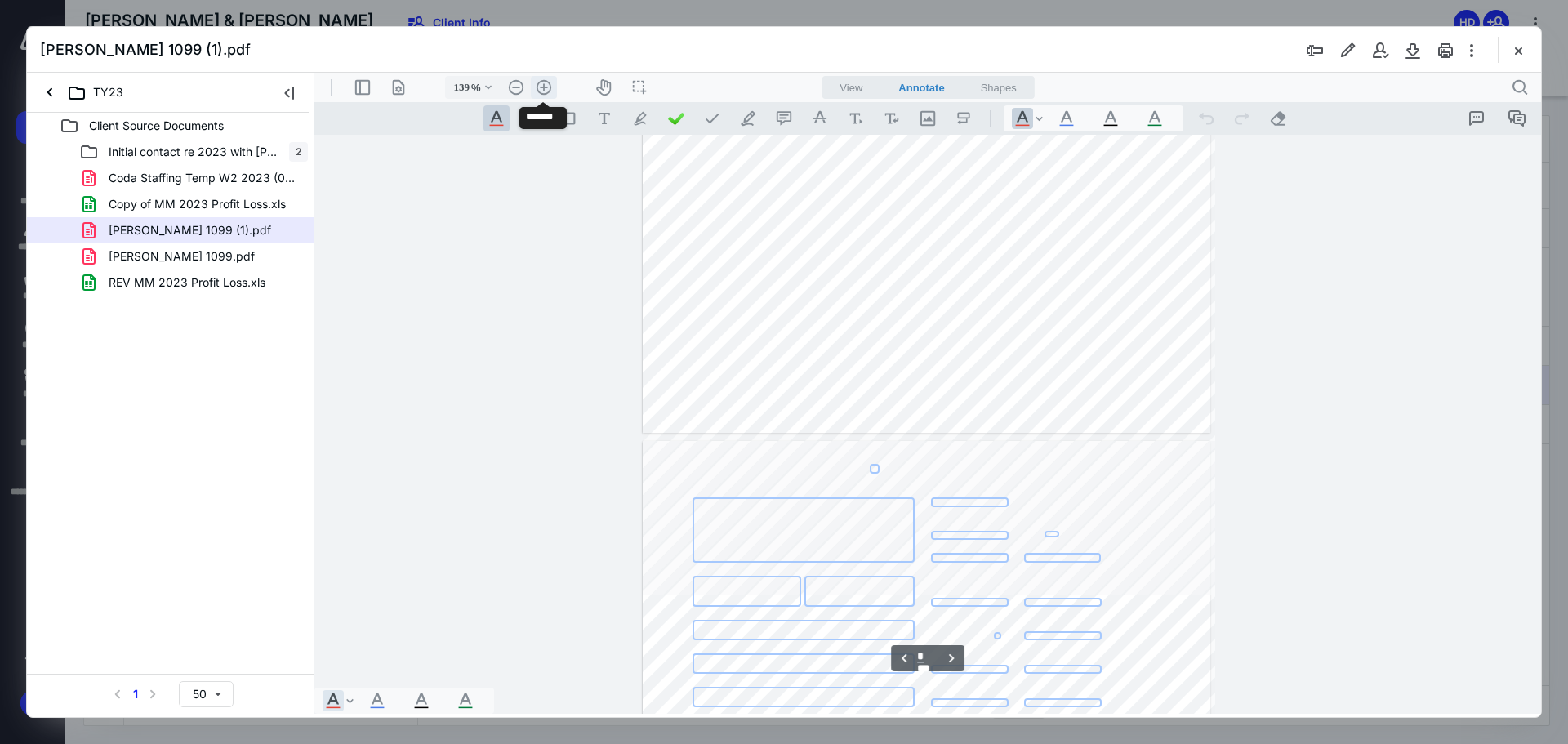 click on ".cls-1{fill:#abb0c4;} icon - header - zoom - in - line" at bounding box center (544, 87) 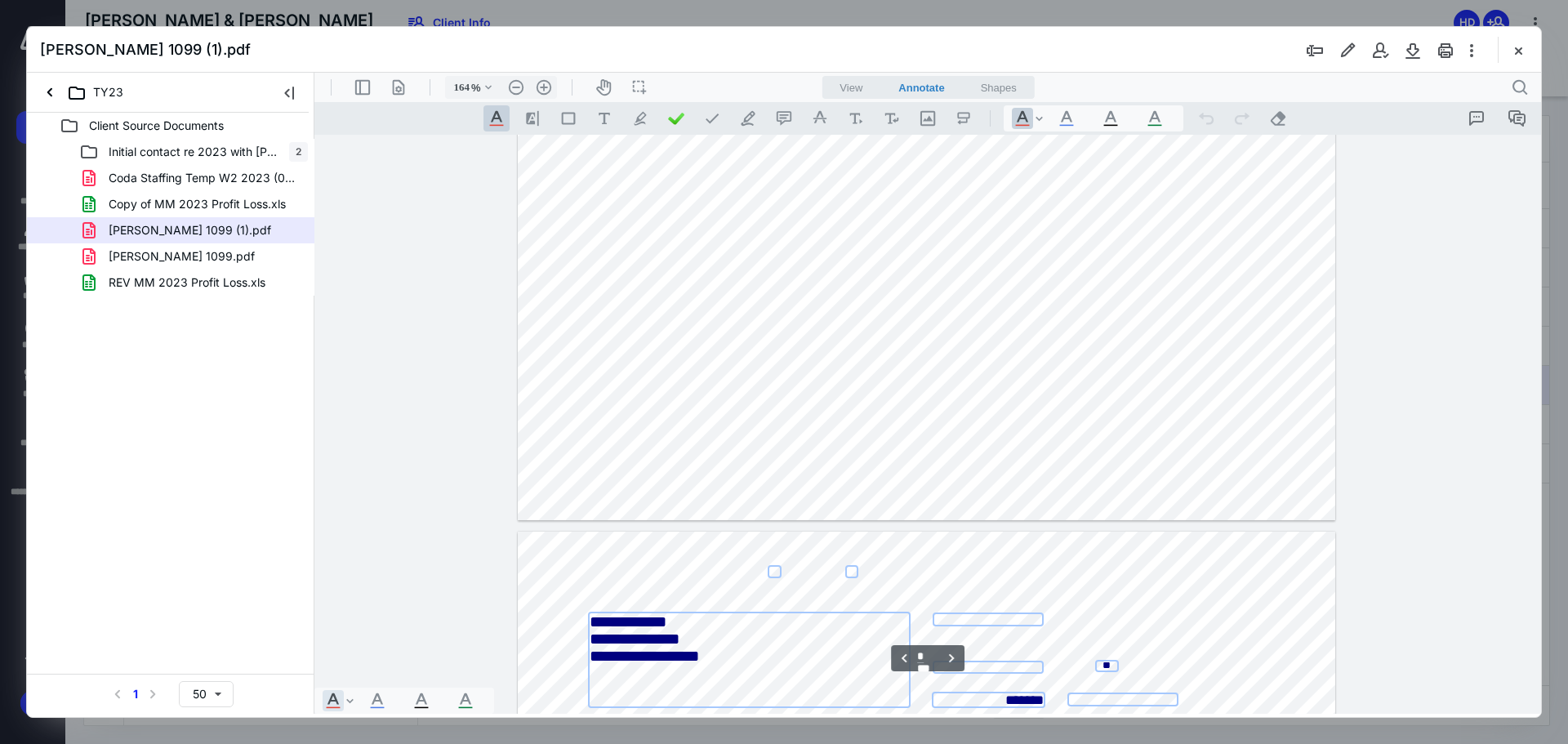 type on "*" 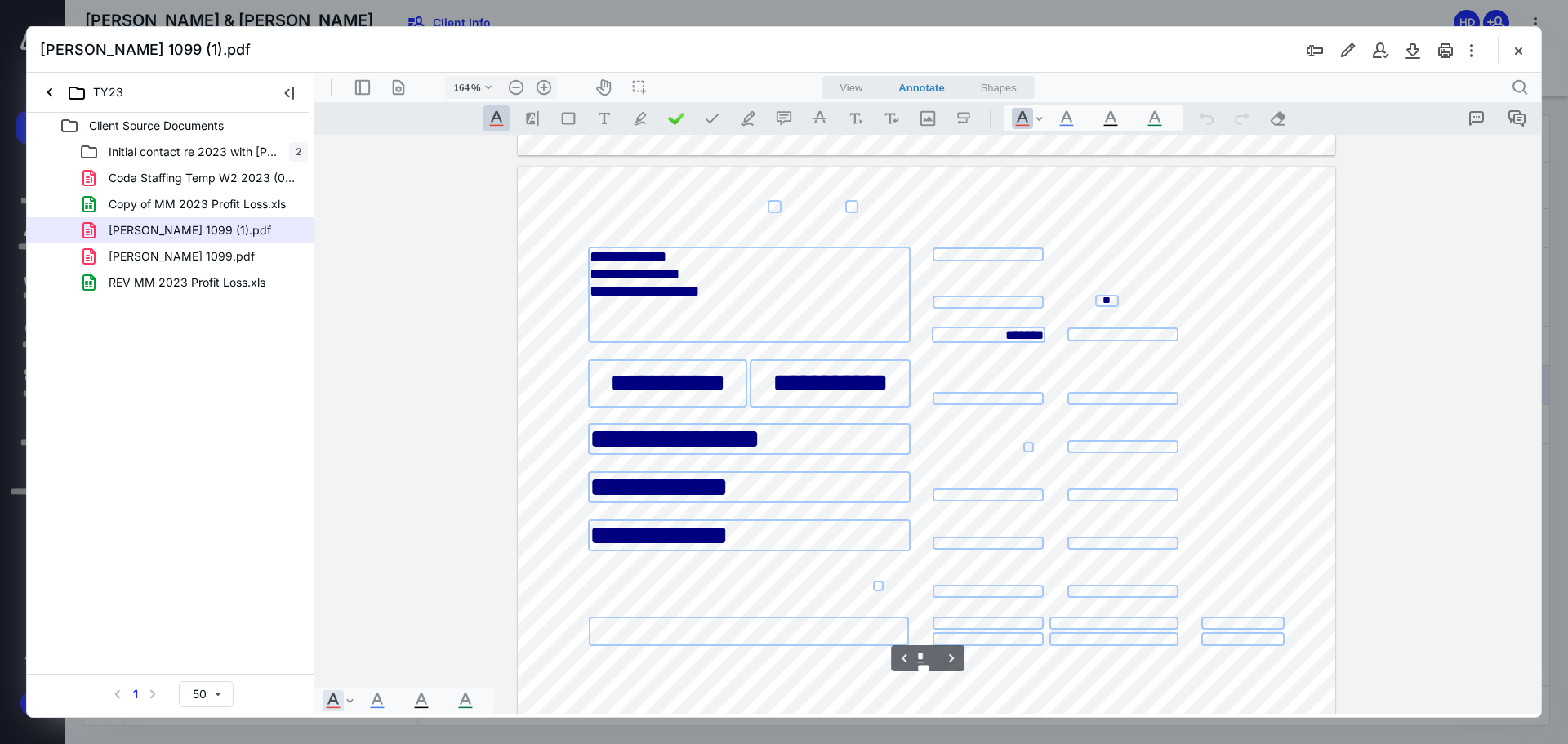 scroll, scrollTop: 2127, scrollLeft: 0, axis: vertical 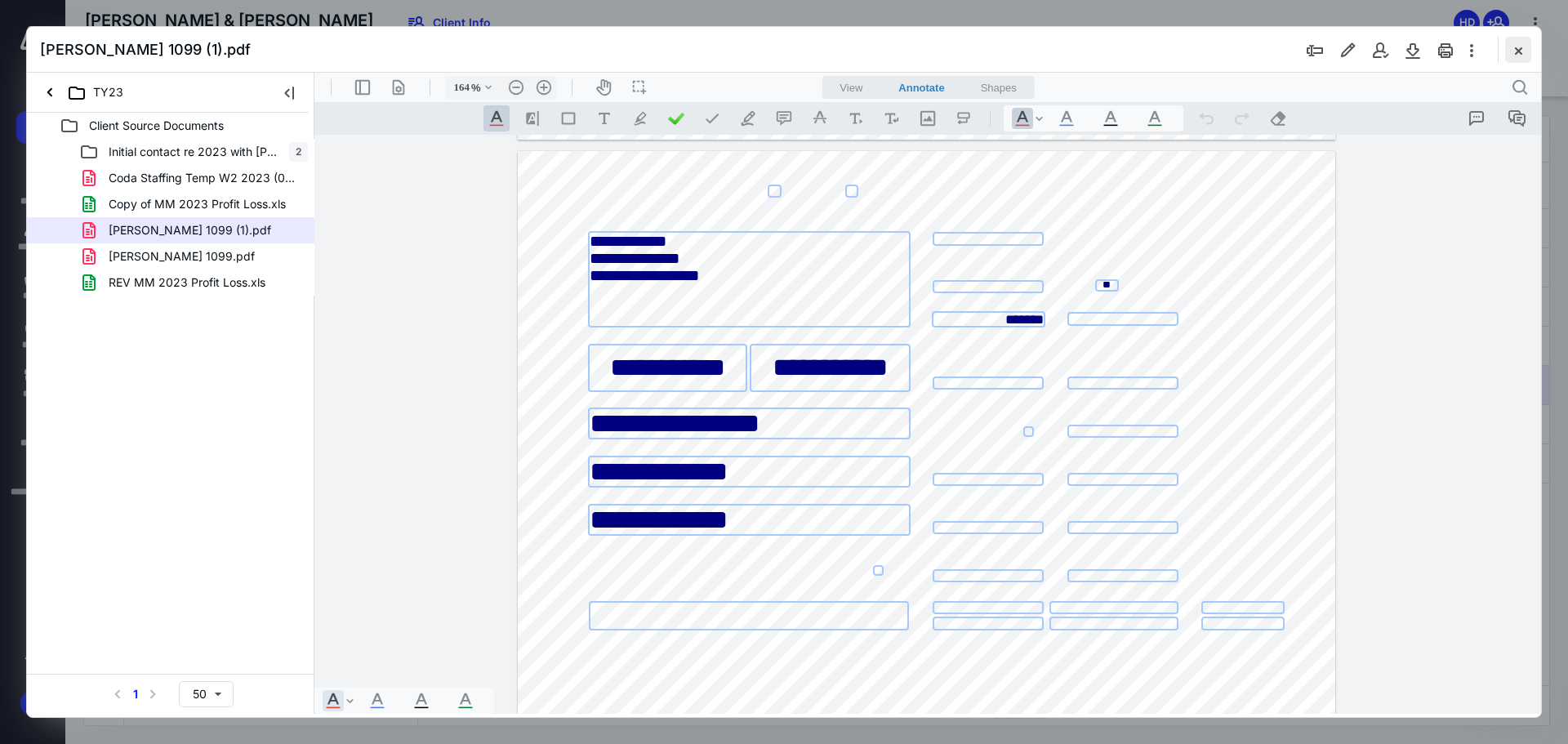 click at bounding box center [1518, 50] 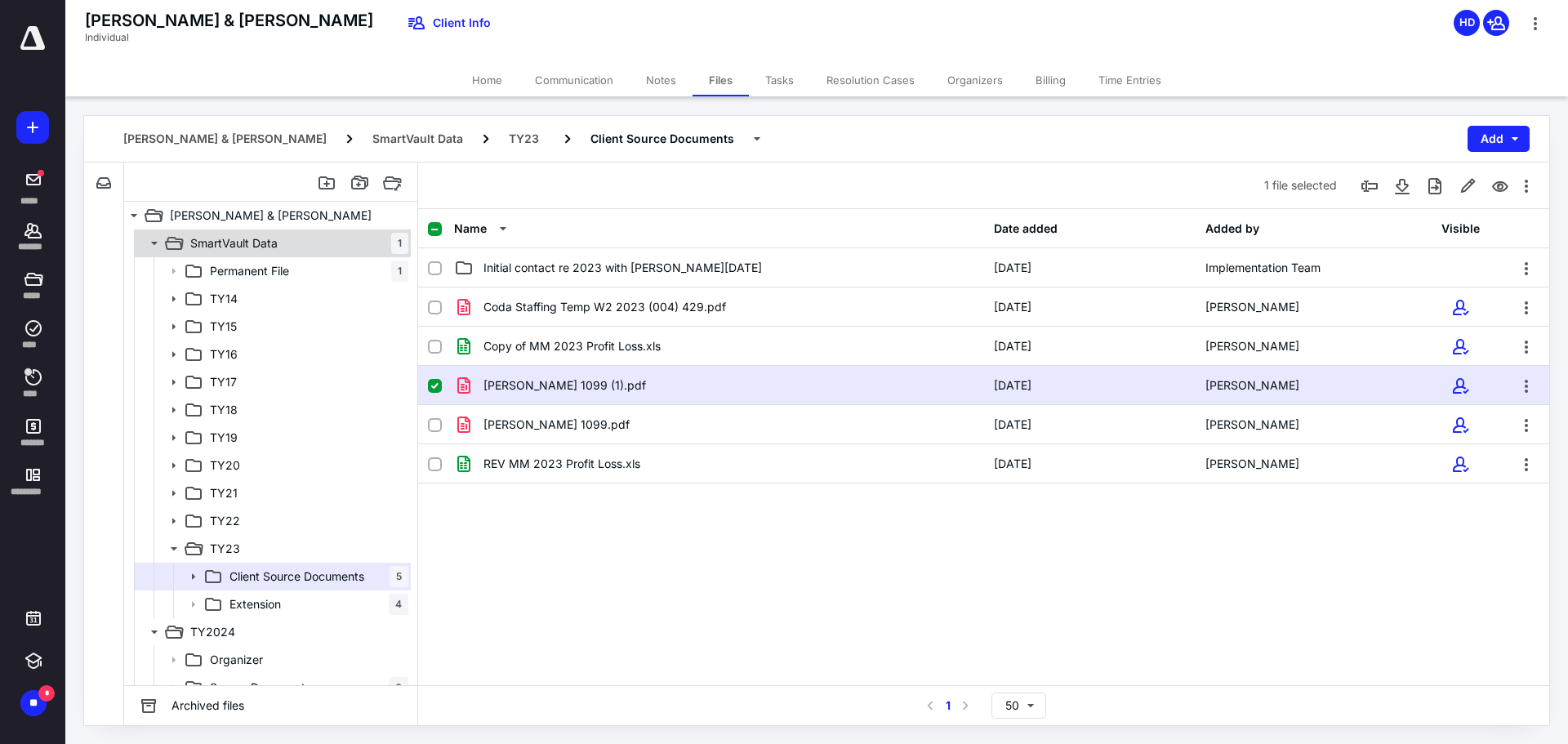 click 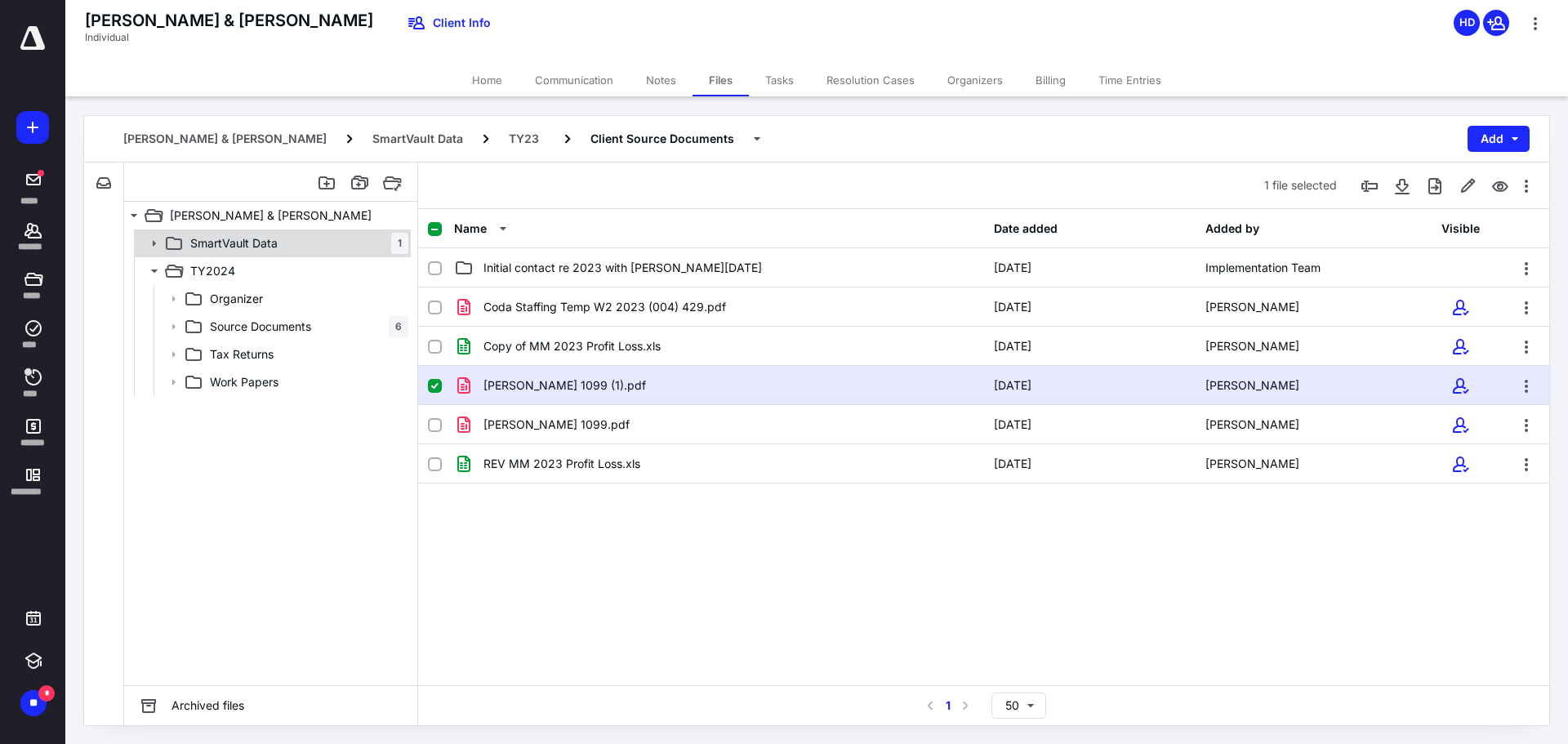 click 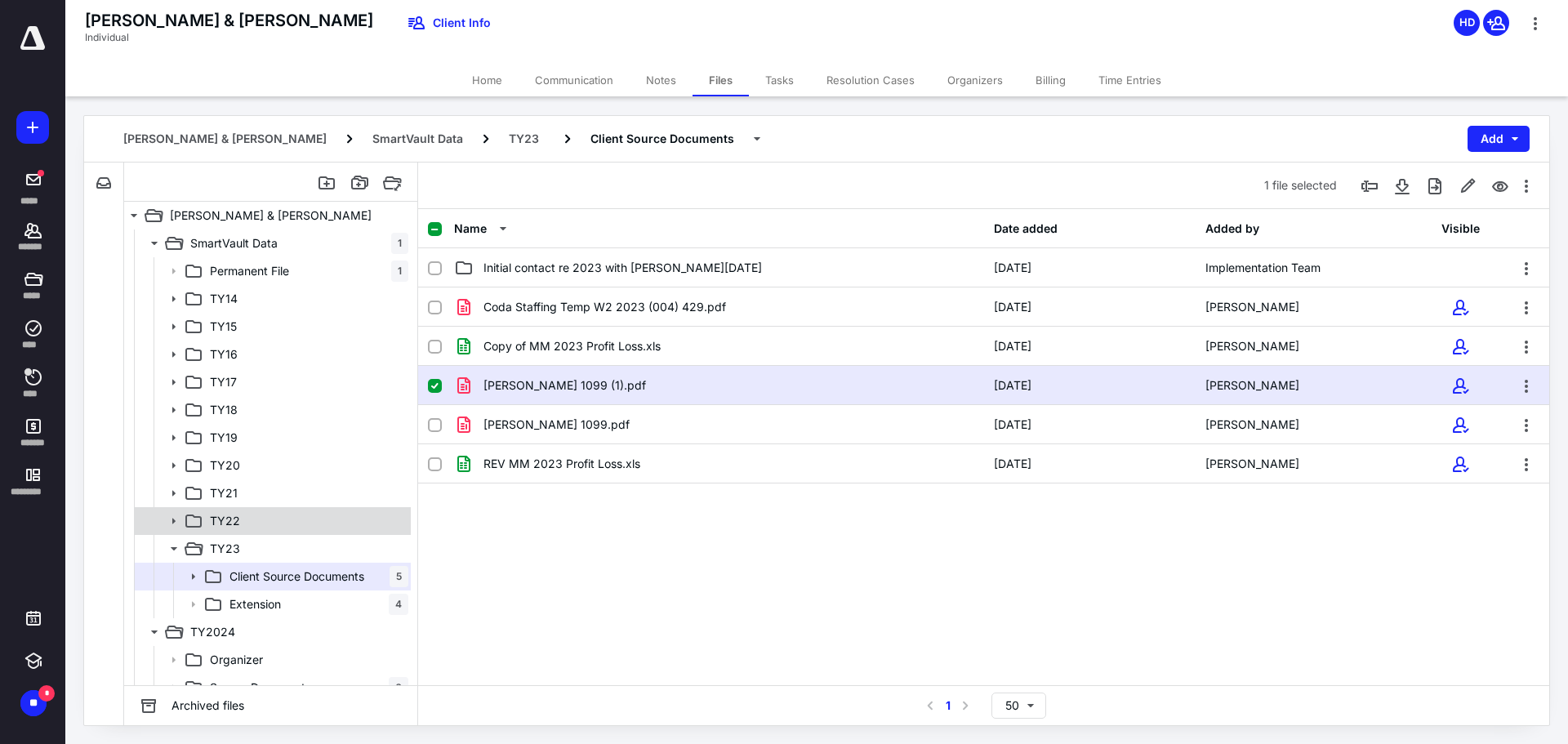 click on "TY22" at bounding box center (225, 521) 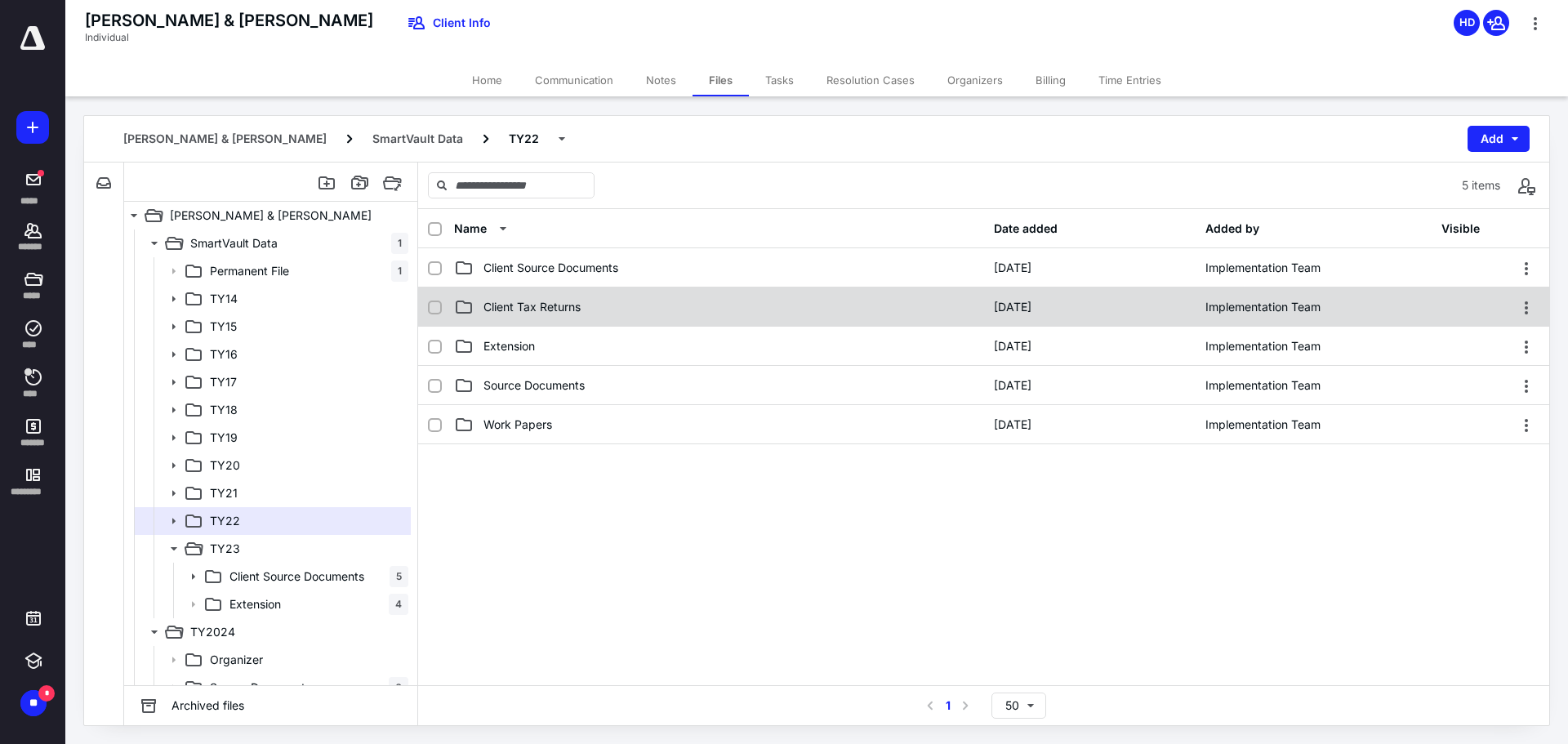 click on "Client Tax Returns" at bounding box center (719, 307) 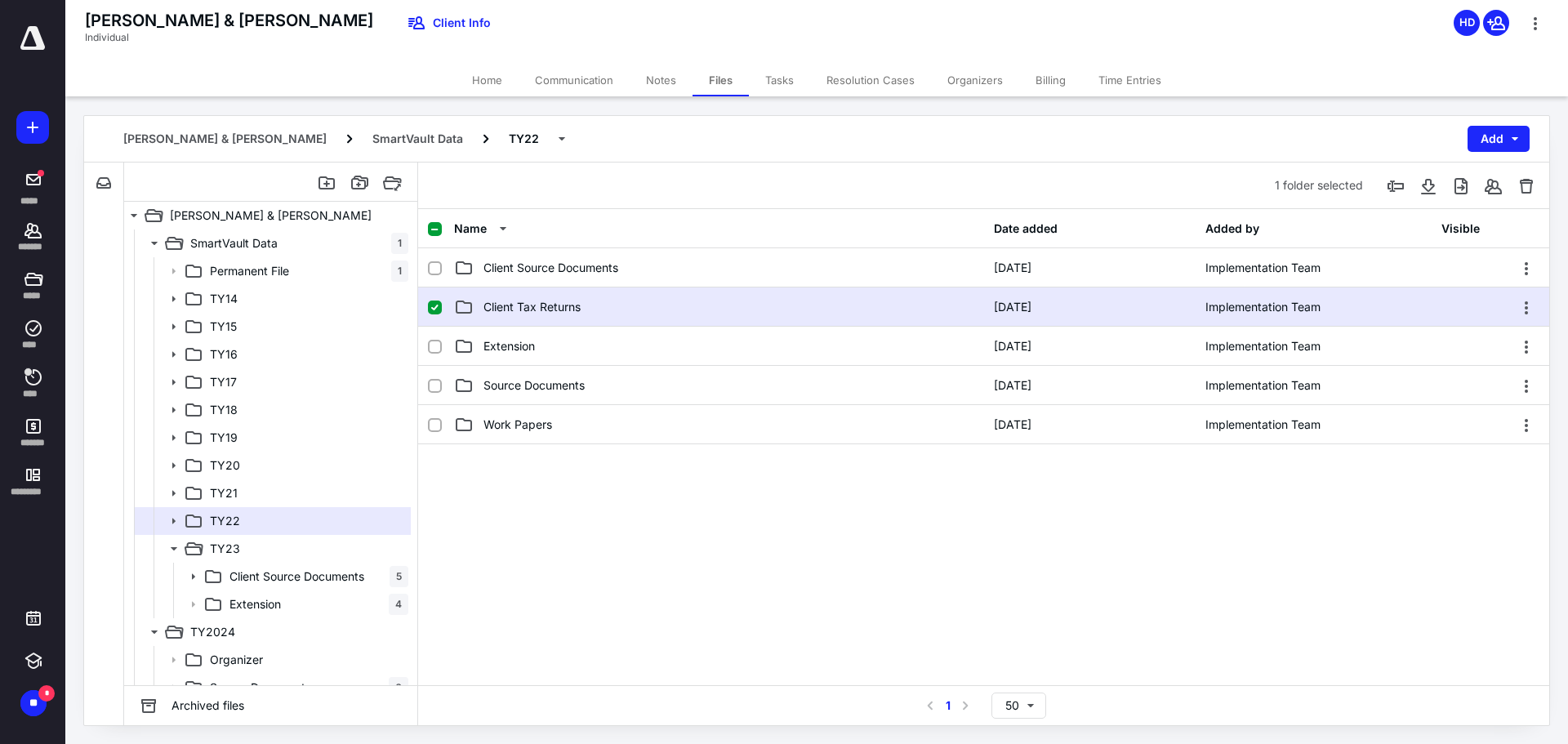 click on "Client Tax Returns" at bounding box center (719, 307) 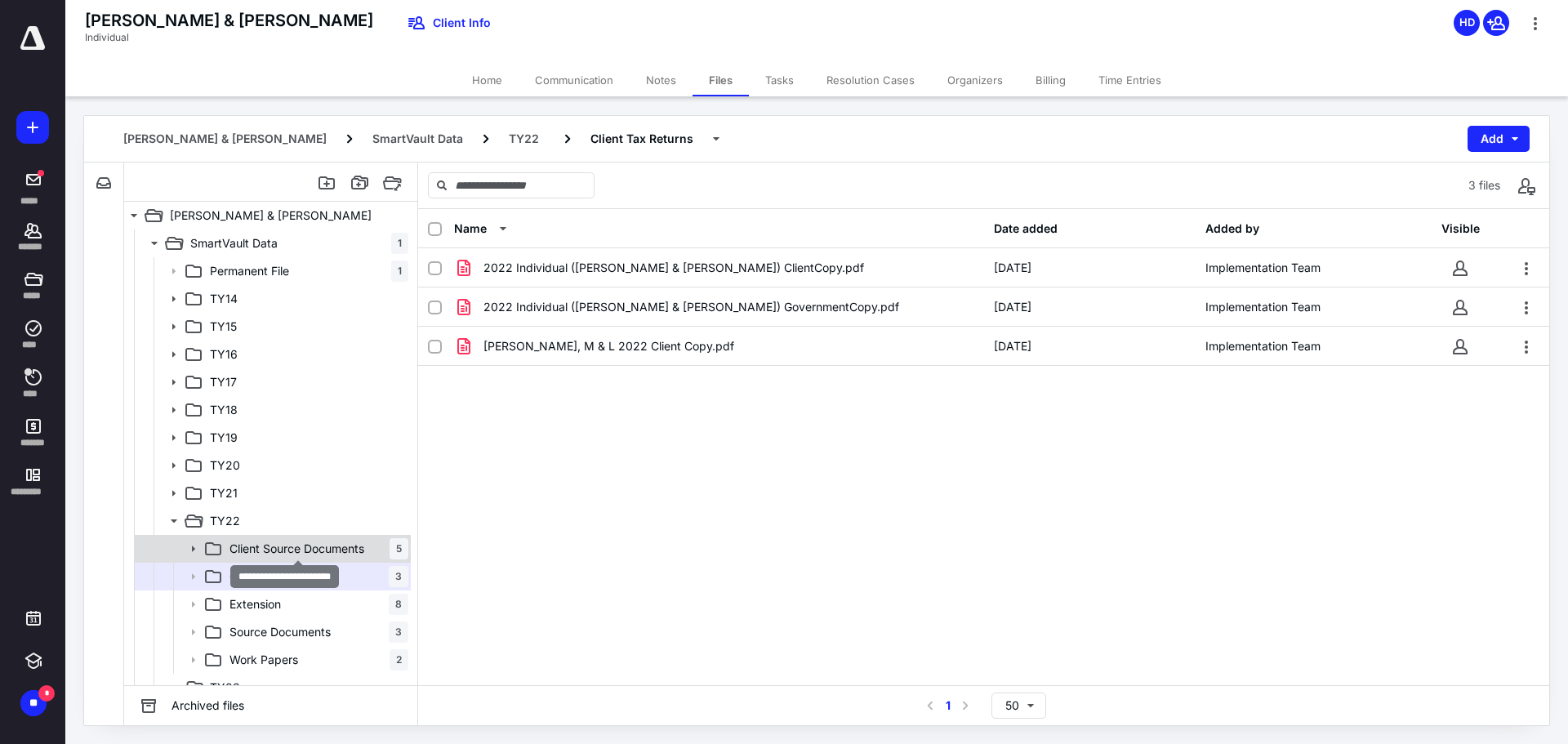 click on "Client Source Documents" at bounding box center (296, 549) 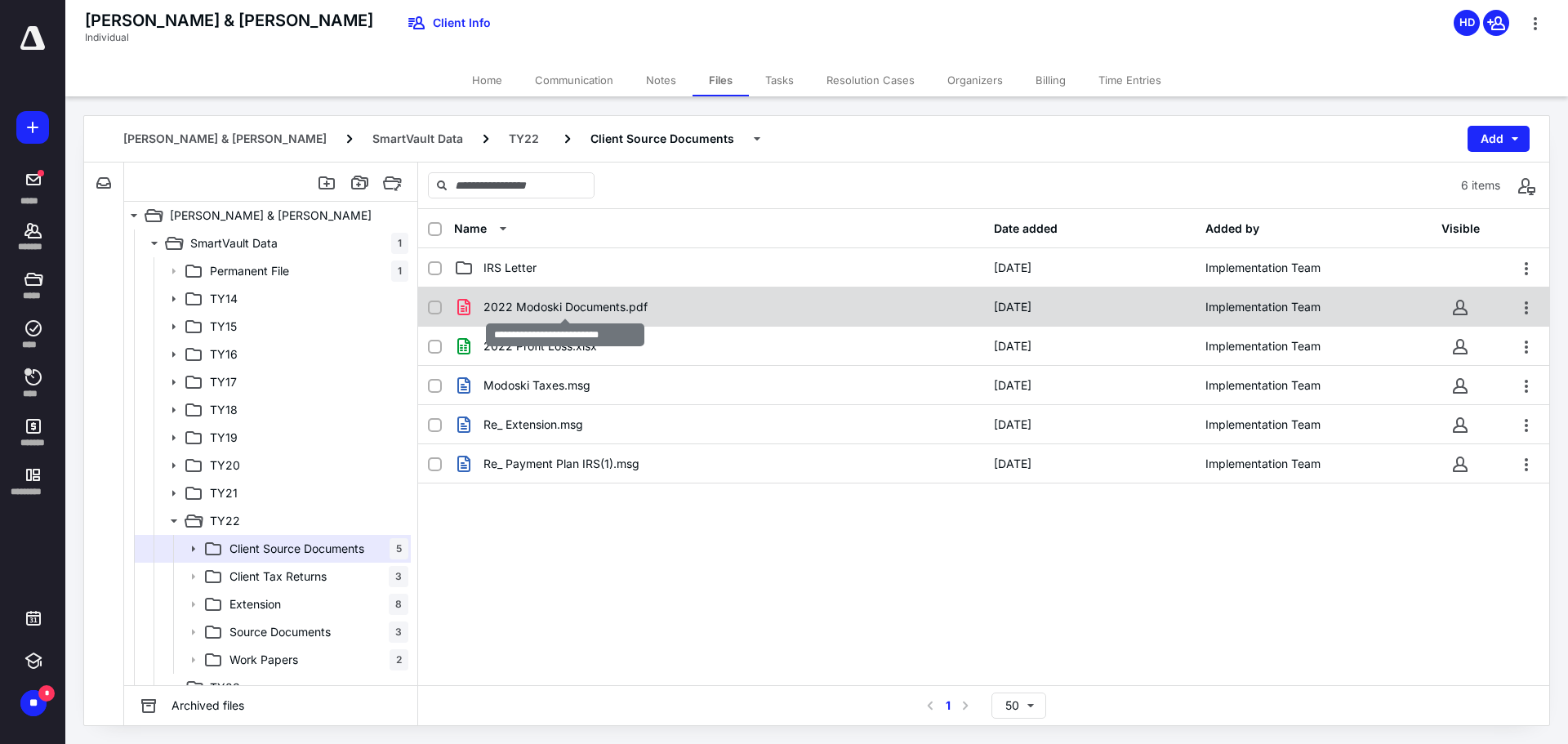 click on "2022 Modoski Documents.pdf" at bounding box center [565, 307] 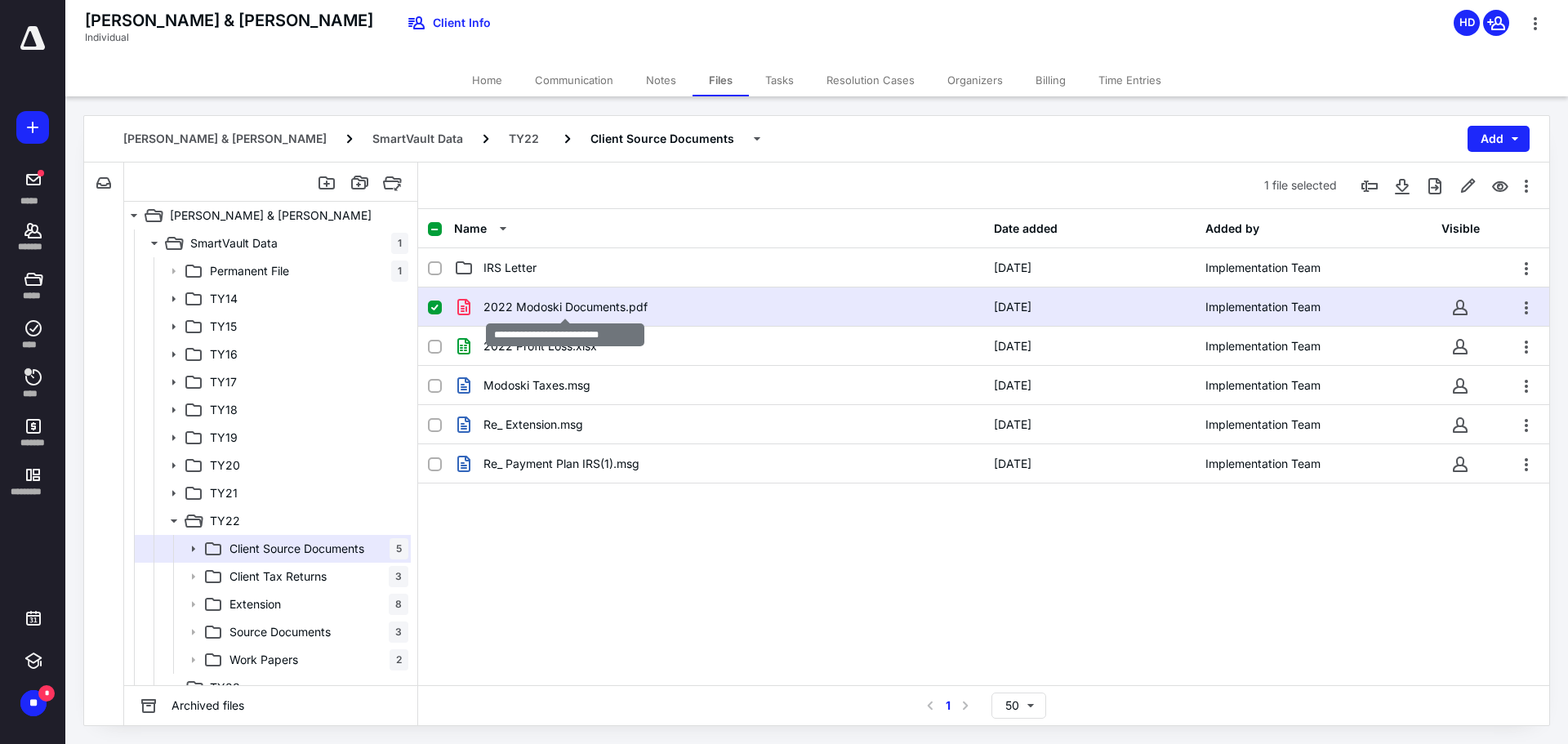 click on "2022 Modoski Documents.pdf" at bounding box center (565, 307) 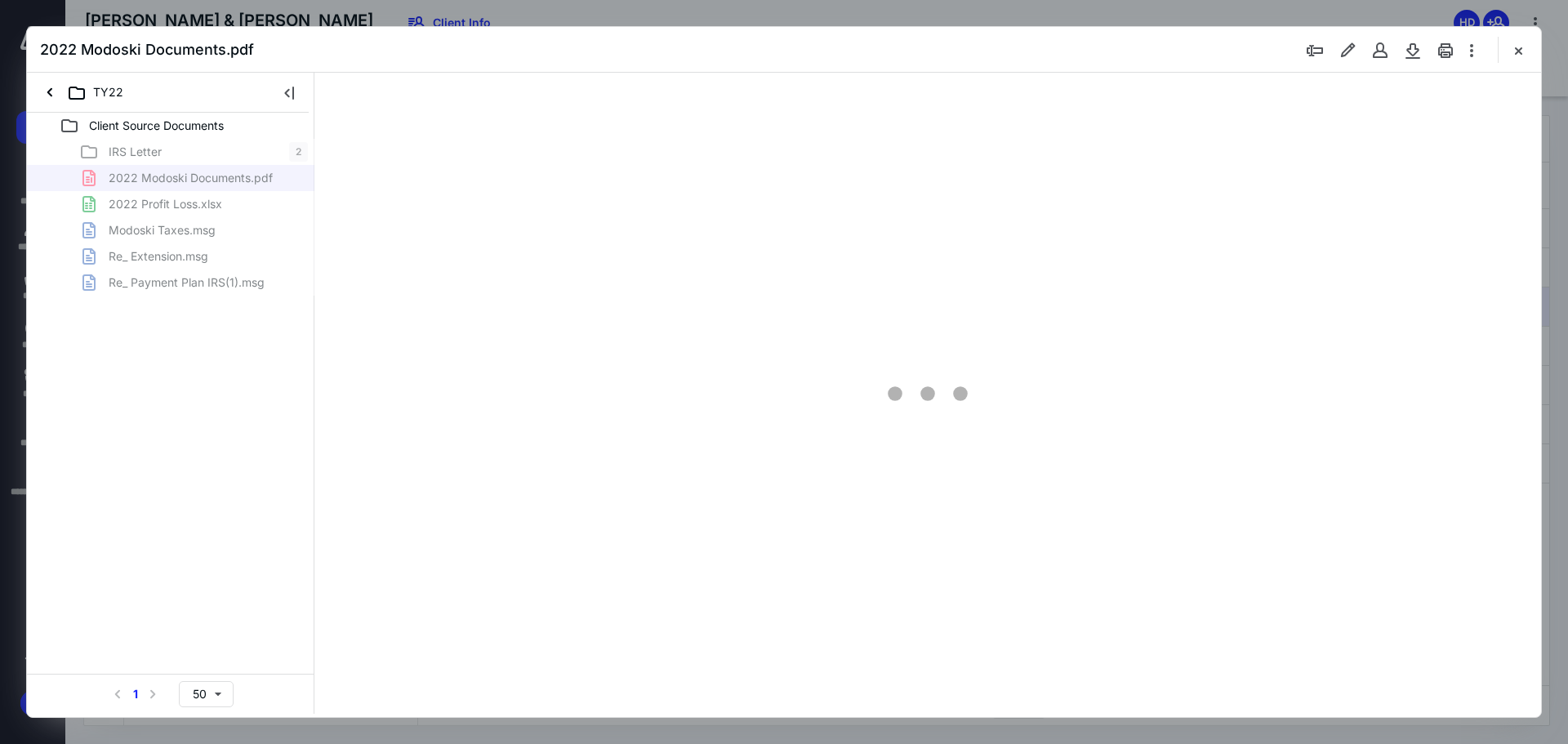 scroll, scrollTop: 0, scrollLeft: 0, axis: both 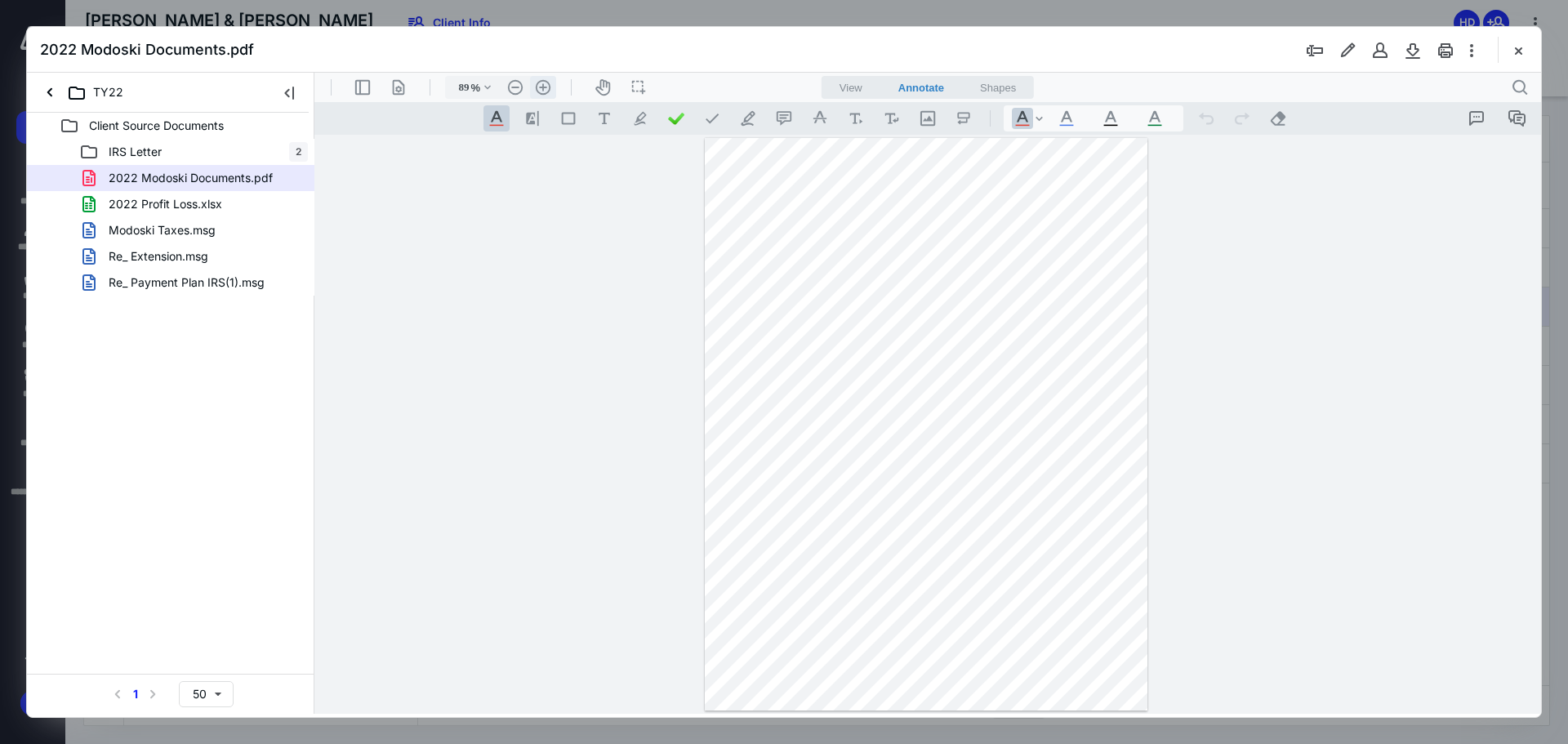 click on ".cls-1{fill:#abb0c4;} icon - header - zoom - in - line" at bounding box center [543, 87] 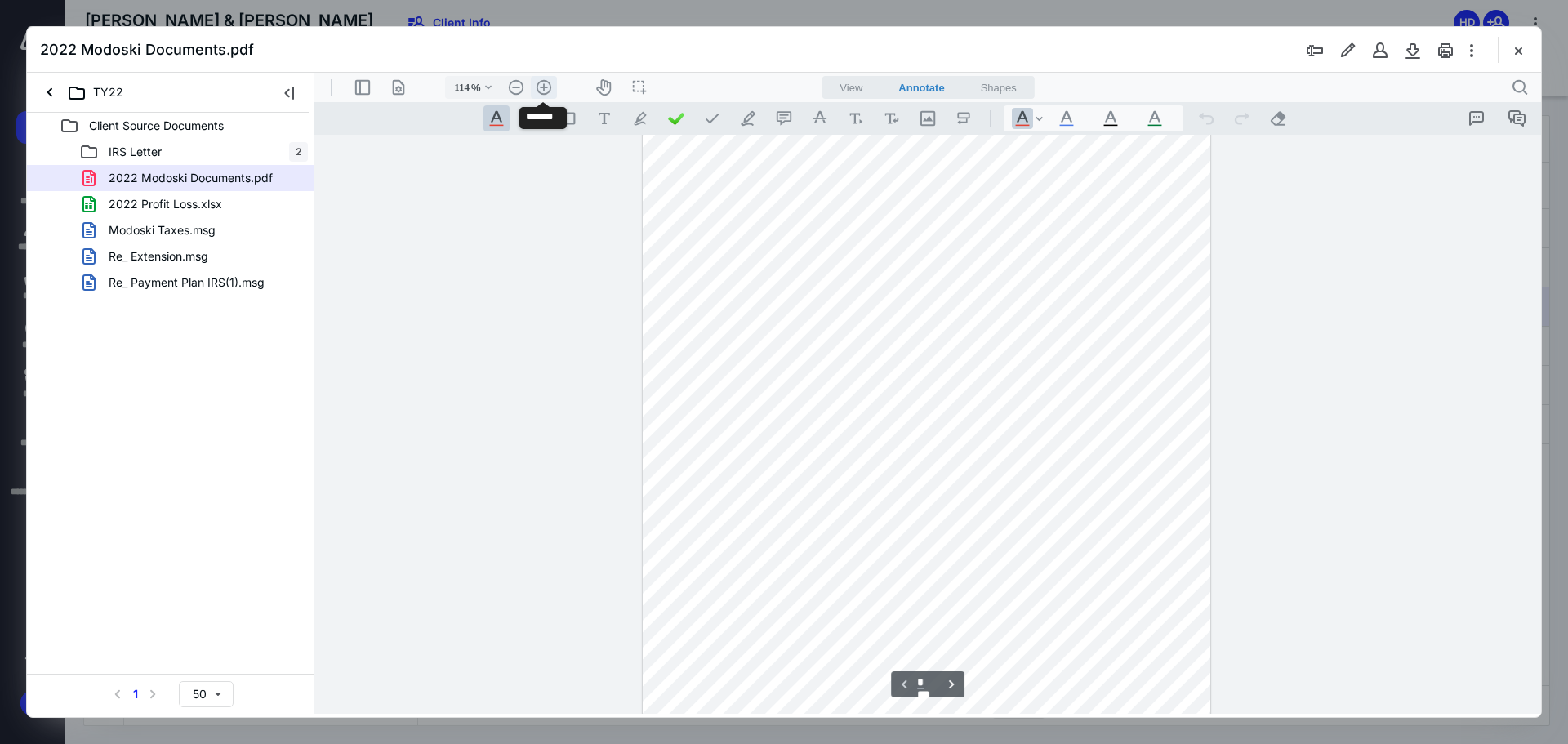 click on ".cls-1{fill:#abb0c4;} icon - header - zoom - in - line" at bounding box center [544, 87] 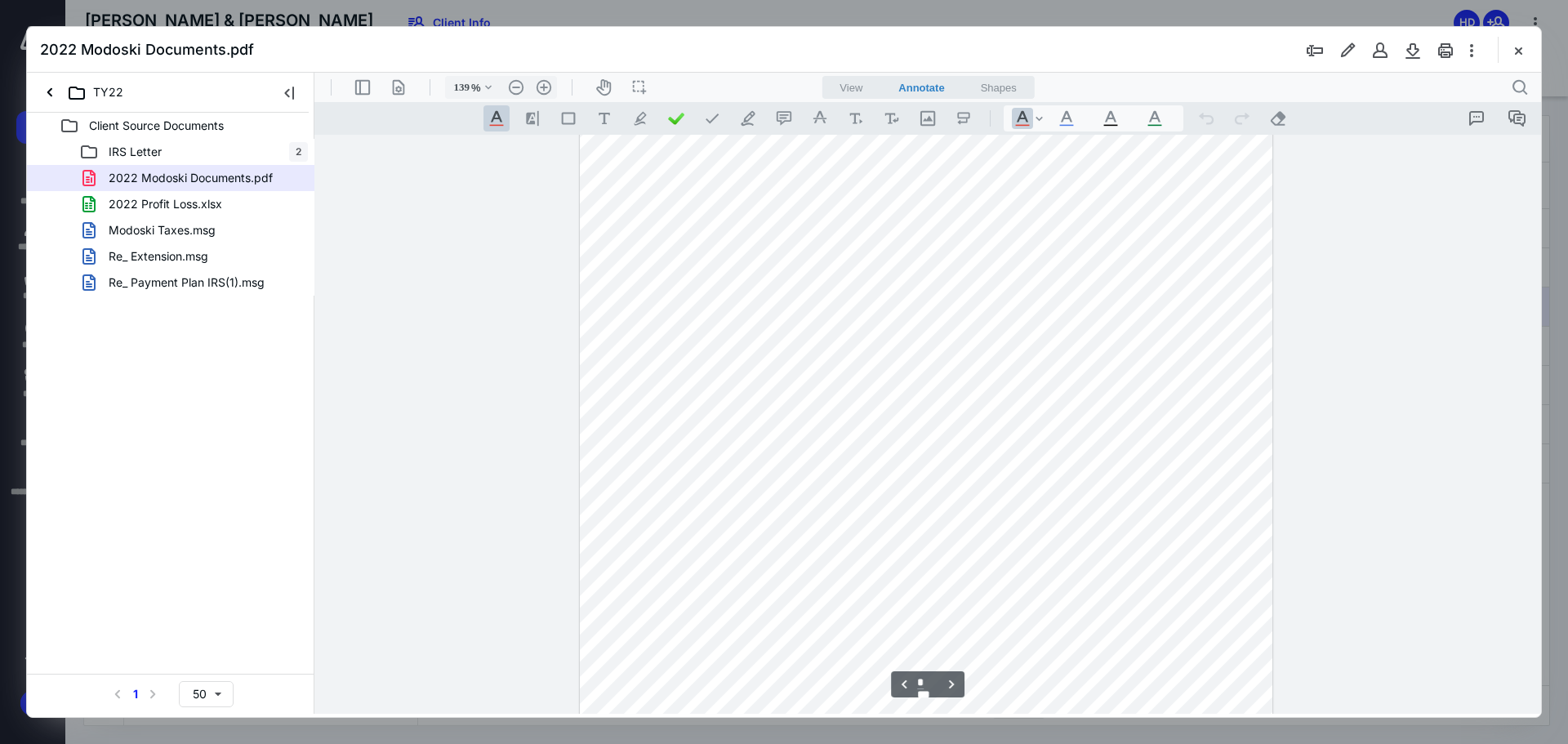 scroll, scrollTop: 6429, scrollLeft: 0, axis: vertical 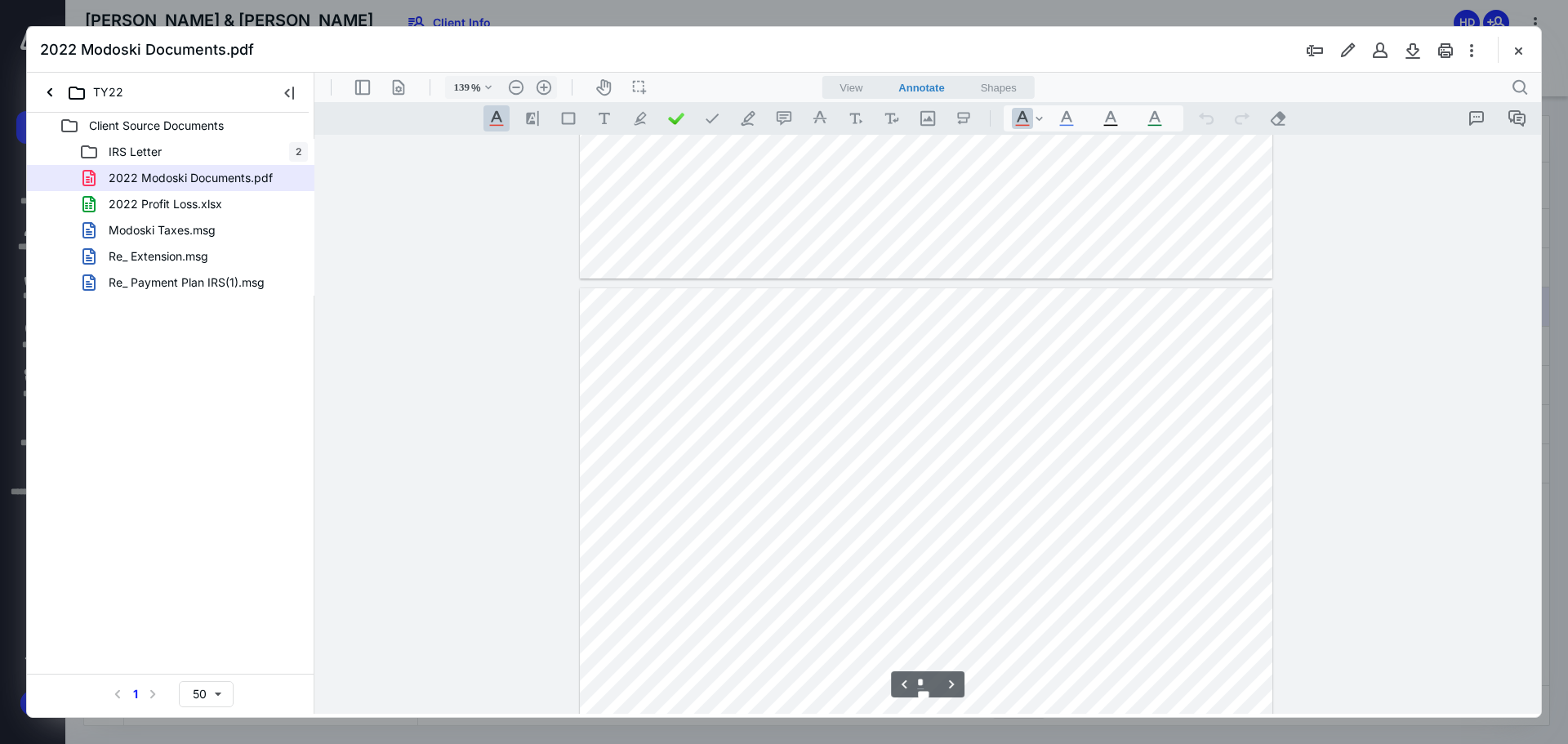 type on "*" 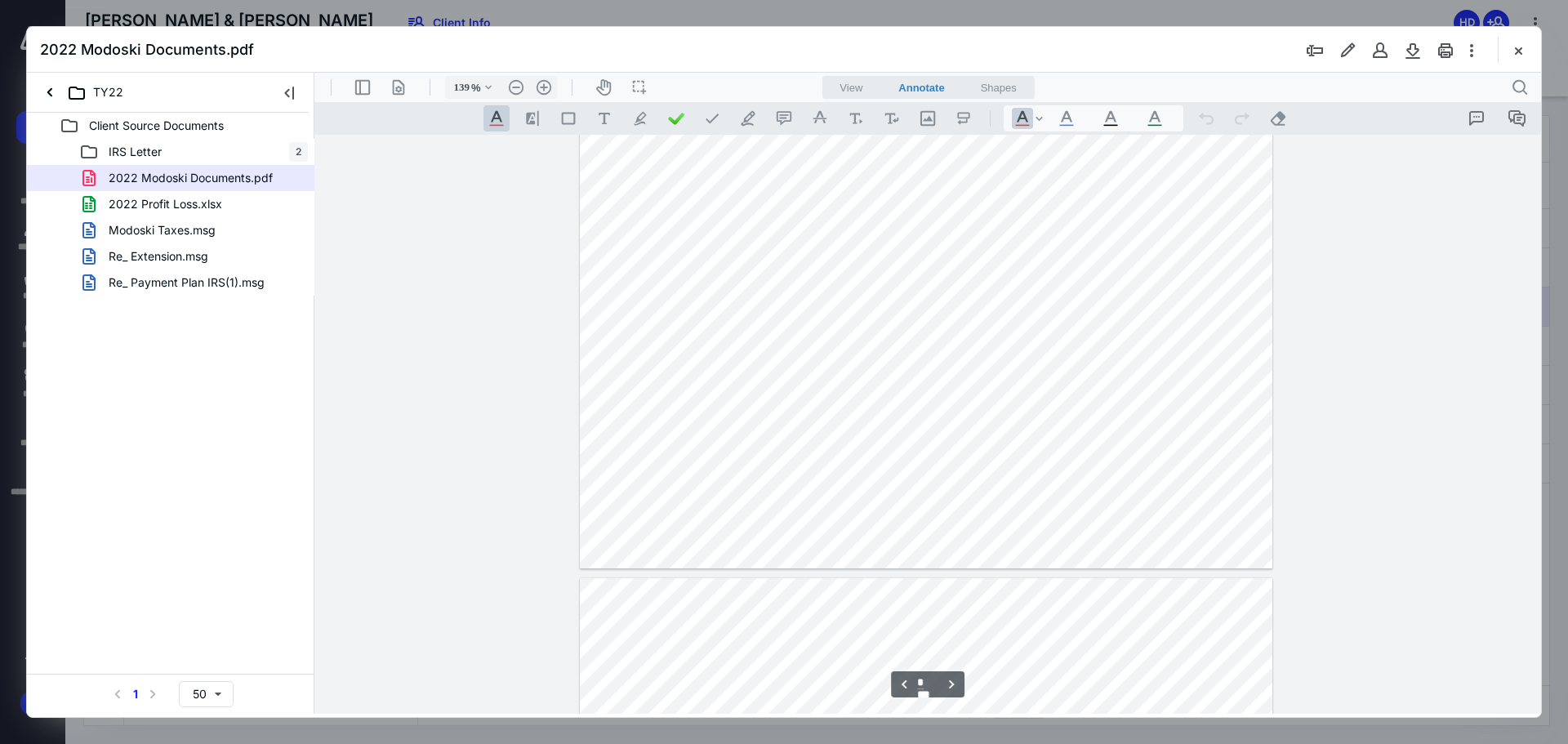 scroll, scrollTop: 4904, scrollLeft: 0, axis: vertical 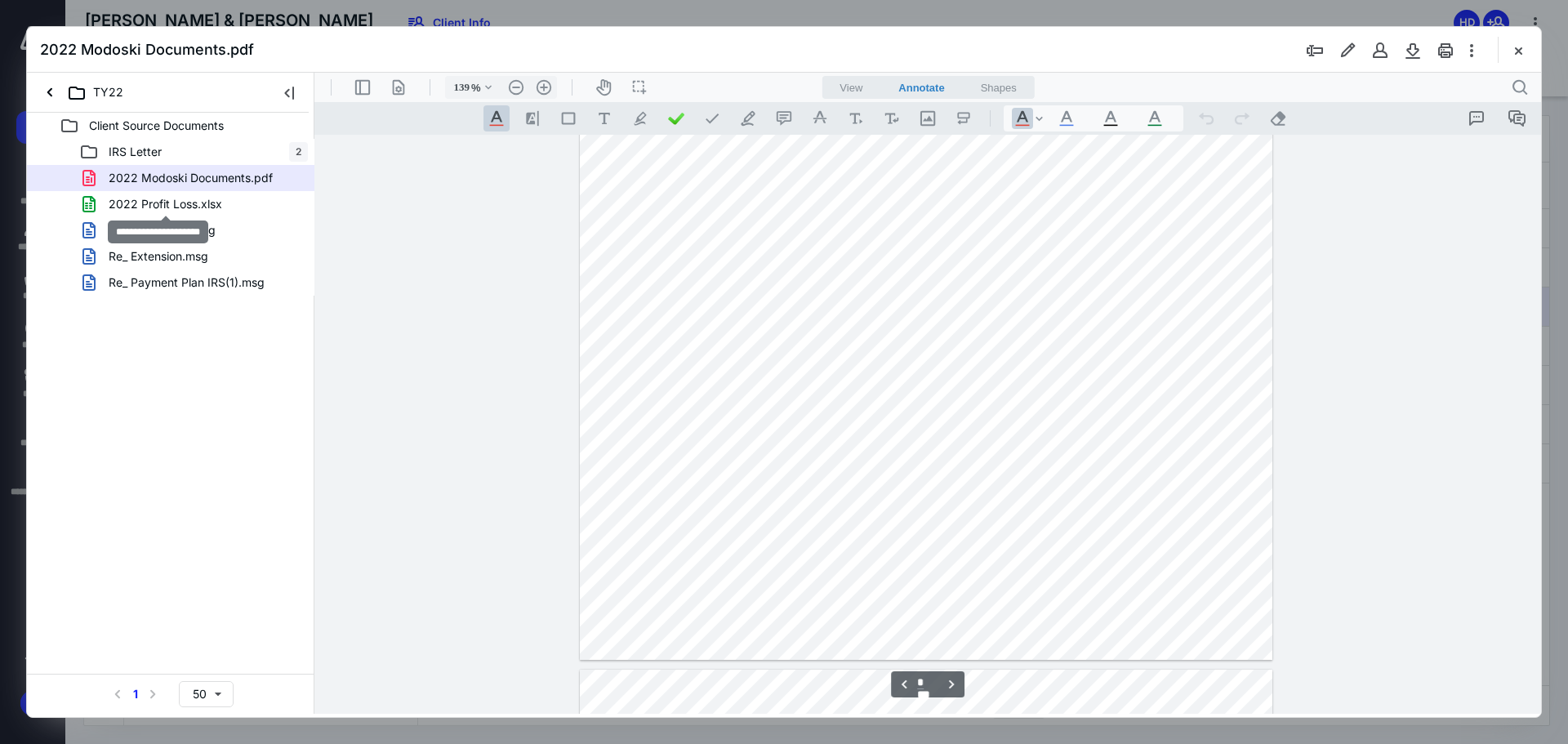 click on "2022 Profit Loss.xlsx" at bounding box center [165, 204] 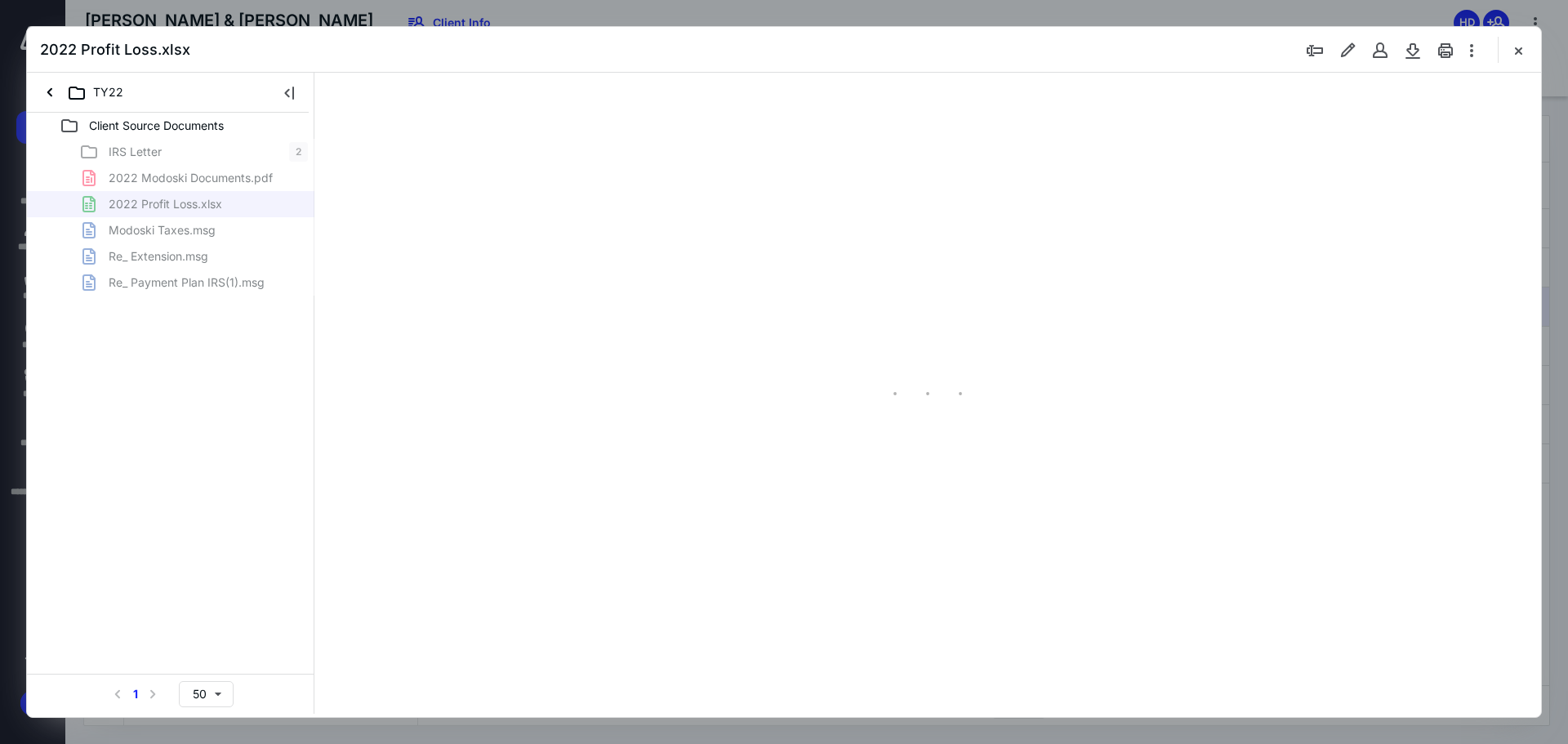 scroll, scrollTop: 0, scrollLeft: 0, axis: both 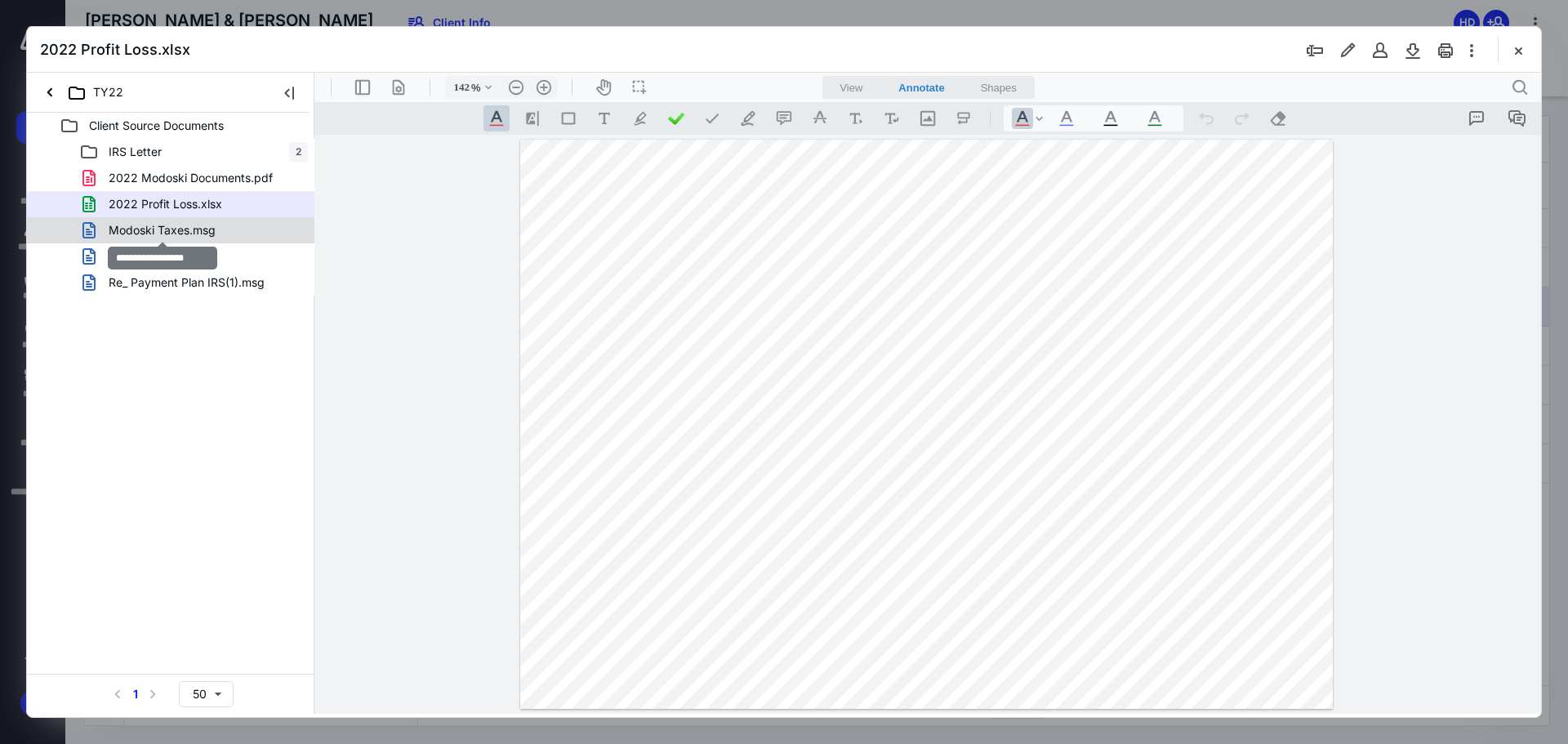click on "Modoski Taxes.msg" at bounding box center (162, 230) 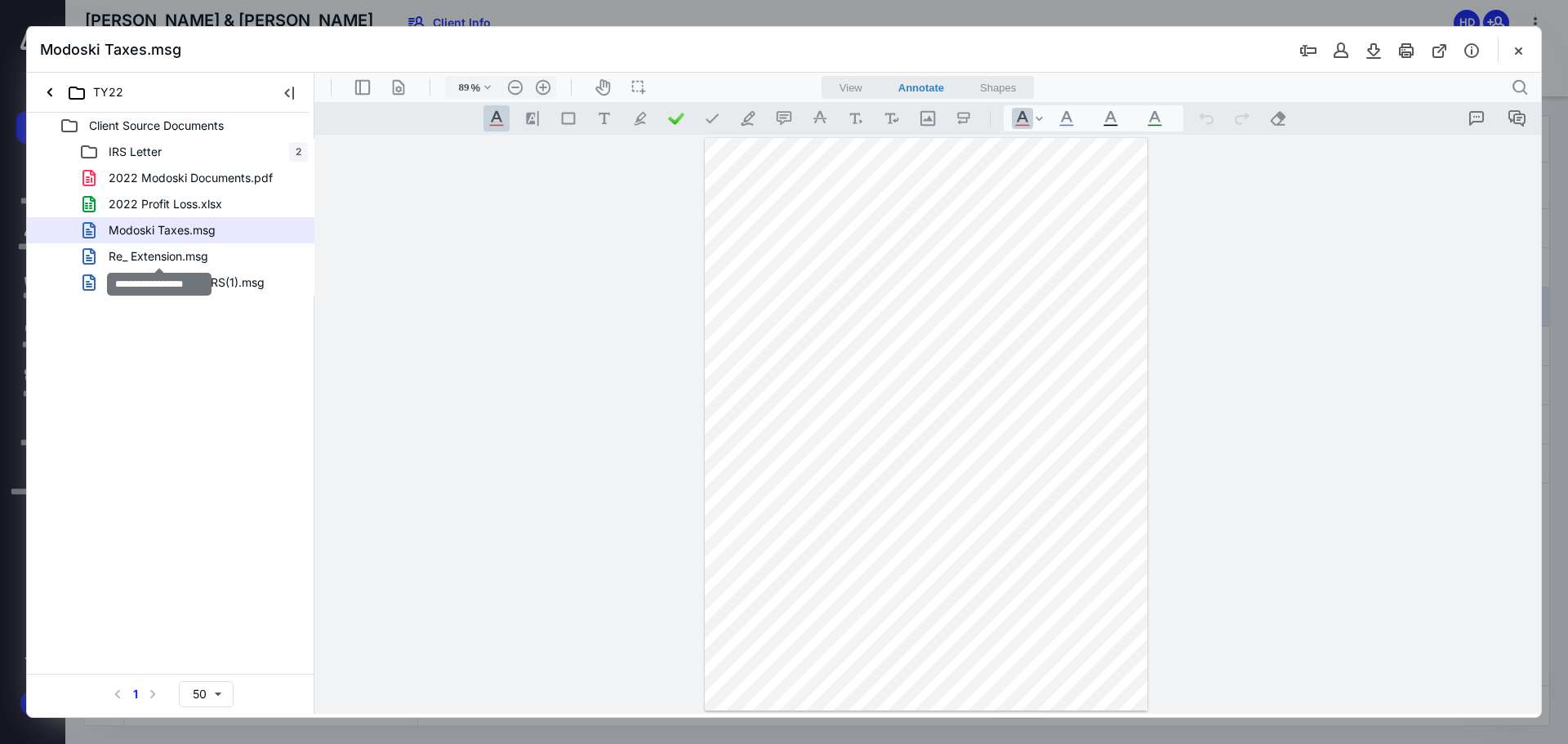 click on "Re_ Extension.msg" at bounding box center (158, 256) 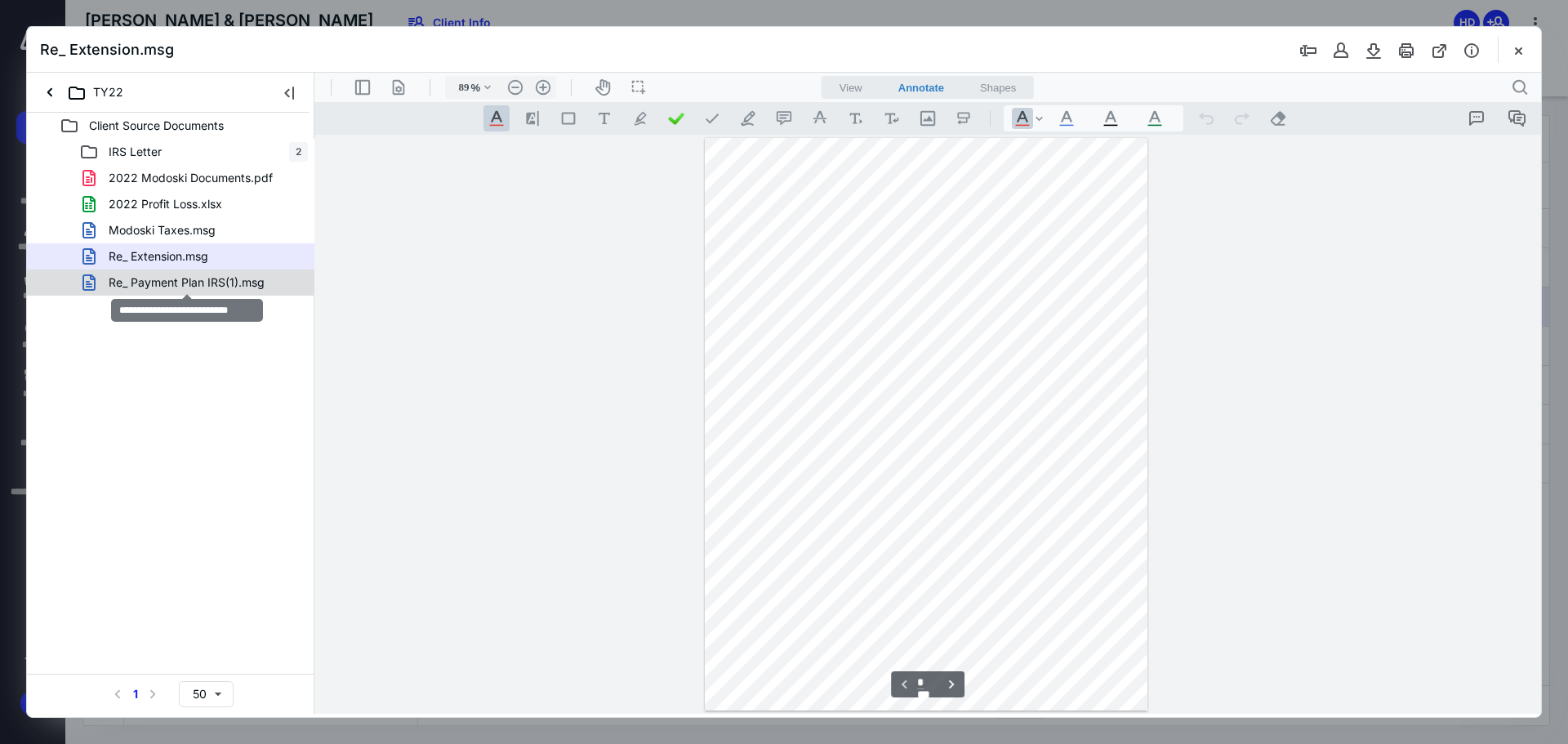 click on "Re_ Payment Plan IRS(1).msg" at bounding box center (186, 283) 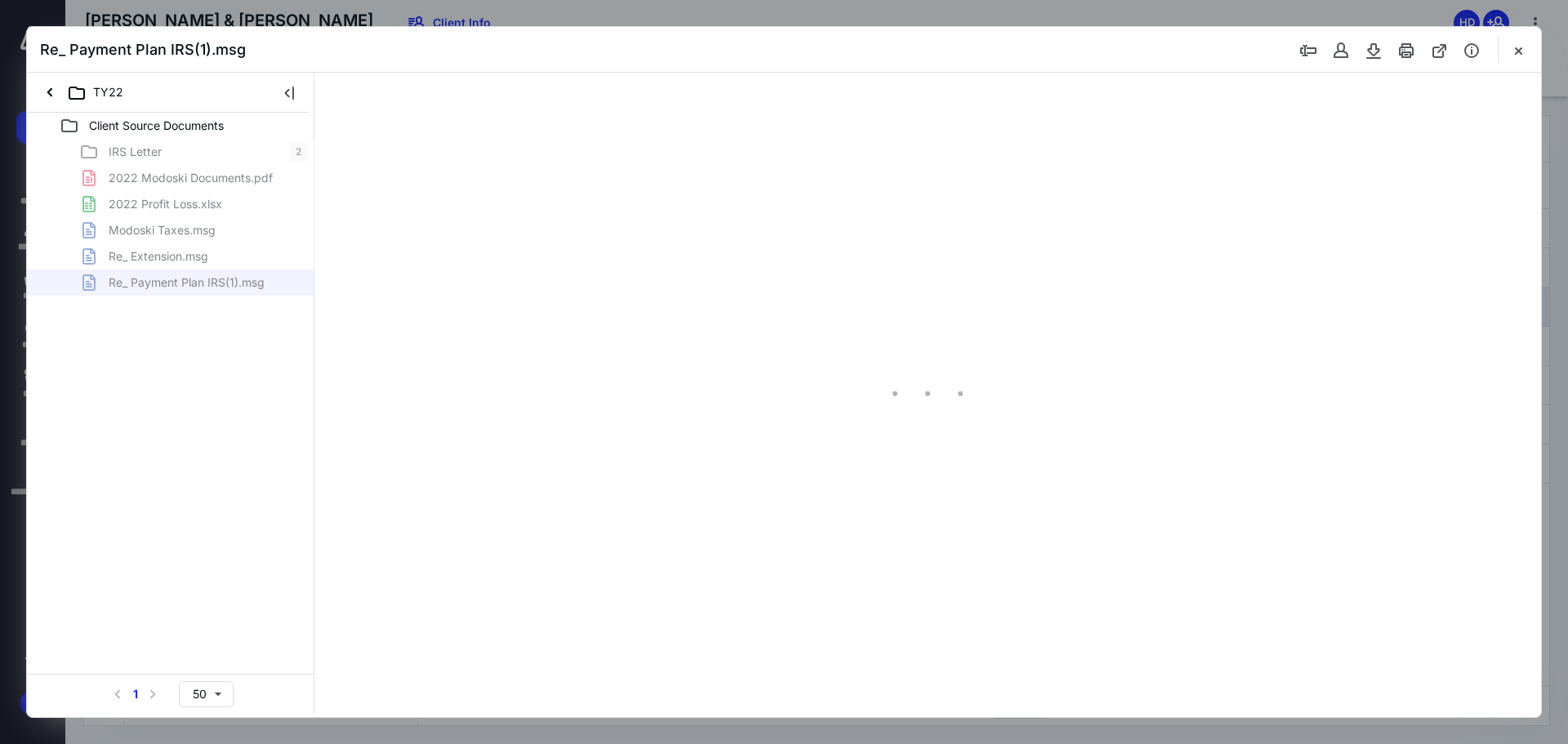 type on "89" 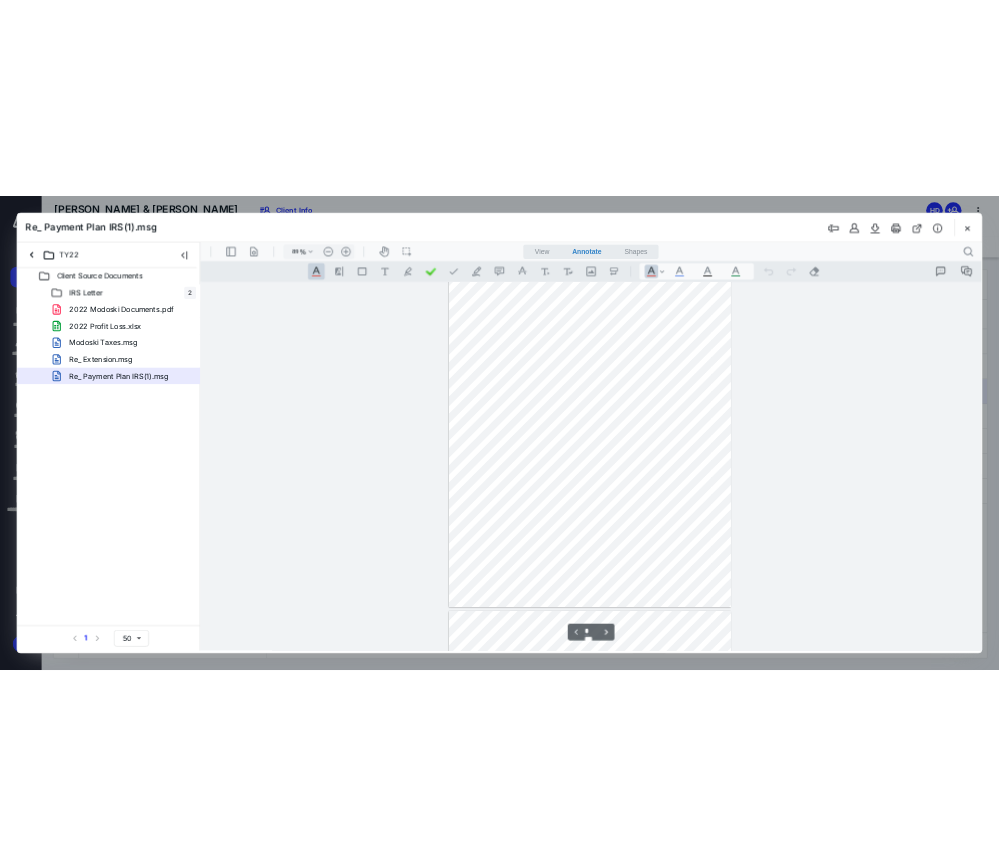 scroll, scrollTop: 0, scrollLeft: 0, axis: both 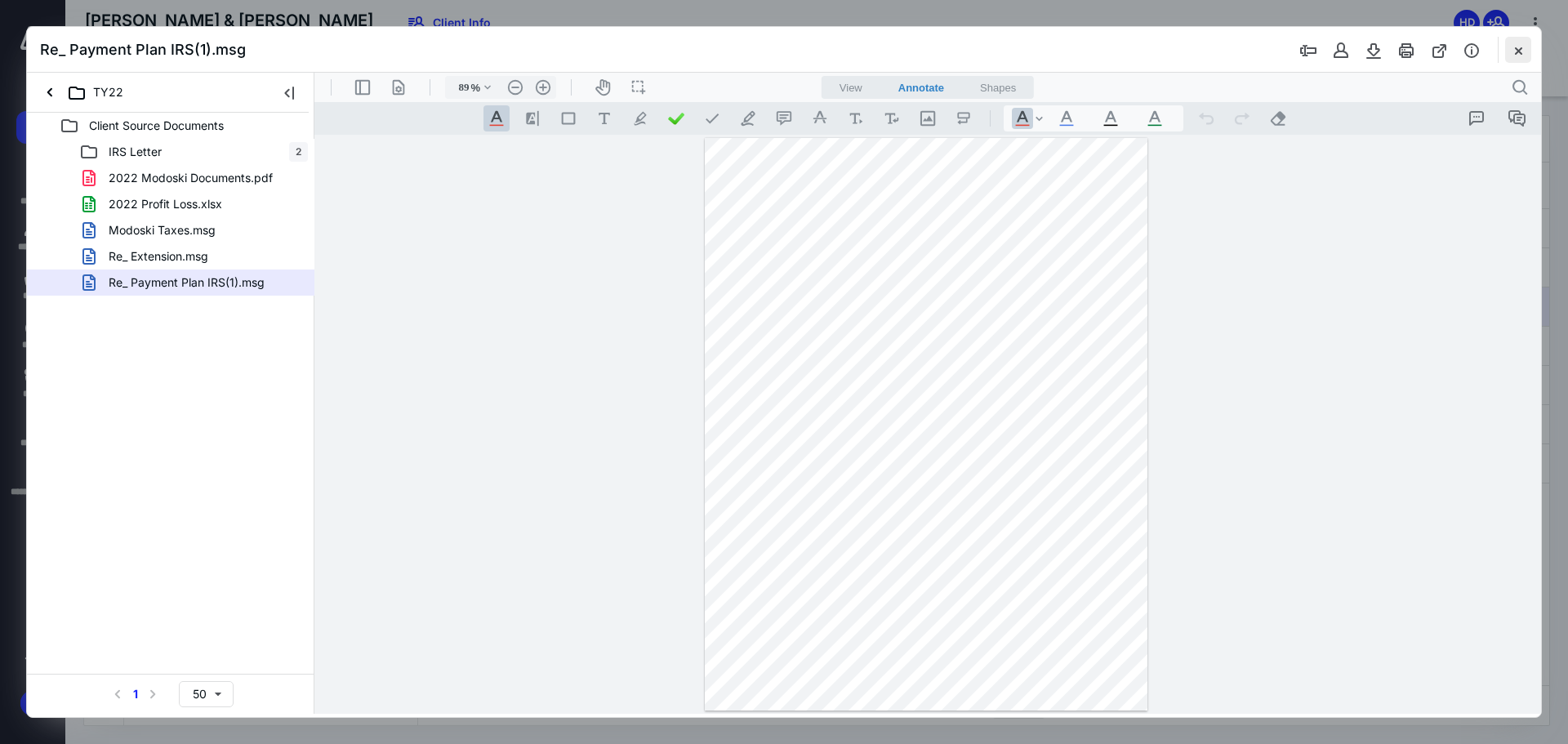 click at bounding box center (1518, 50) 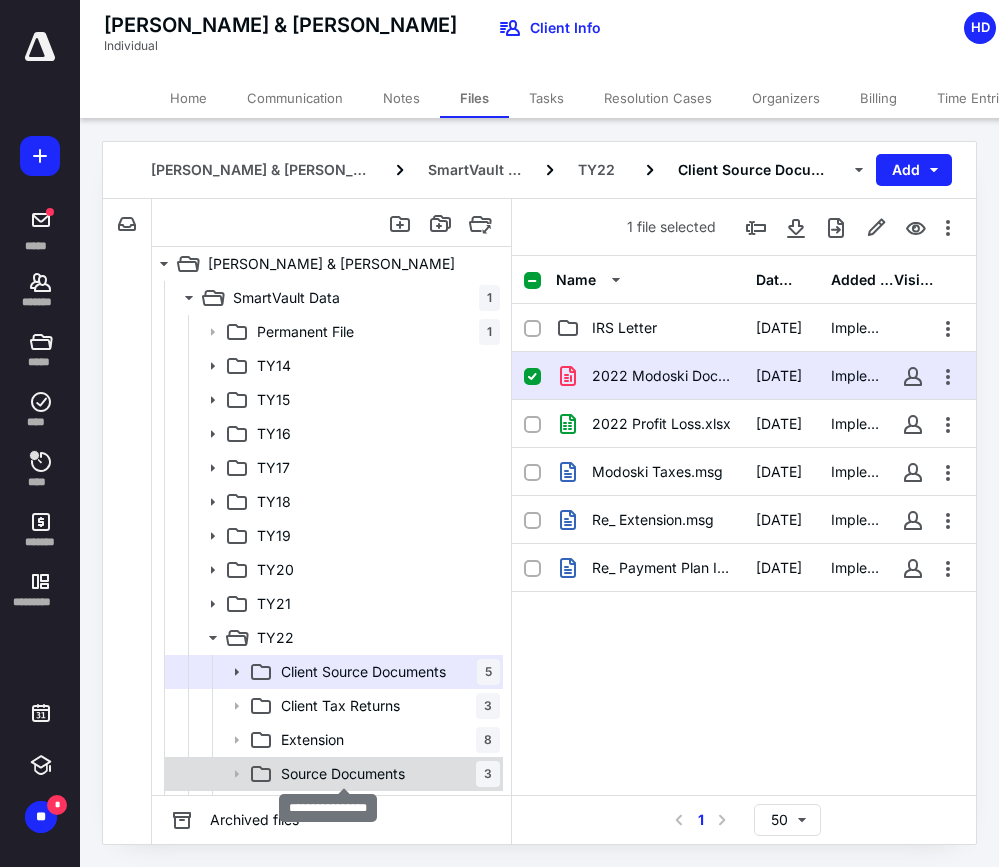click on "Source Documents" at bounding box center [343, 774] 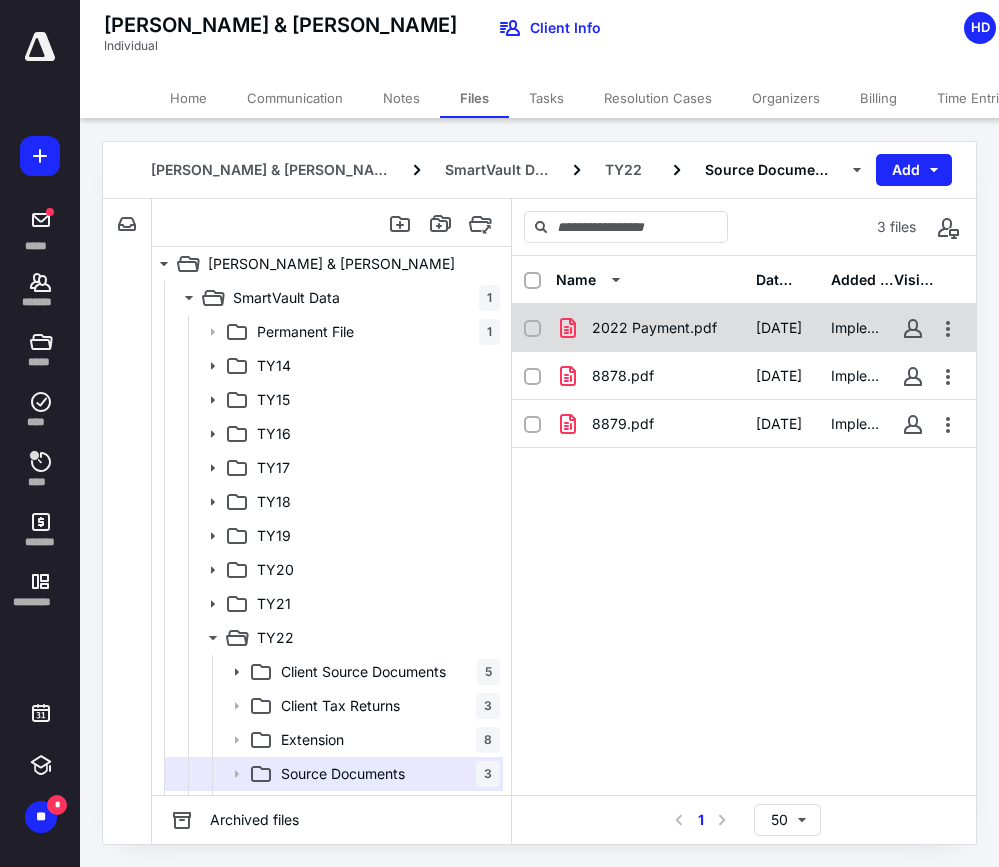 click on "2022 Payment.pdf [DATE] Implementation Team" at bounding box center [744, 328] 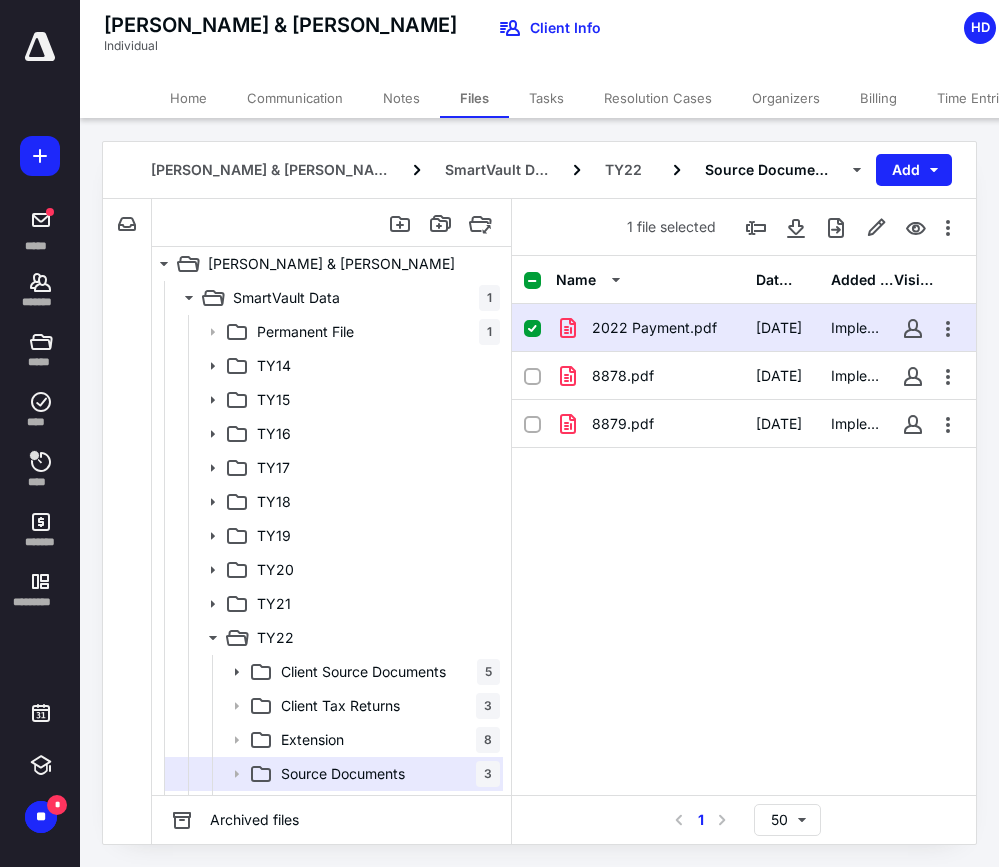 click on "2022 Payment.pdf [DATE] Implementation Team" at bounding box center [744, 328] 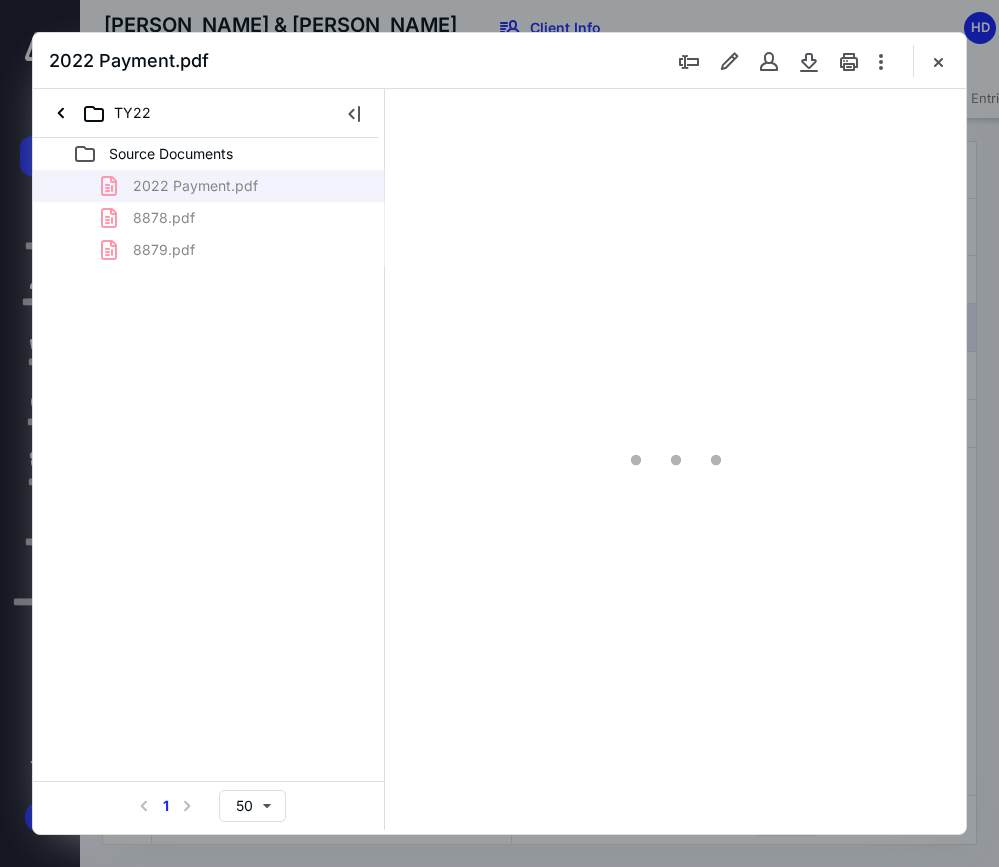 scroll, scrollTop: 0, scrollLeft: 0, axis: both 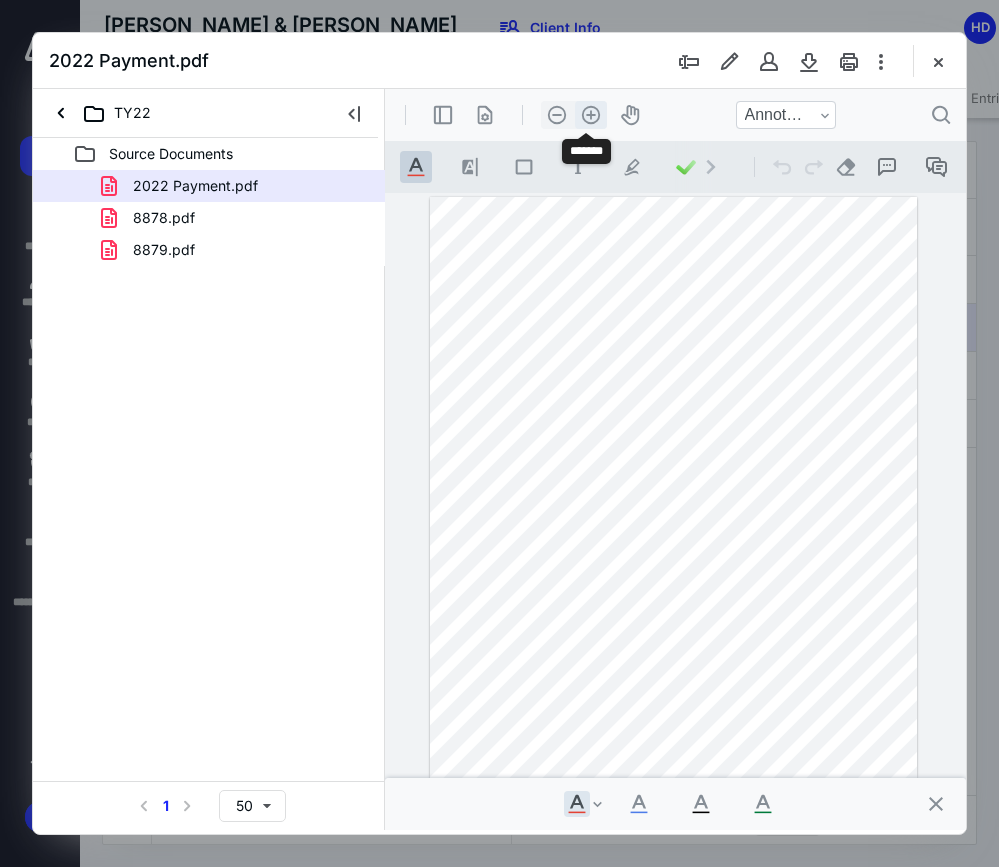 click on ".cls-1{fill:#abb0c4;} icon - header - zoom - in - line" at bounding box center (591, 115) 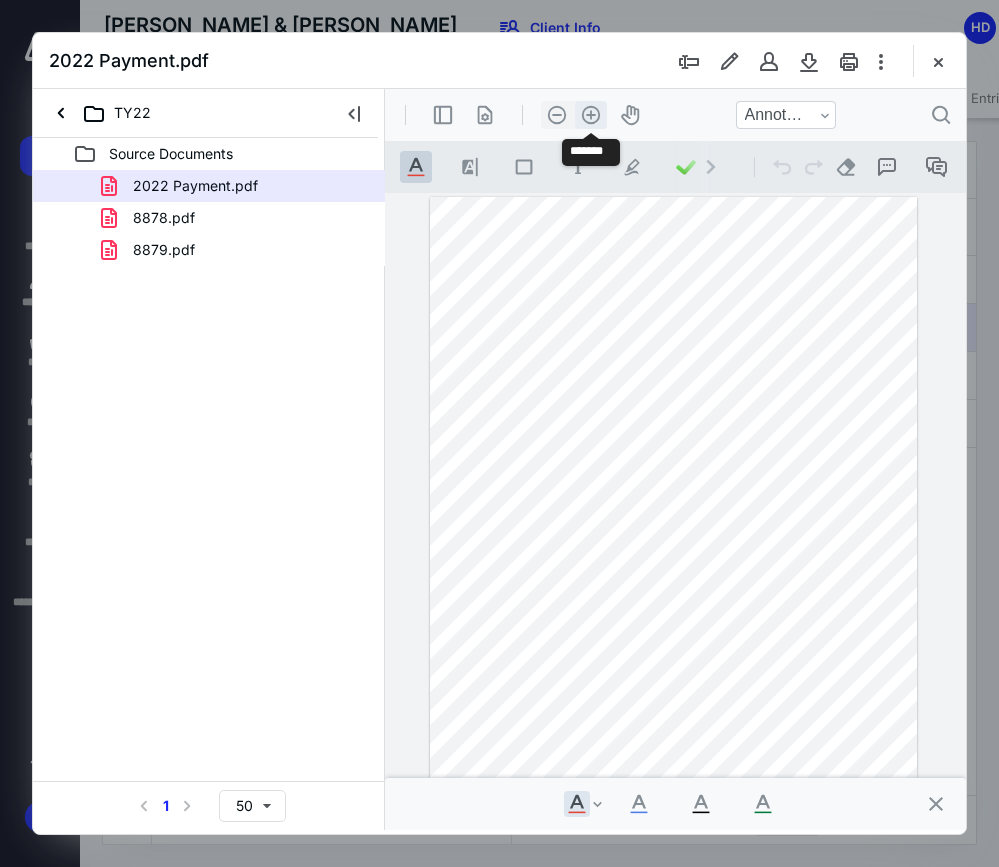 scroll, scrollTop: 24, scrollLeft: 0, axis: vertical 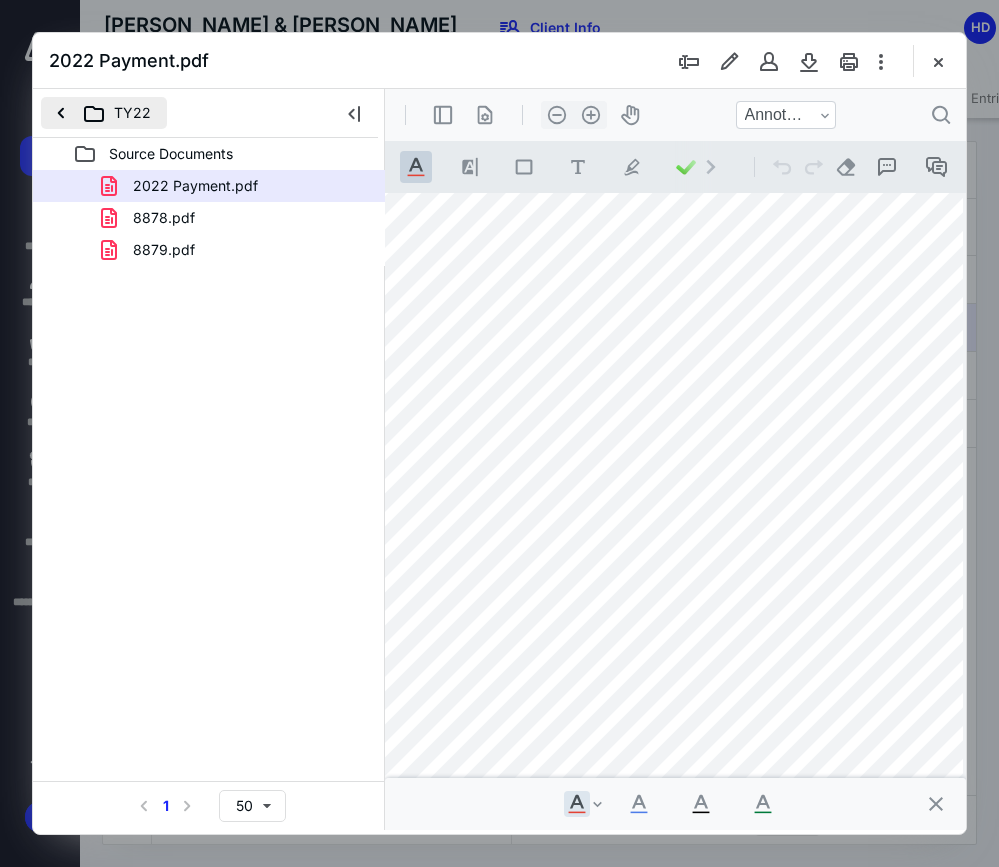 click on "TY22" at bounding box center (104, 113) 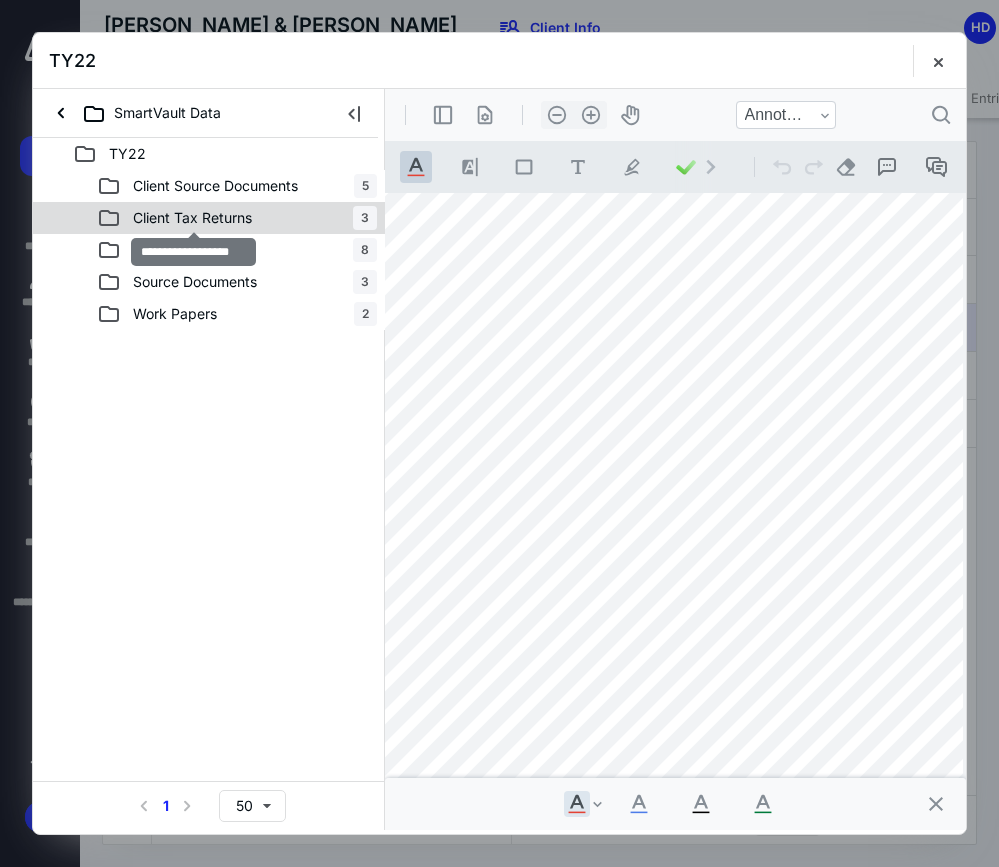 drag, startPoint x: 191, startPoint y: 215, endPoint x: 210, endPoint y: 218, distance: 19.235384 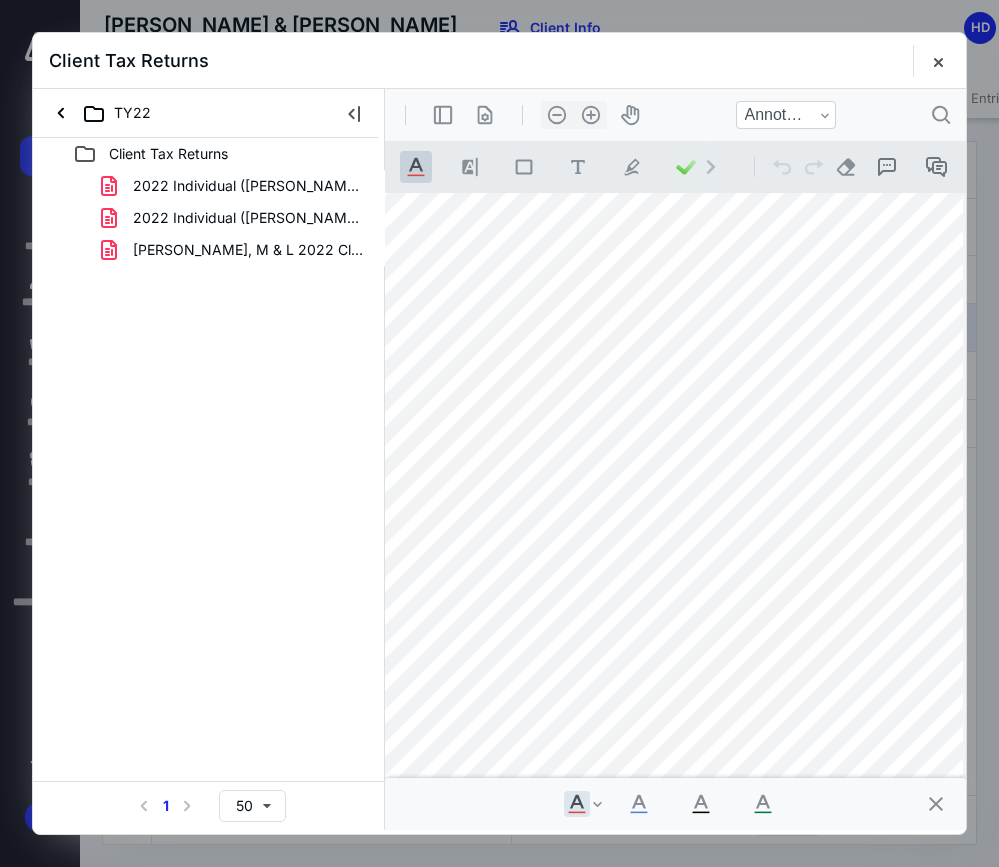 click on "[PERSON_NAME], M & L 2022 Client Copy.pdf" at bounding box center [249, 250] 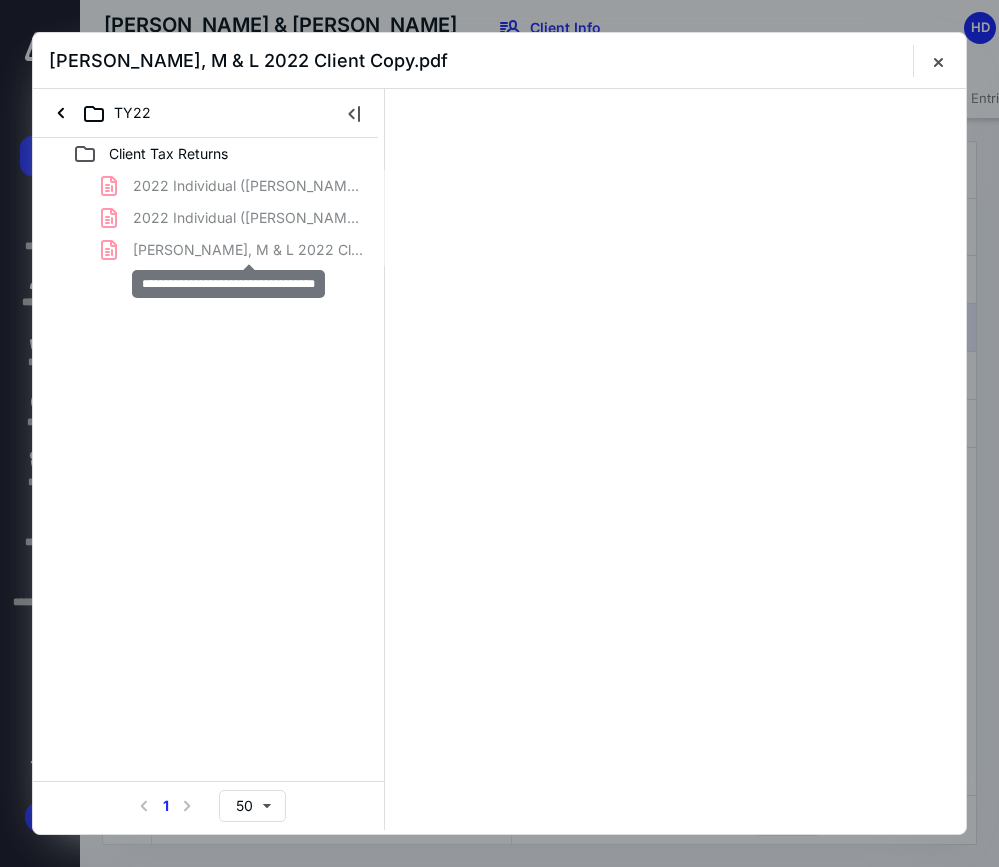click on "2022 Individual ([PERSON_NAME] & [PERSON_NAME]) ClientCopy.pdf 2022 Individual ([PERSON_NAME] & [PERSON_NAME]) GovernmentCopy.pdf [PERSON_NAME], M & L 2022 Client Copy.pdf" at bounding box center [209, 218] 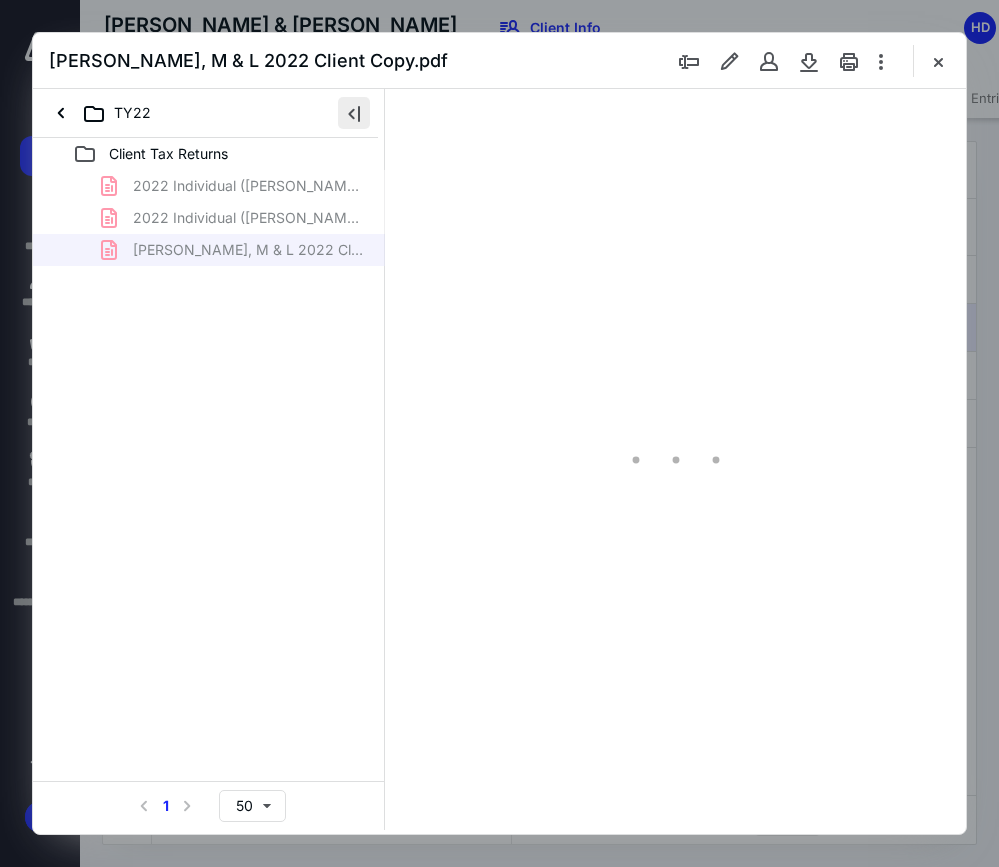 click at bounding box center [354, 113] 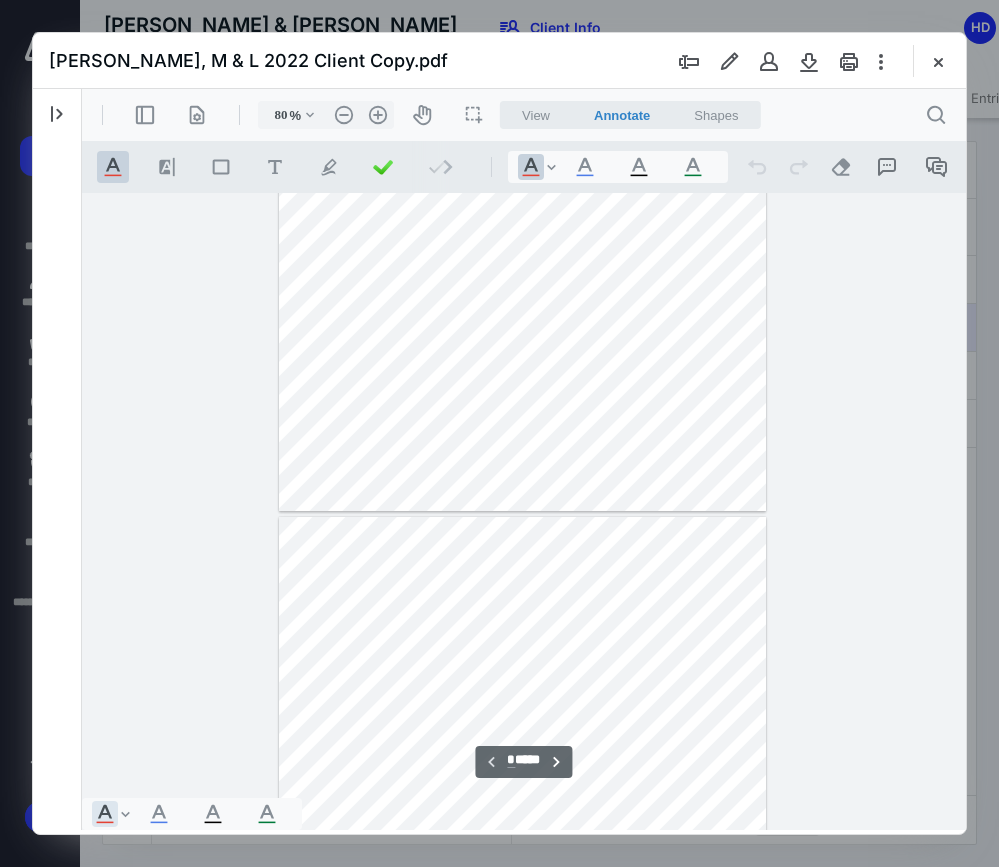 scroll, scrollTop: 574, scrollLeft: 0, axis: vertical 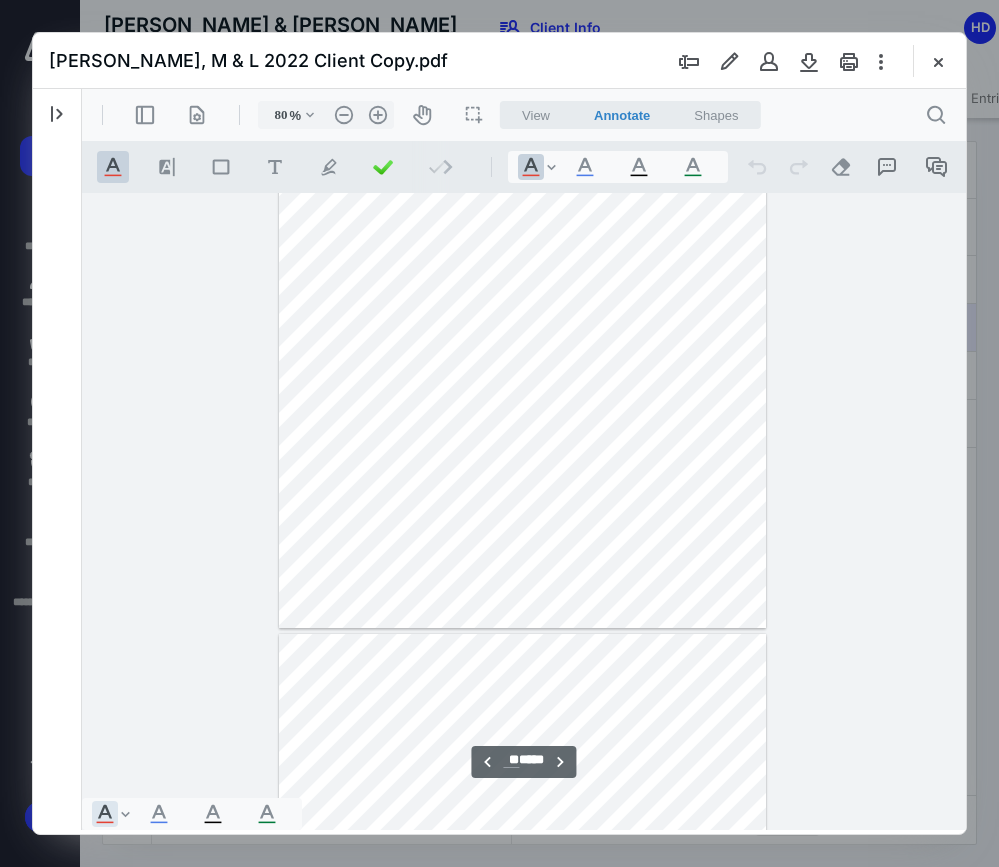type on "**" 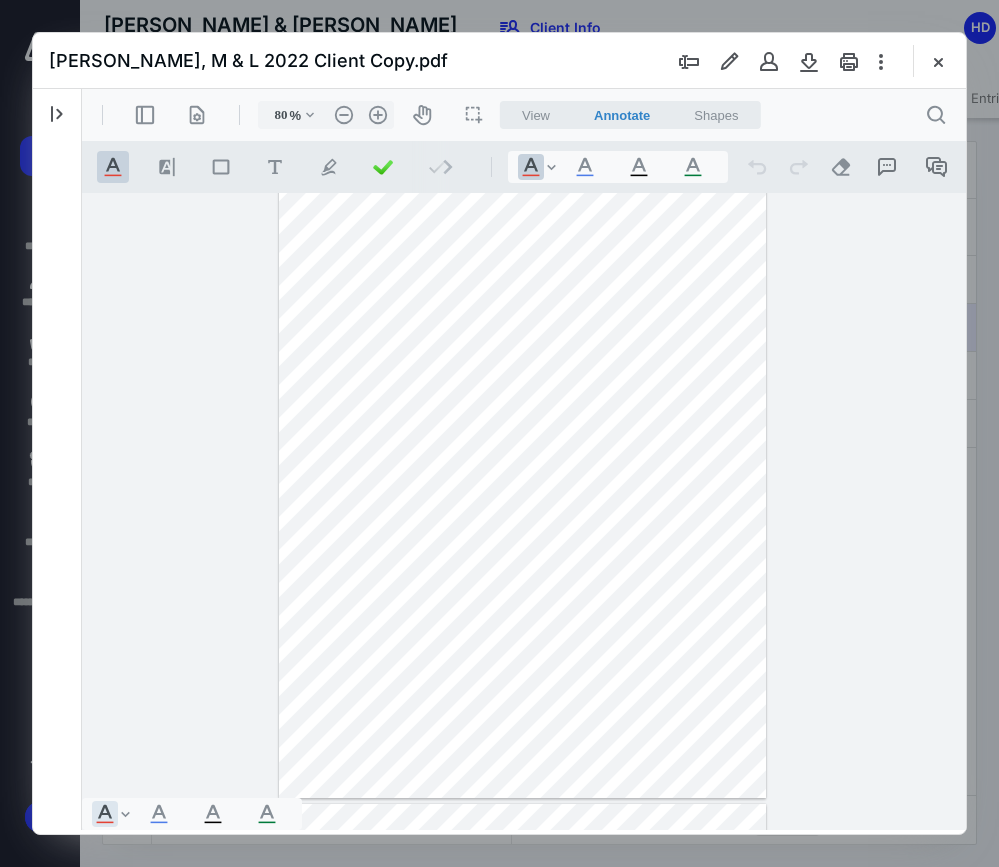 type 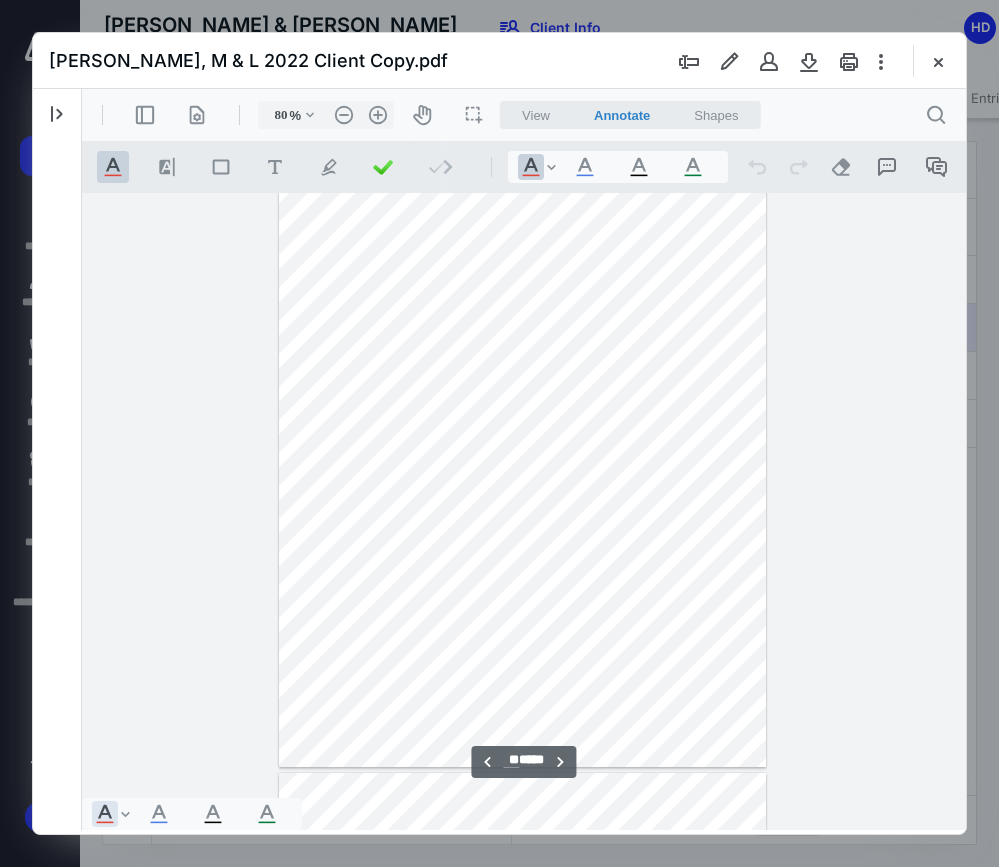 scroll, scrollTop: 11540, scrollLeft: 0, axis: vertical 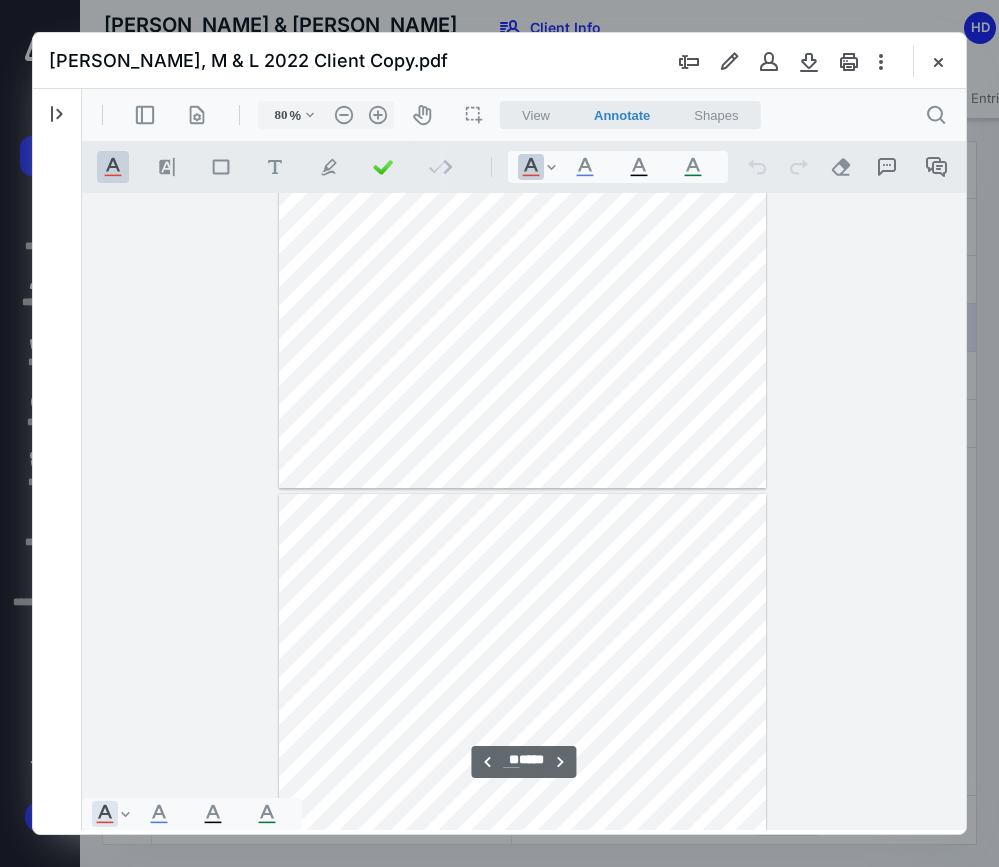 type on "**" 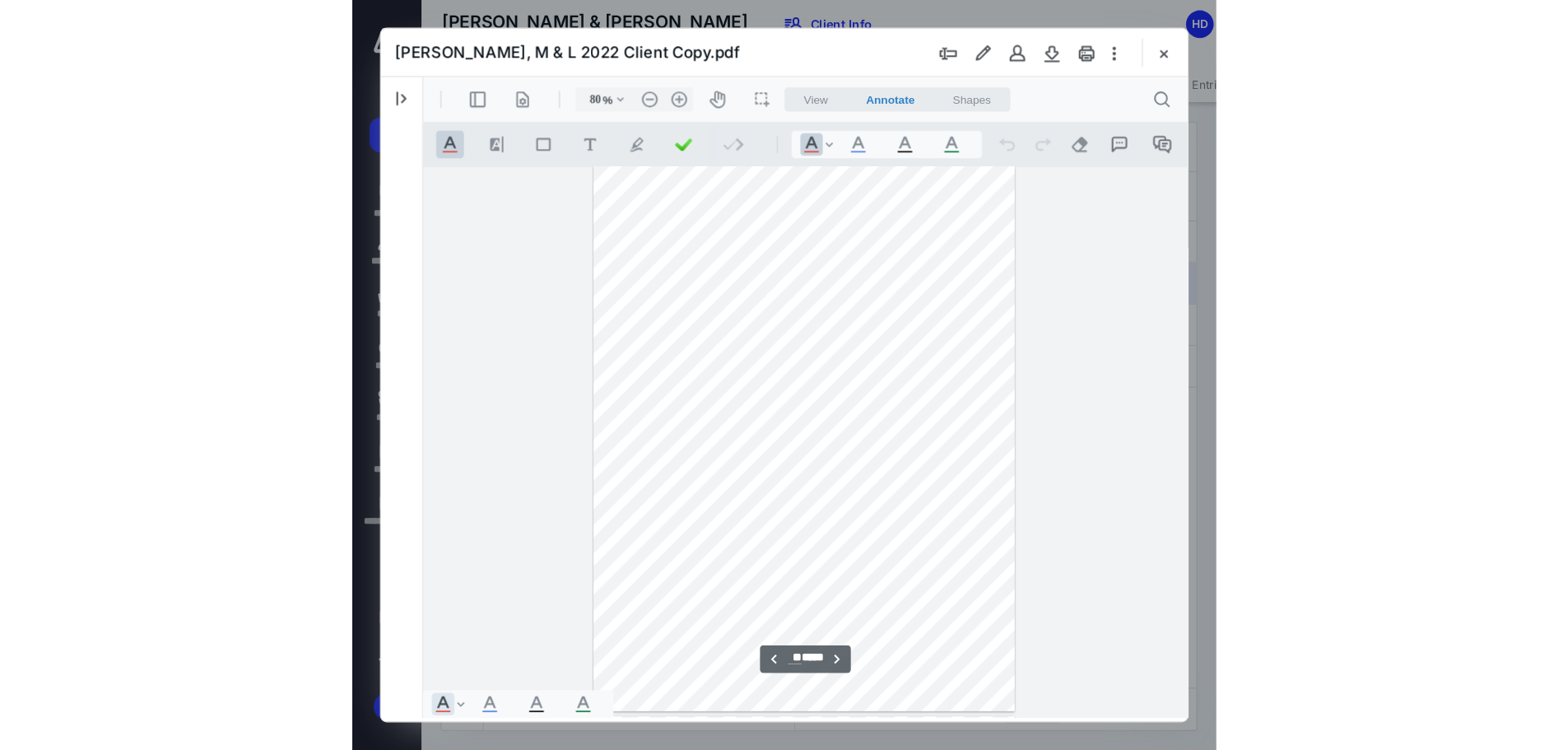 scroll, scrollTop: 8924, scrollLeft: 0, axis: vertical 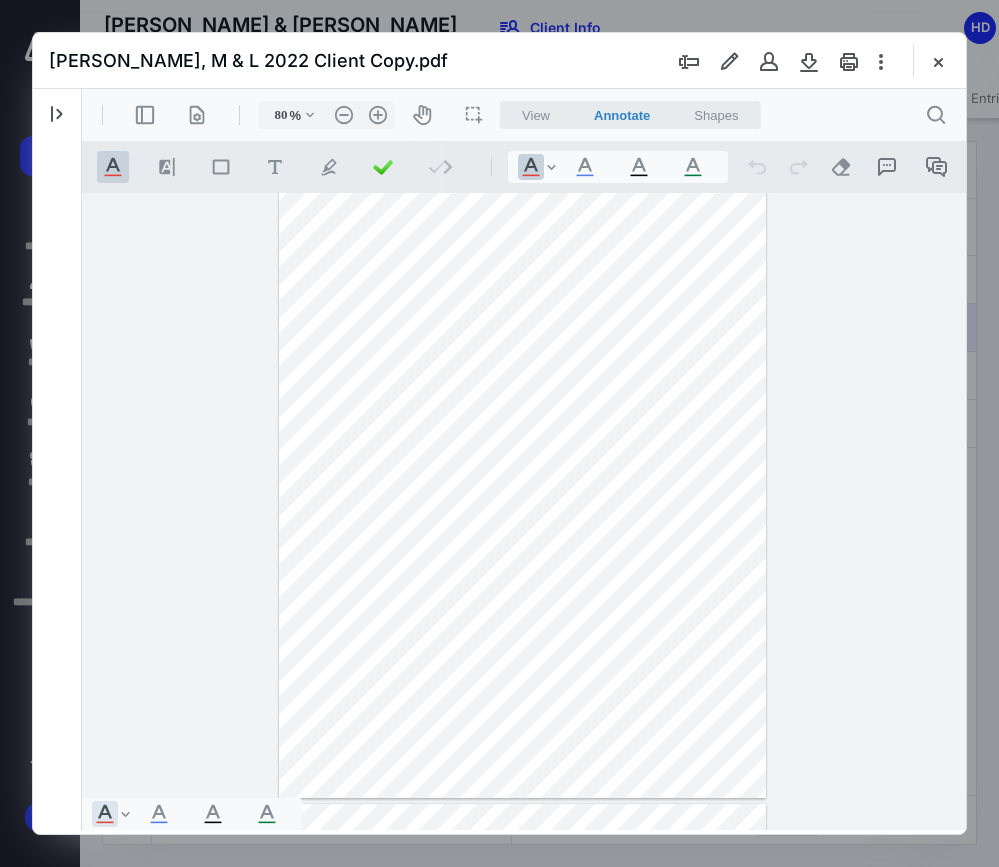 drag, startPoint x: 949, startPoint y: 61, endPoint x: 910, endPoint y: 63, distance: 39.051247 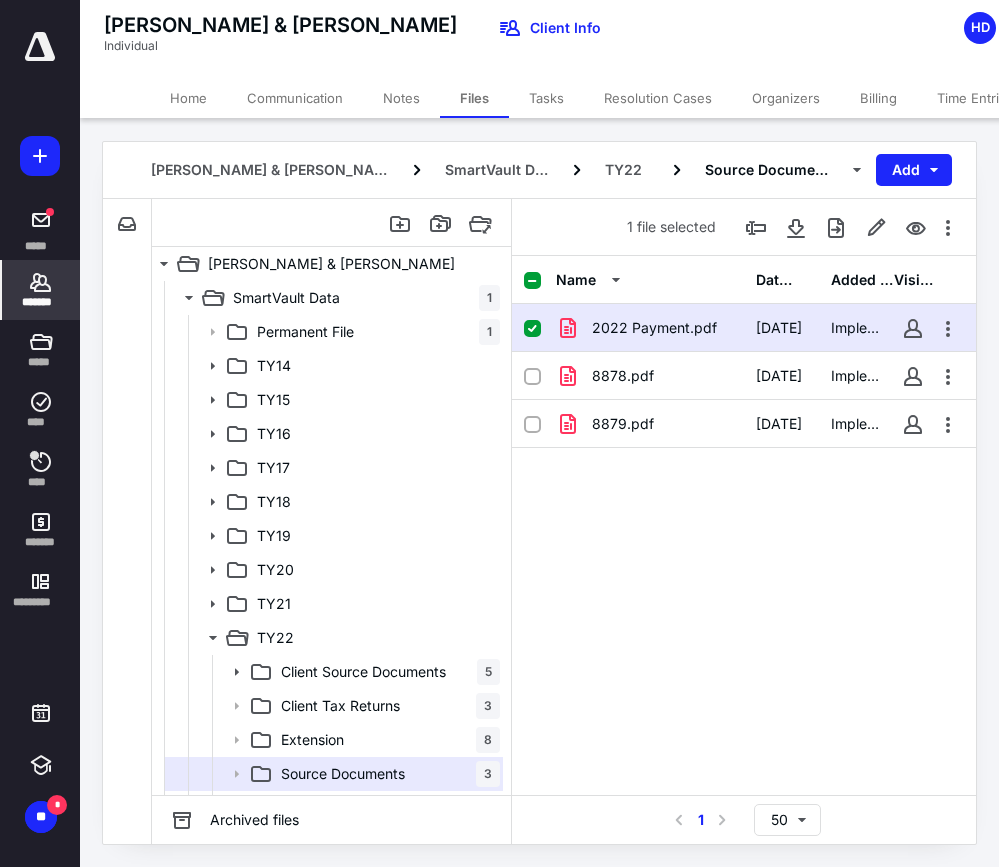 click 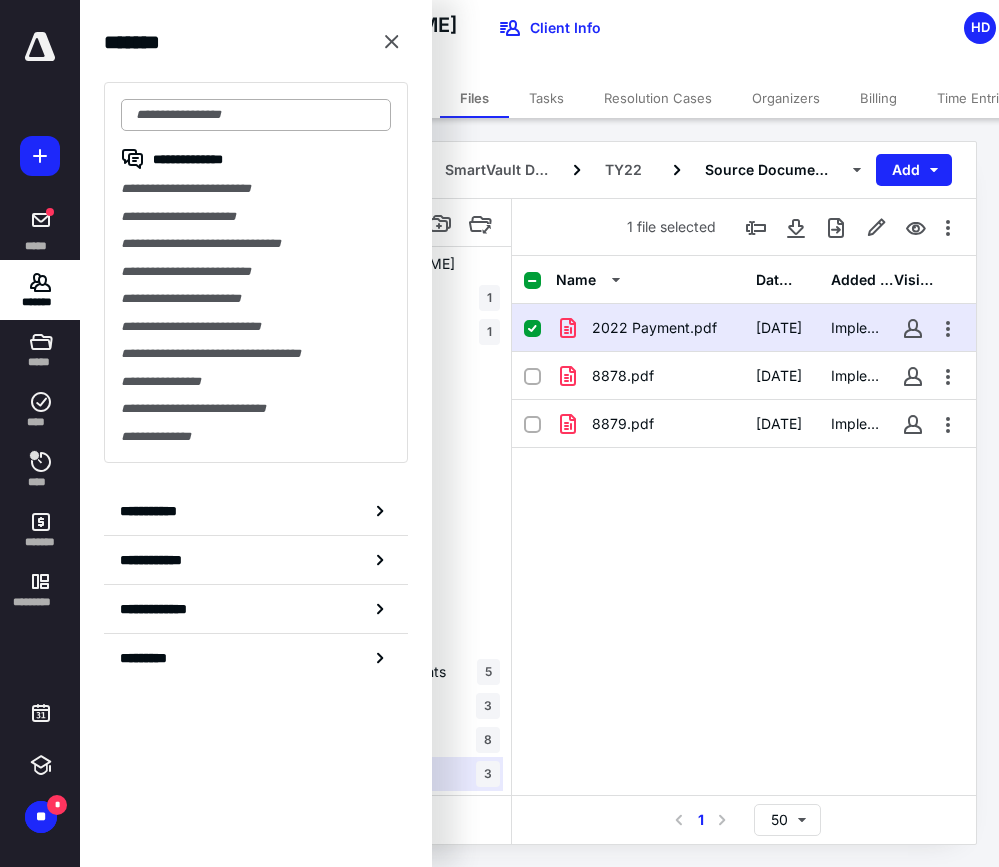 click at bounding box center (256, 115) 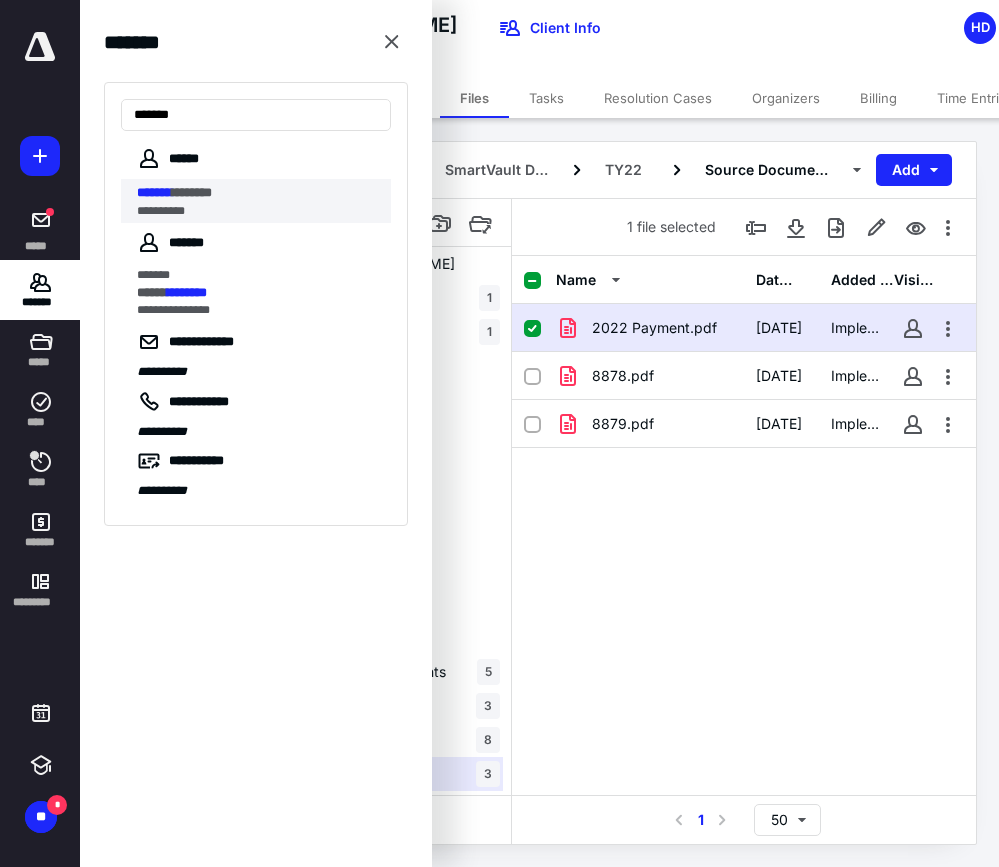 type on "*******" 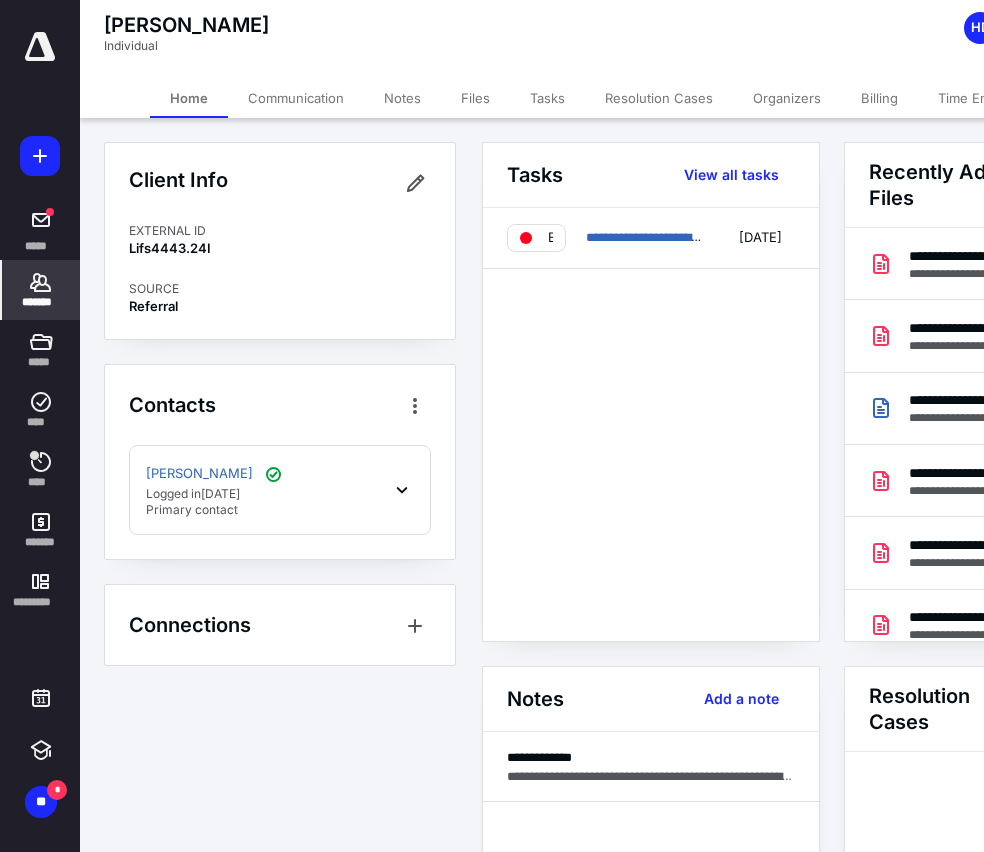 click on "Billing" at bounding box center (879, 98) 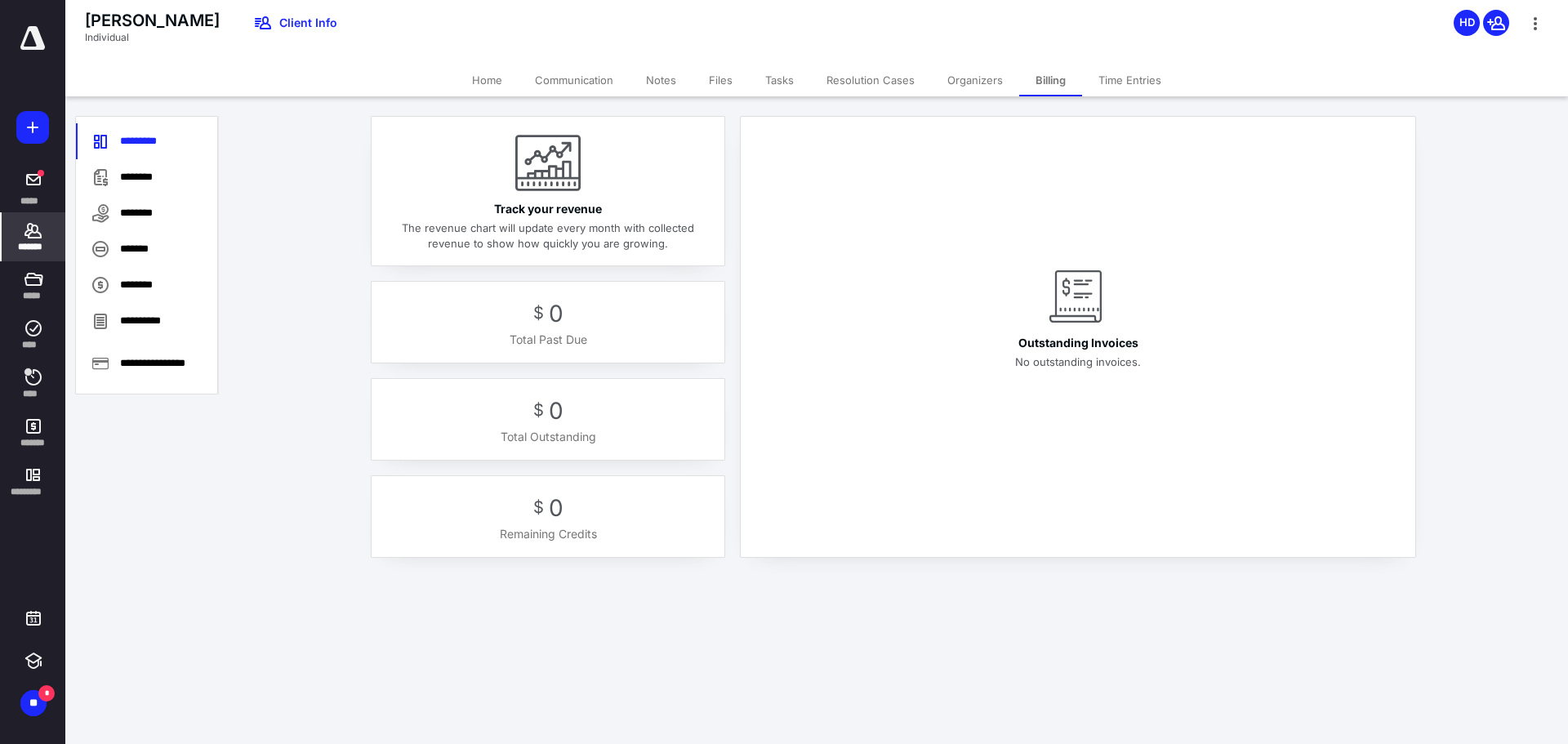 click on "Track your revenue The revenue chart will update every month with collected revenue to show how quickly you are growing. $   0 Total Past Due $   0 Total Outstanding $   0 Remaining Credits Outstanding Invoices No outstanding invoices." at bounding box center (893, 344) 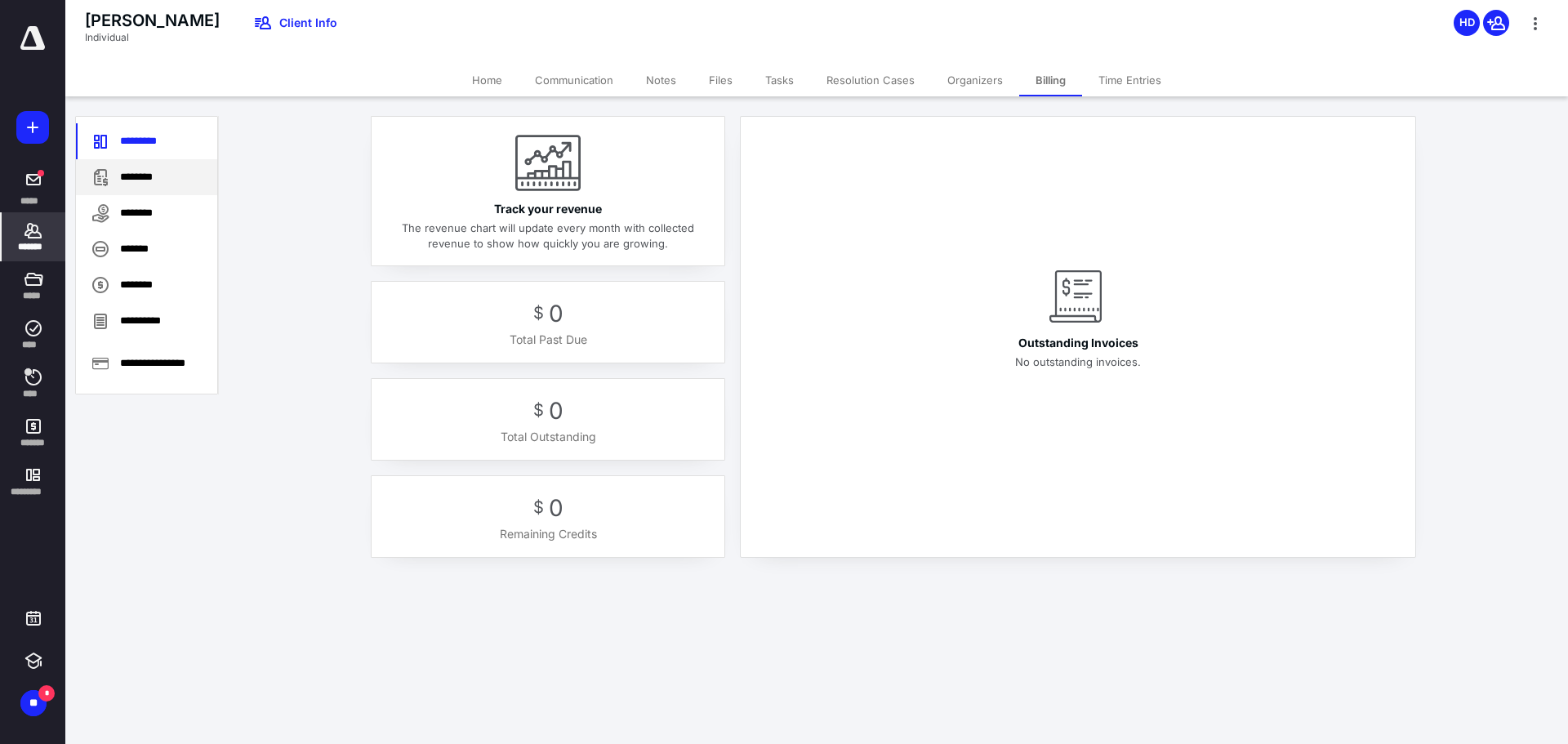click on "********" at bounding box center [146, 177] 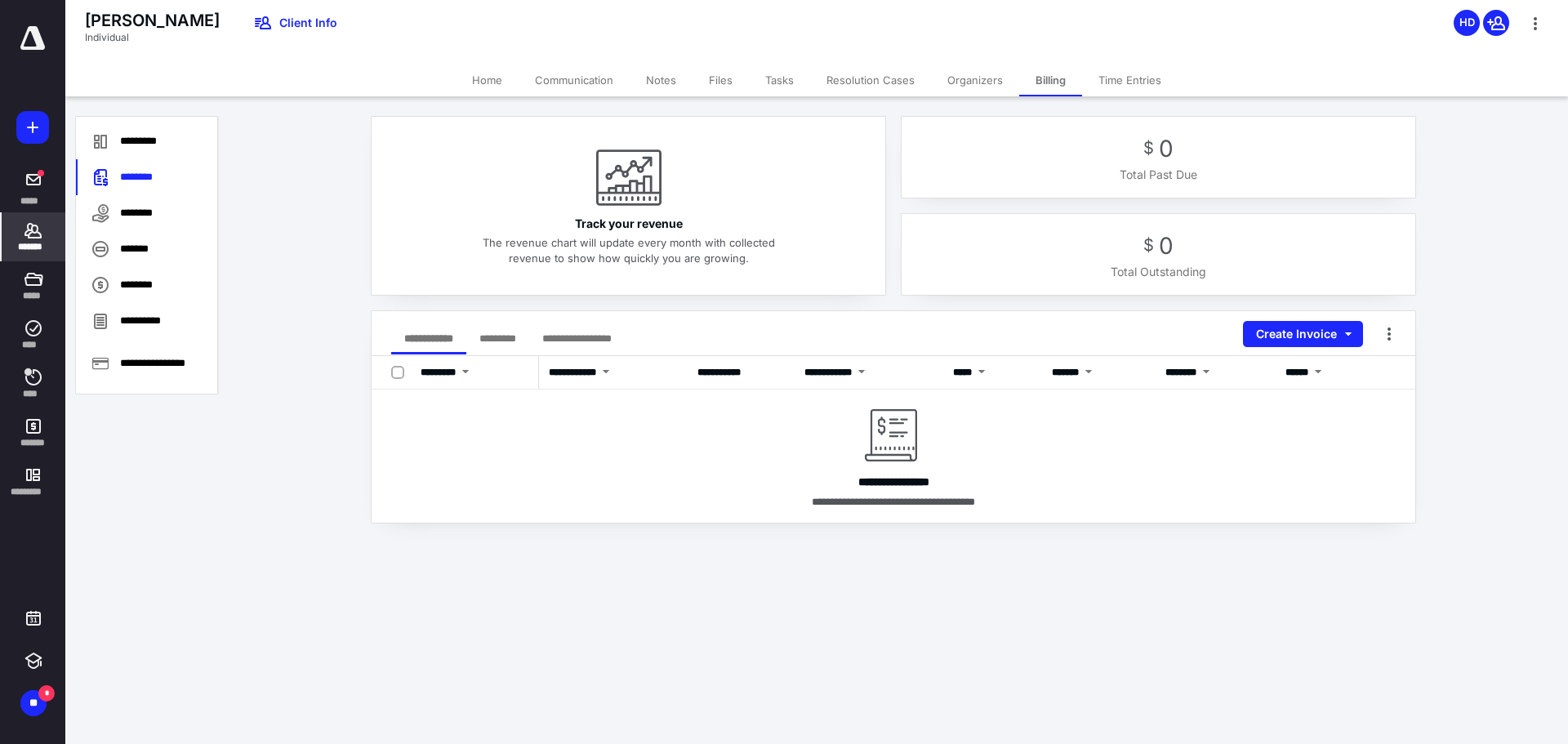 click on "**********" at bounding box center [893, 319] 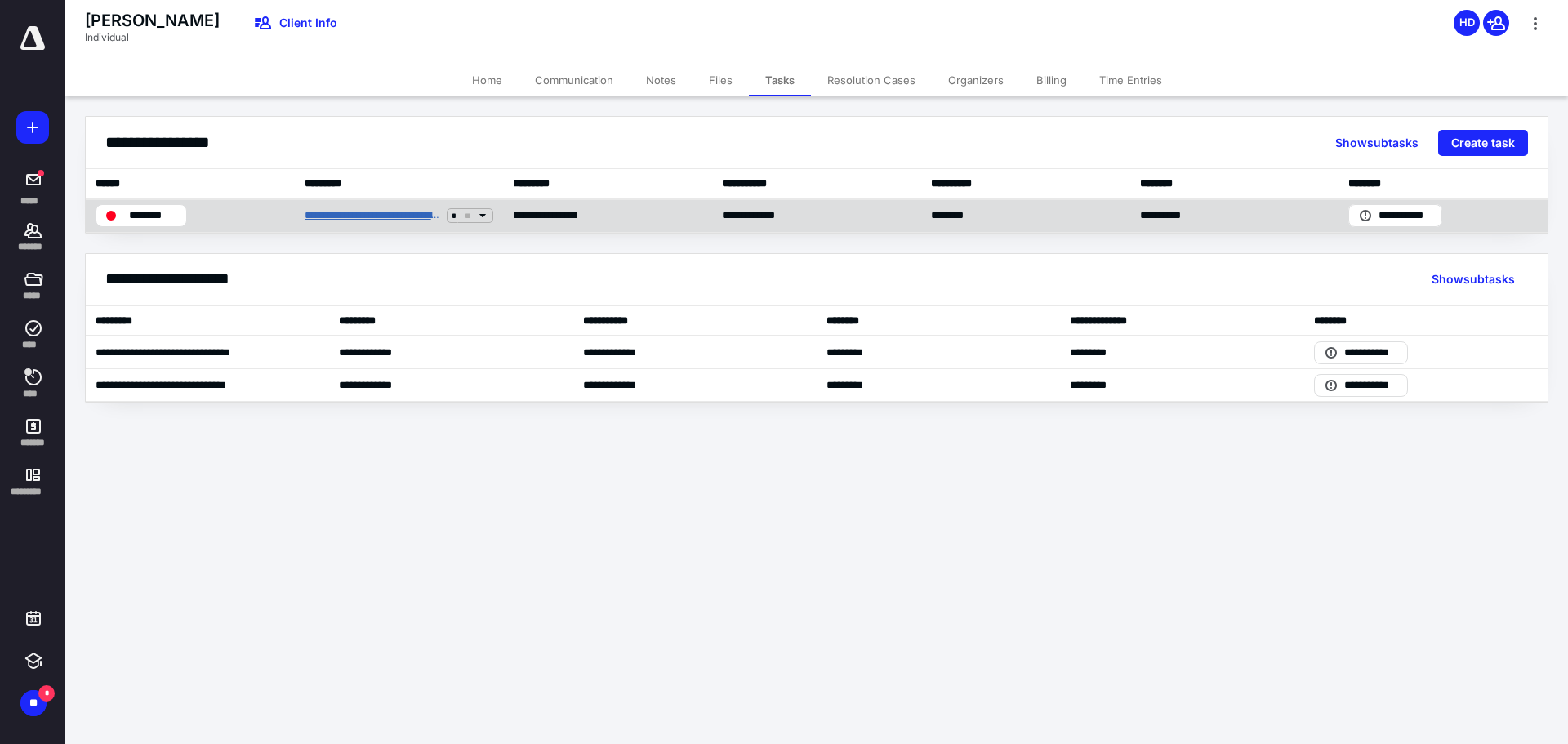 click on "**********" at bounding box center (372, 216) 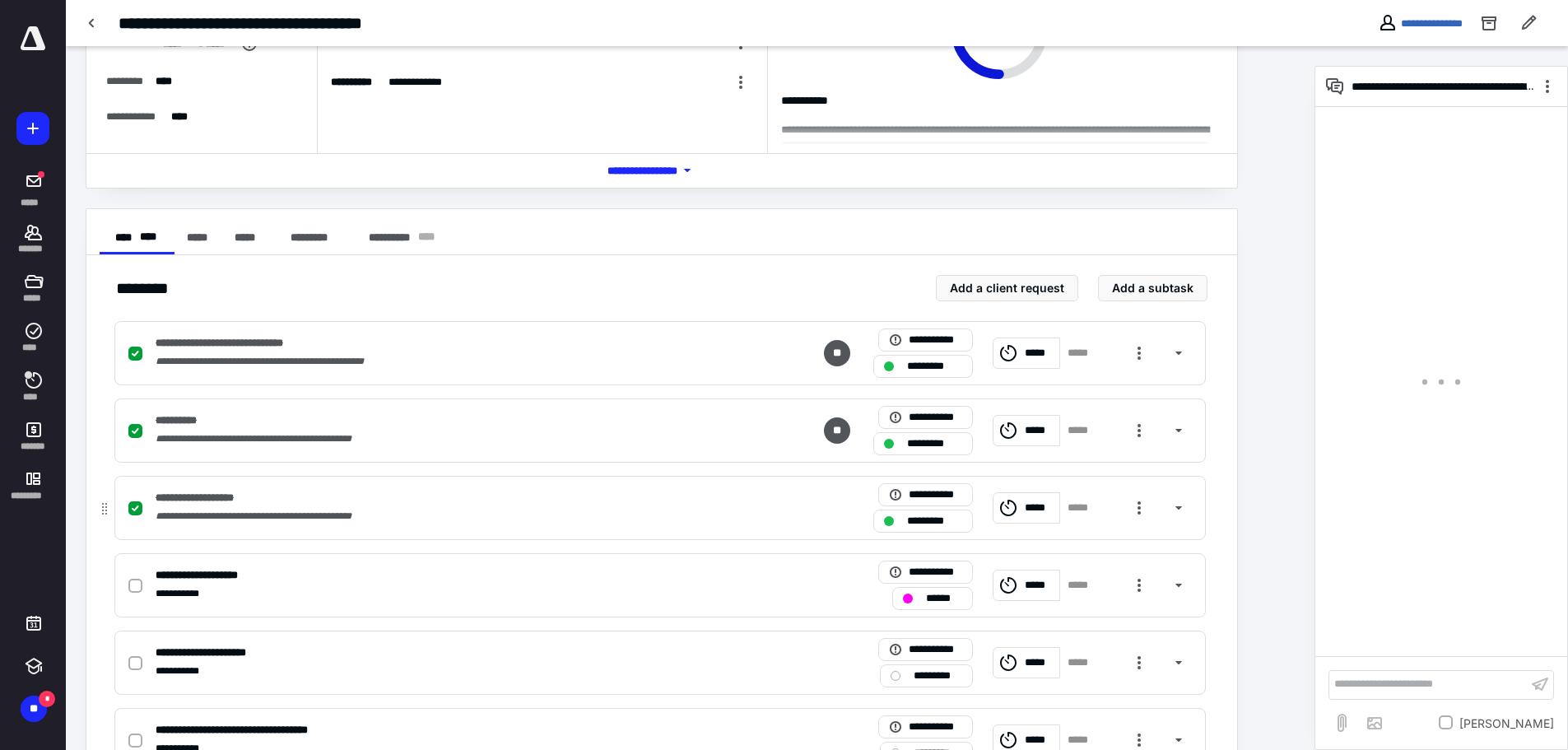 scroll, scrollTop: 192, scrollLeft: 0, axis: vertical 